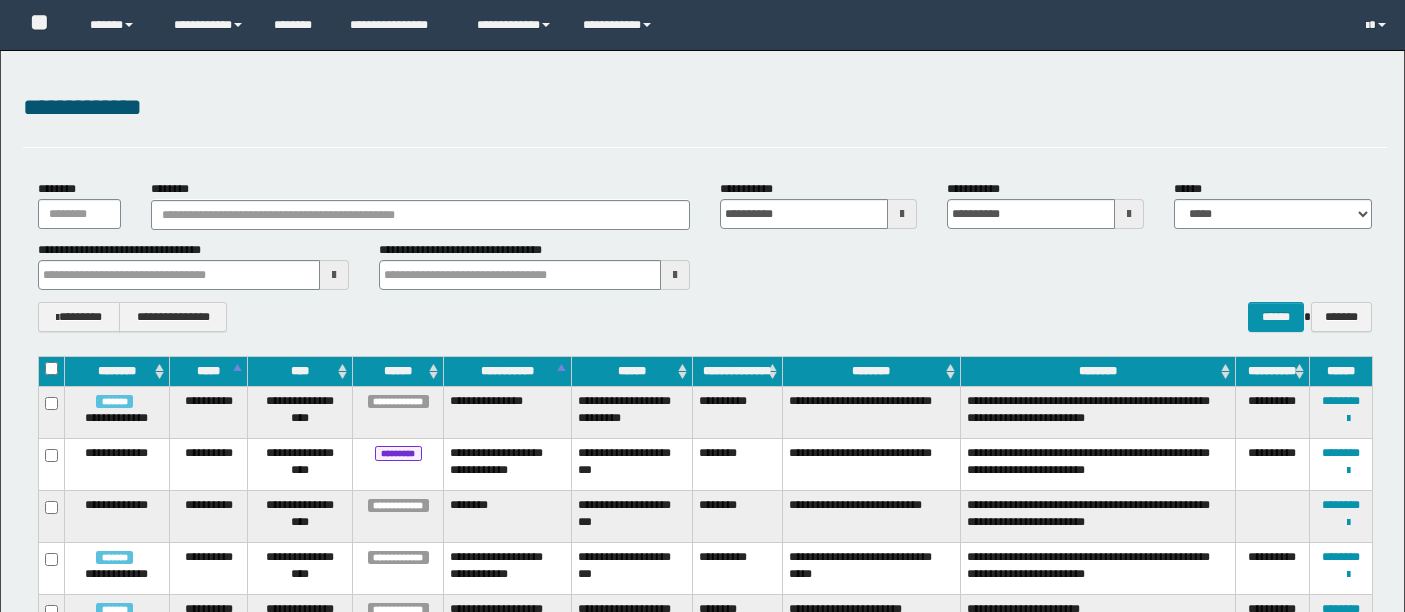 scroll, scrollTop: 0, scrollLeft: 0, axis: both 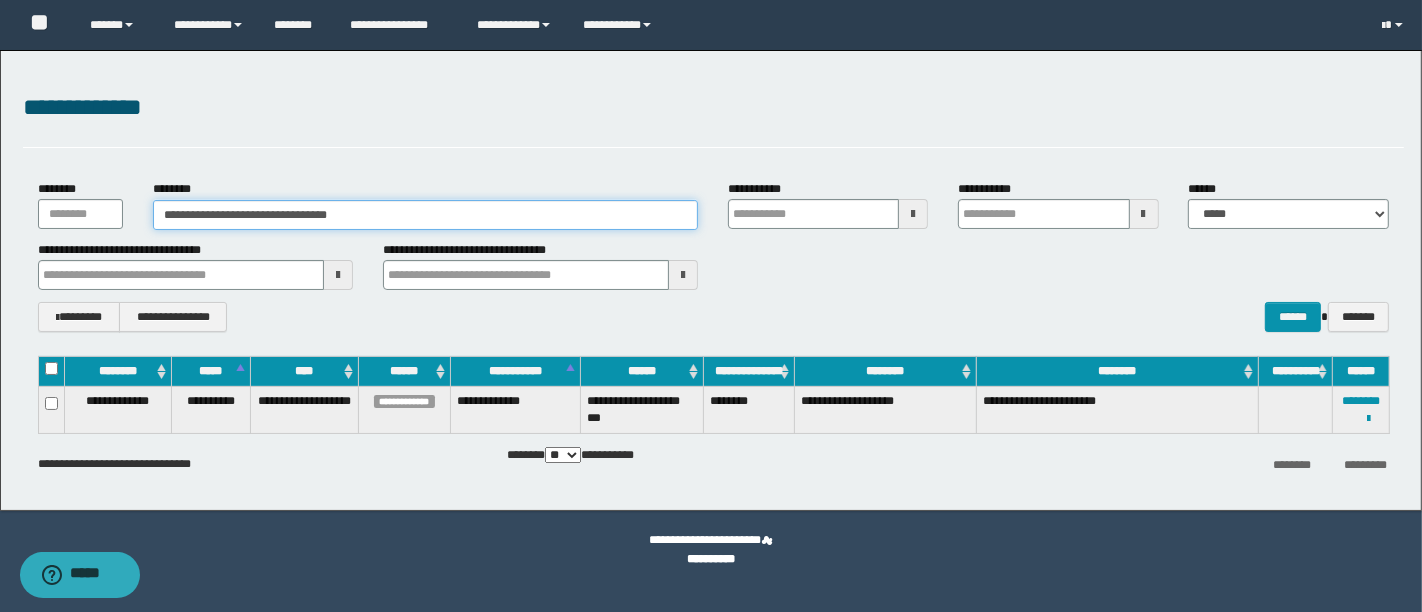 drag, startPoint x: 462, startPoint y: 207, endPoint x: 125, endPoint y: 208, distance: 337.0015 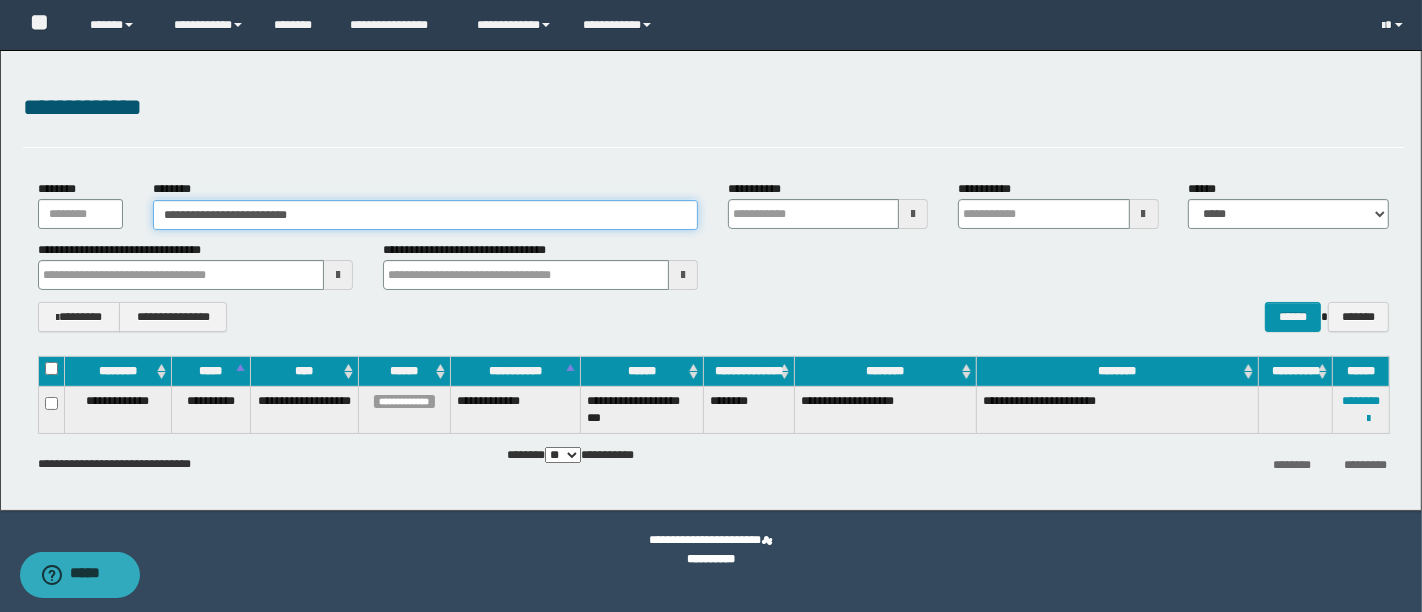click on "**********" at bounding box center (425, 215) 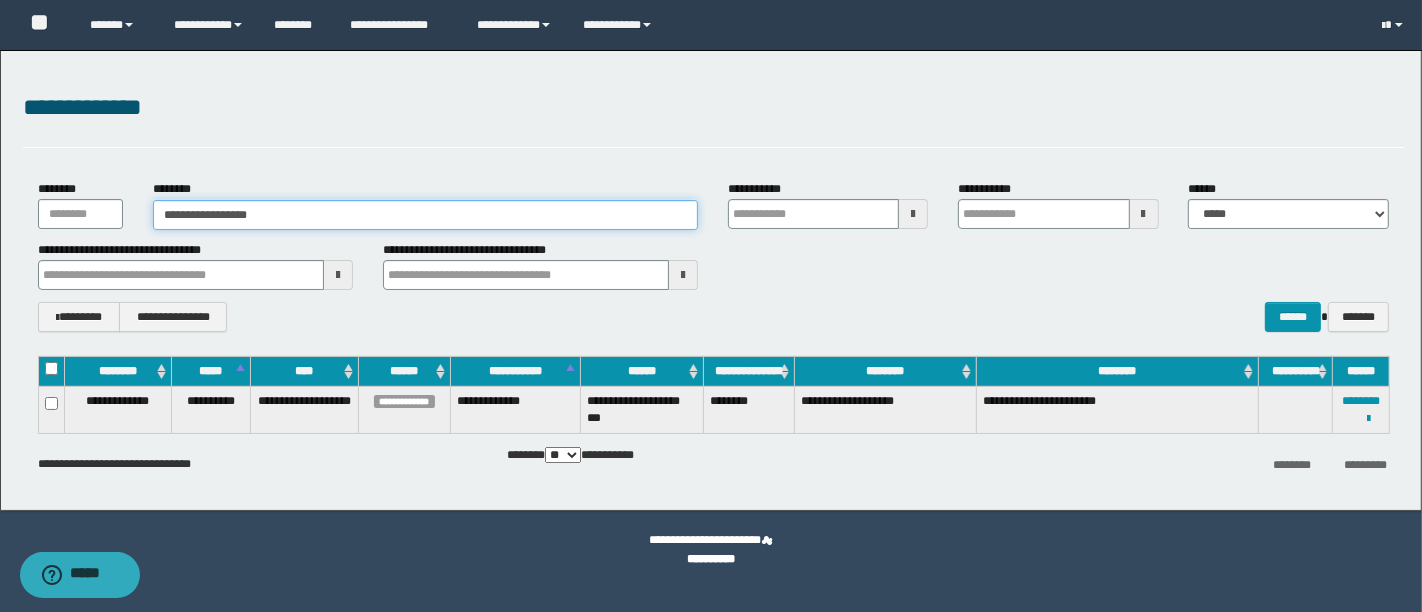 type on "**********" 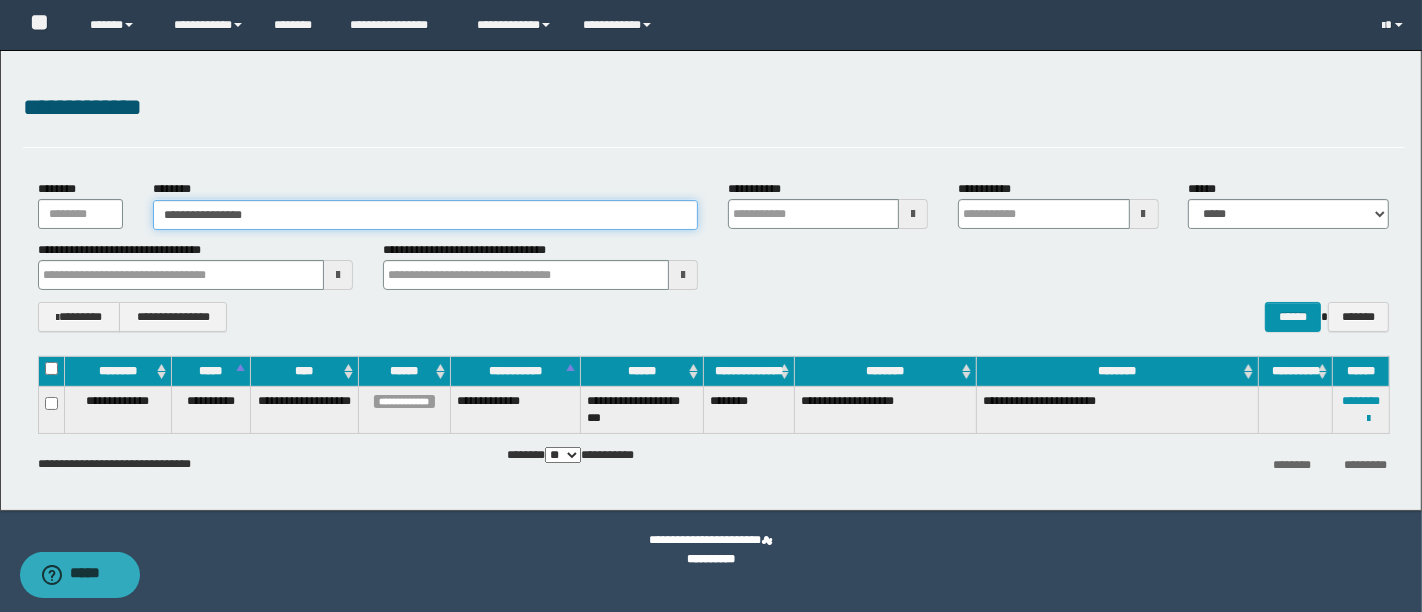 type on "**********" 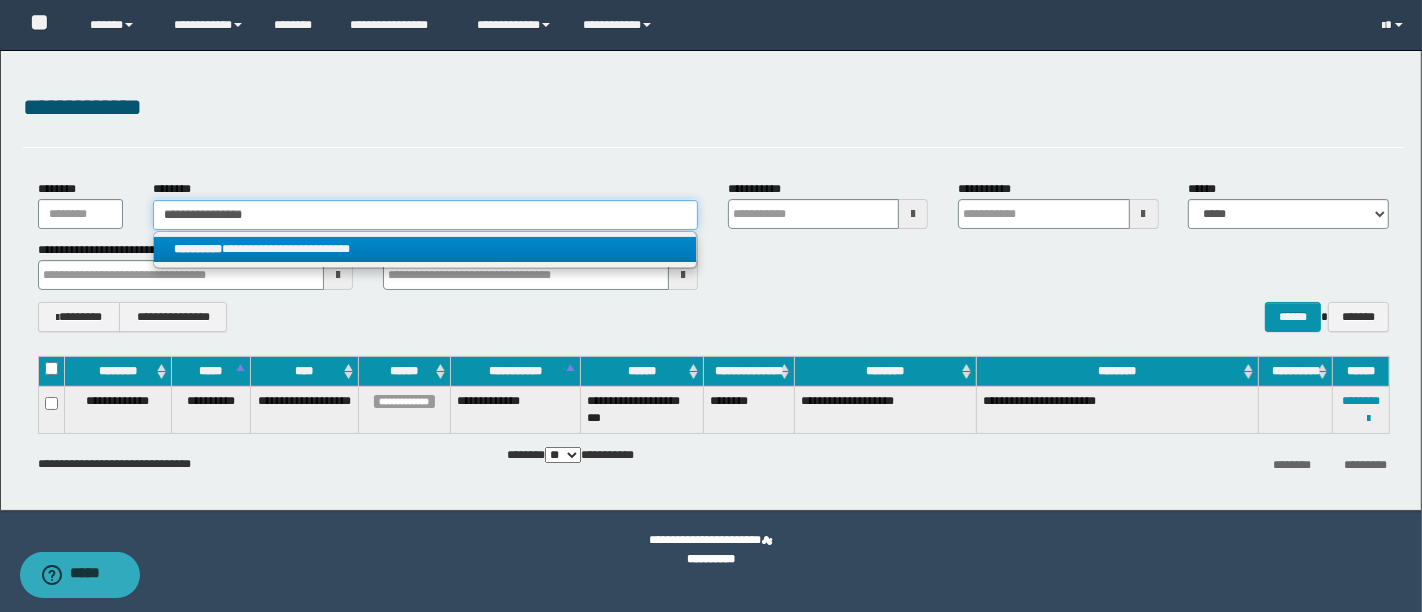 type on "**********" 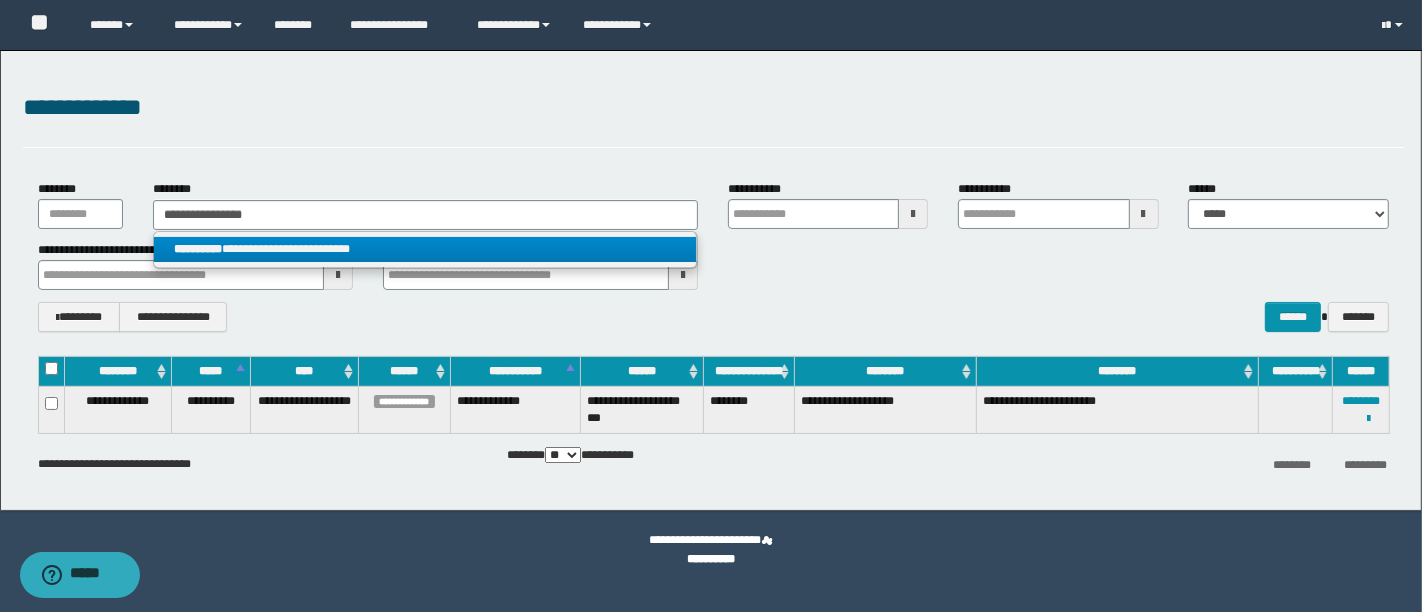 click on "**********" at bounding box center [425, 249] 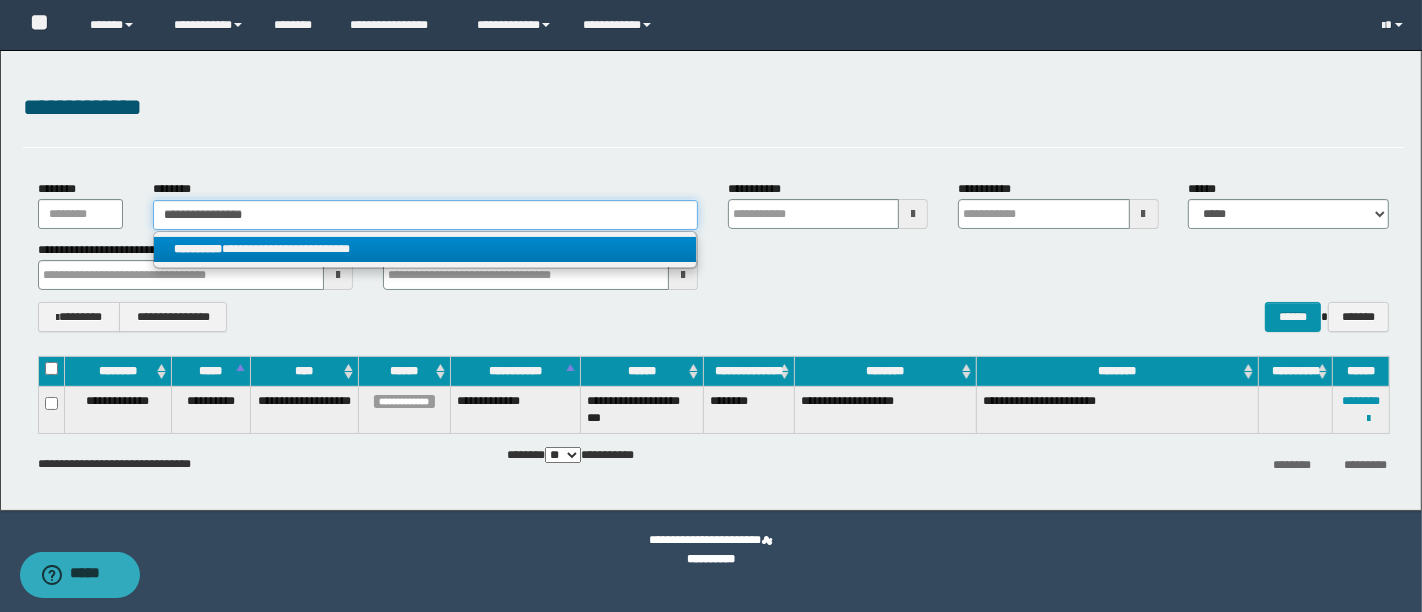 type 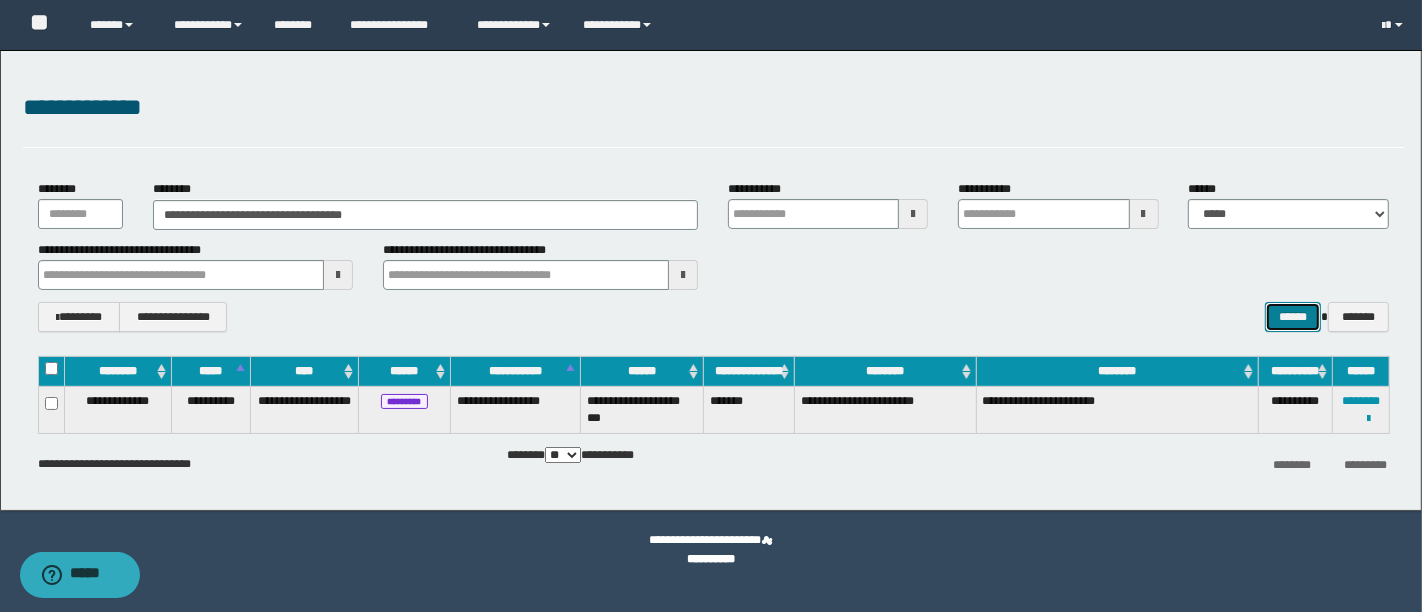 click on "******" at bounding box center [1293, 316] 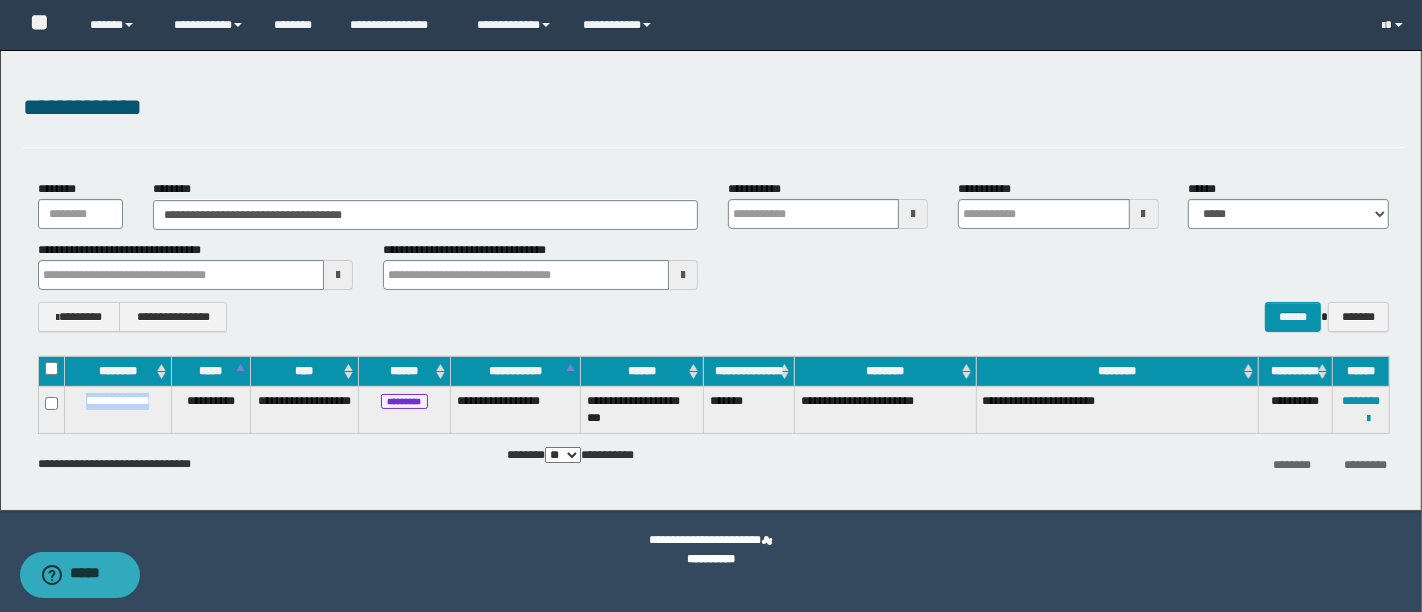drag, startPoint x: 158, startPoint y: 402, endPoint x: 58, endPoint y: 397, distance: 100.12492 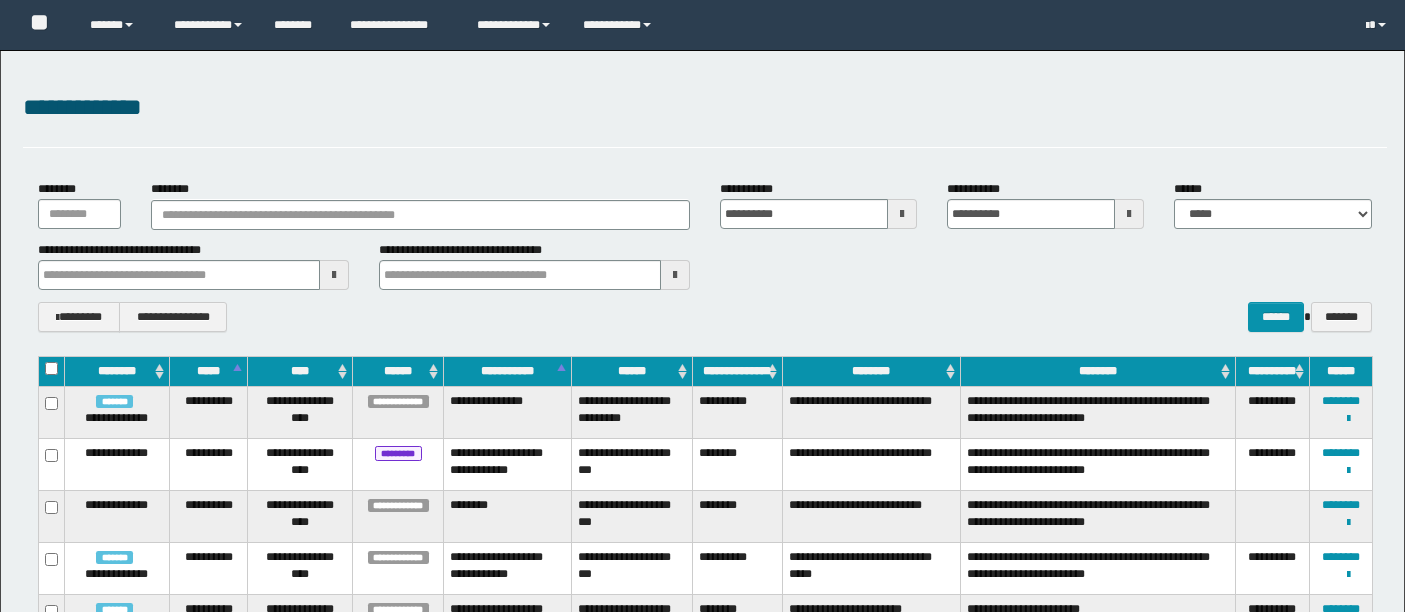 scroll, scrollTop: 0, scrollLeft: 0, axis: both 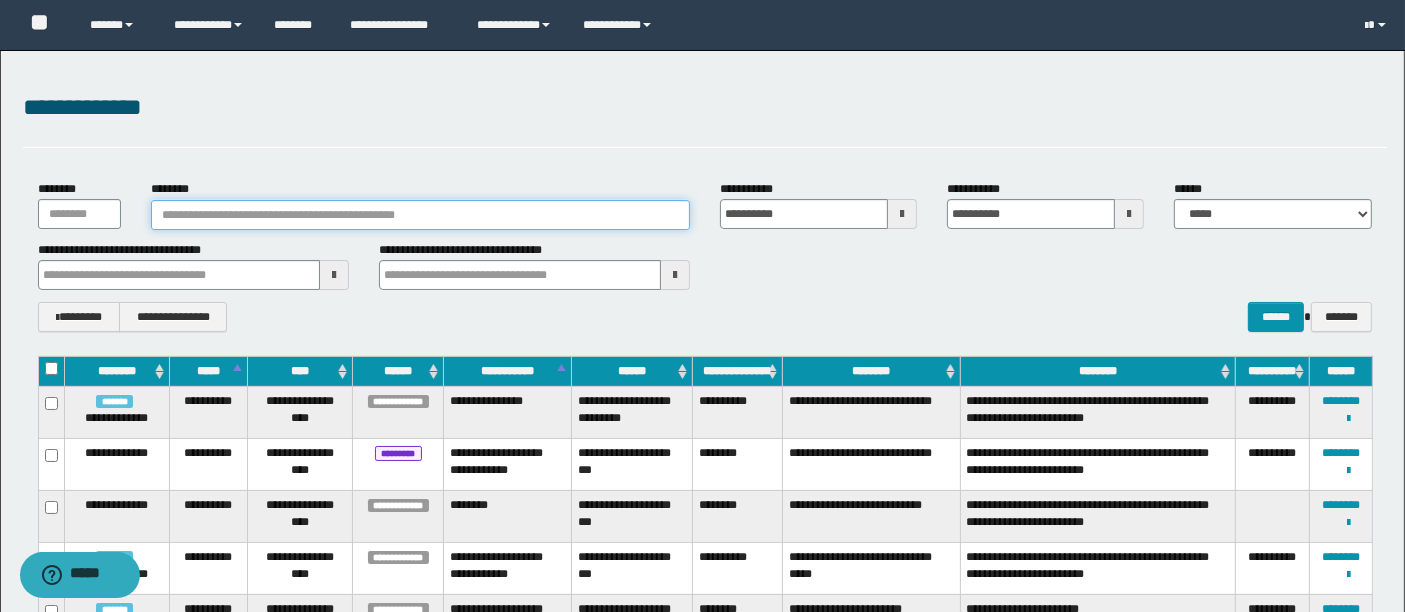 click on "********" at bounding box center [420, 215] 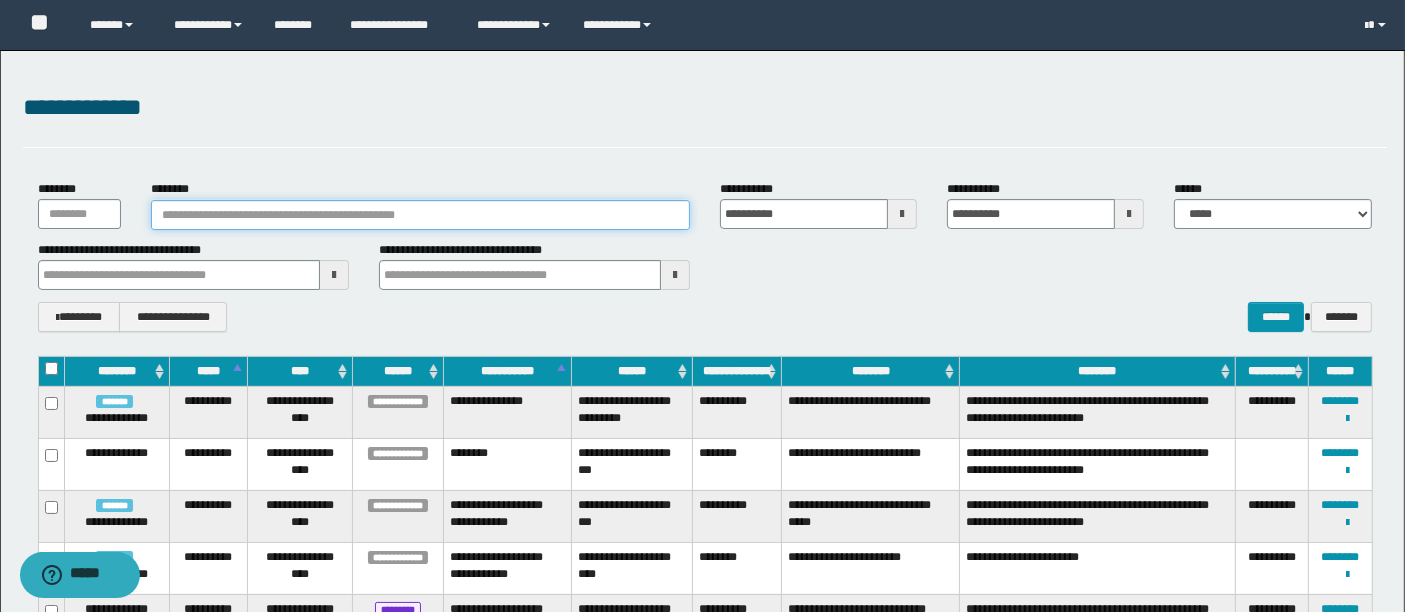 paste on "**********" 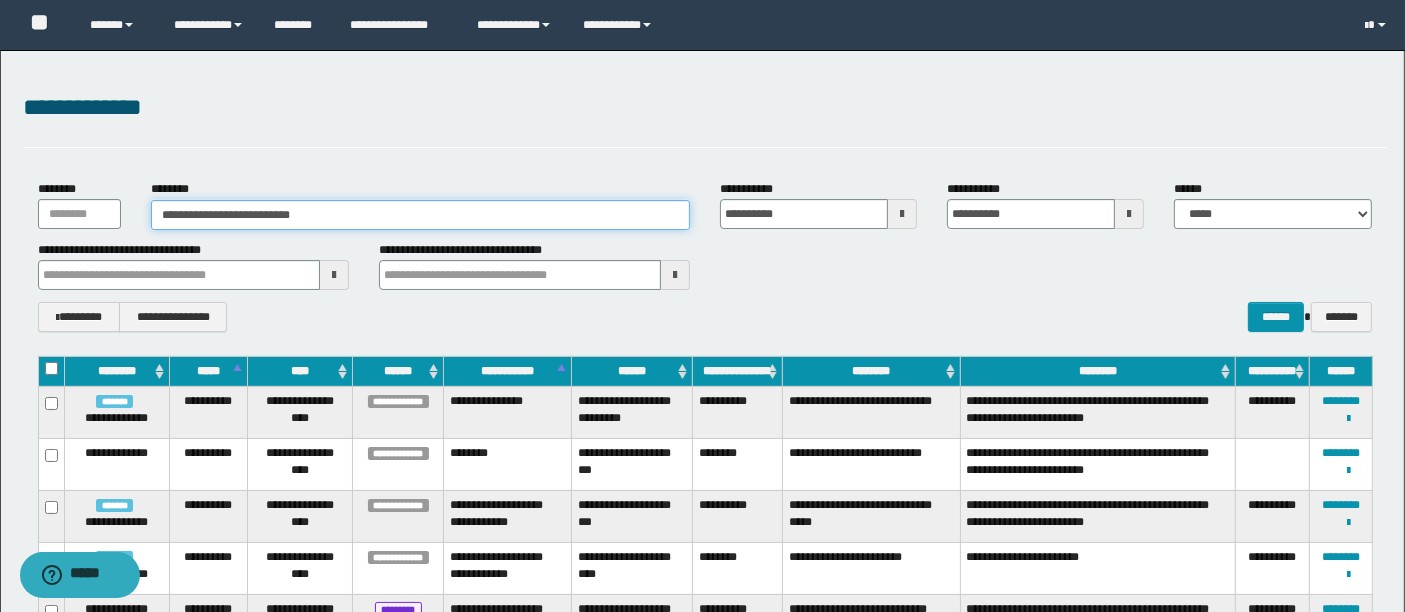type on "**********" 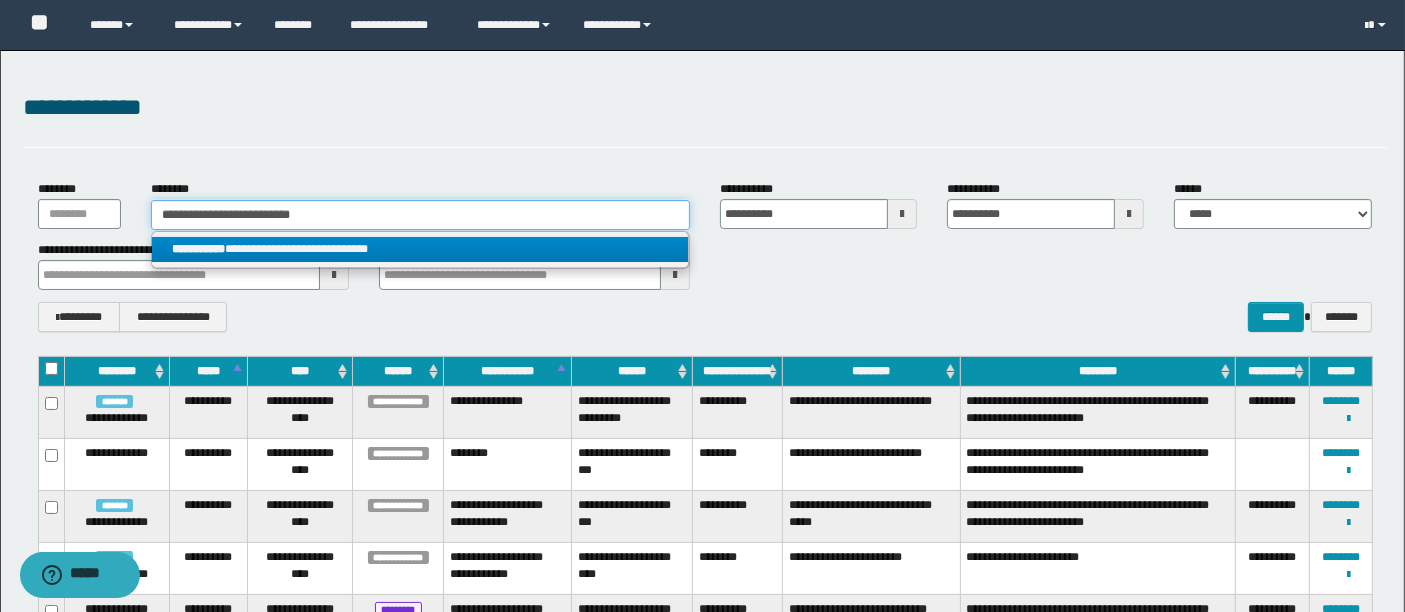 type on "**********" 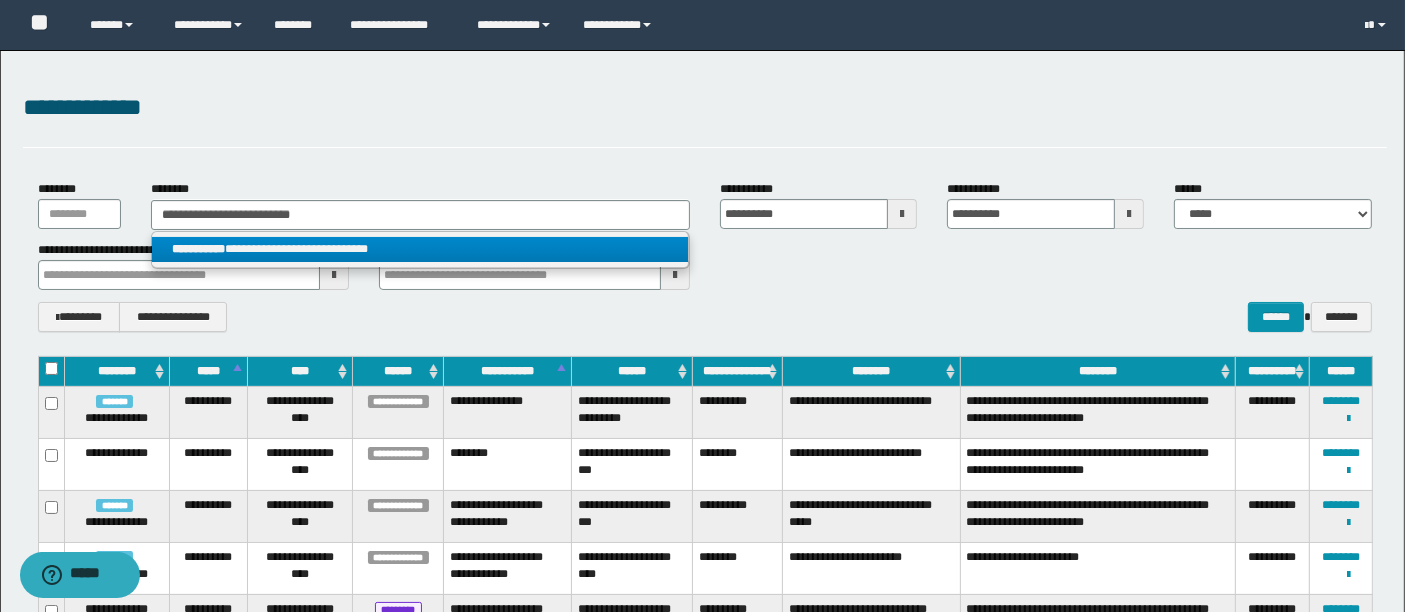 click on "**********" at bounding box center (420, 249) 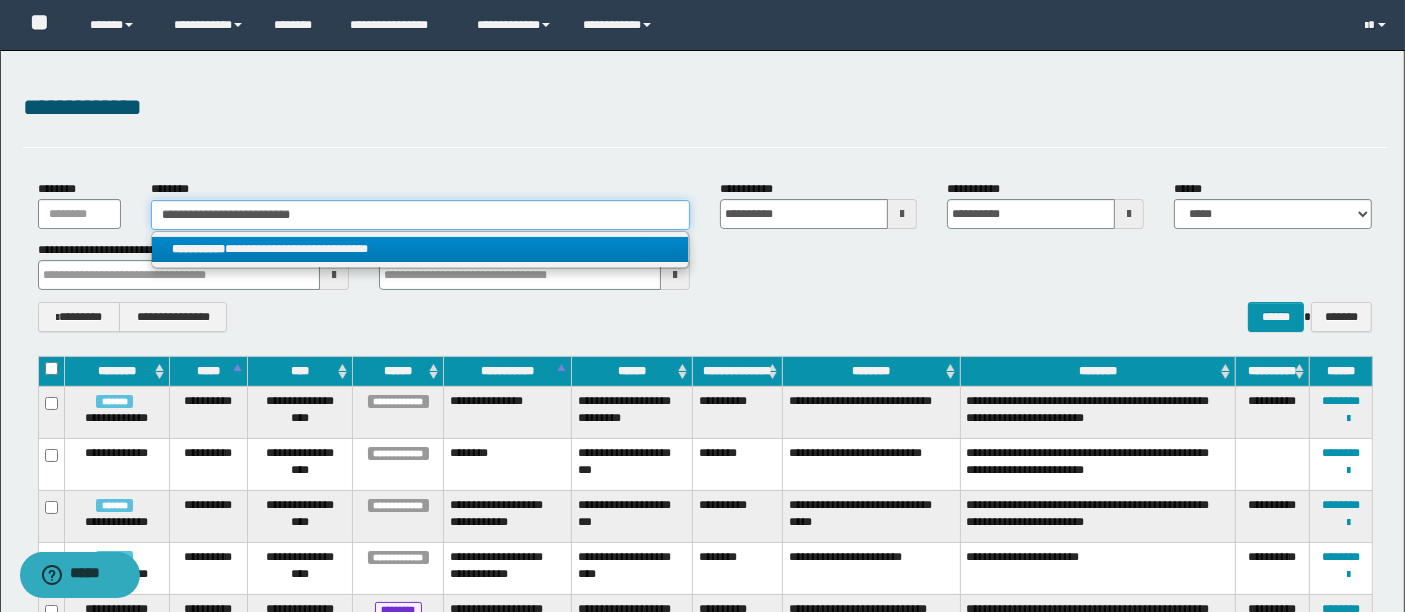 type 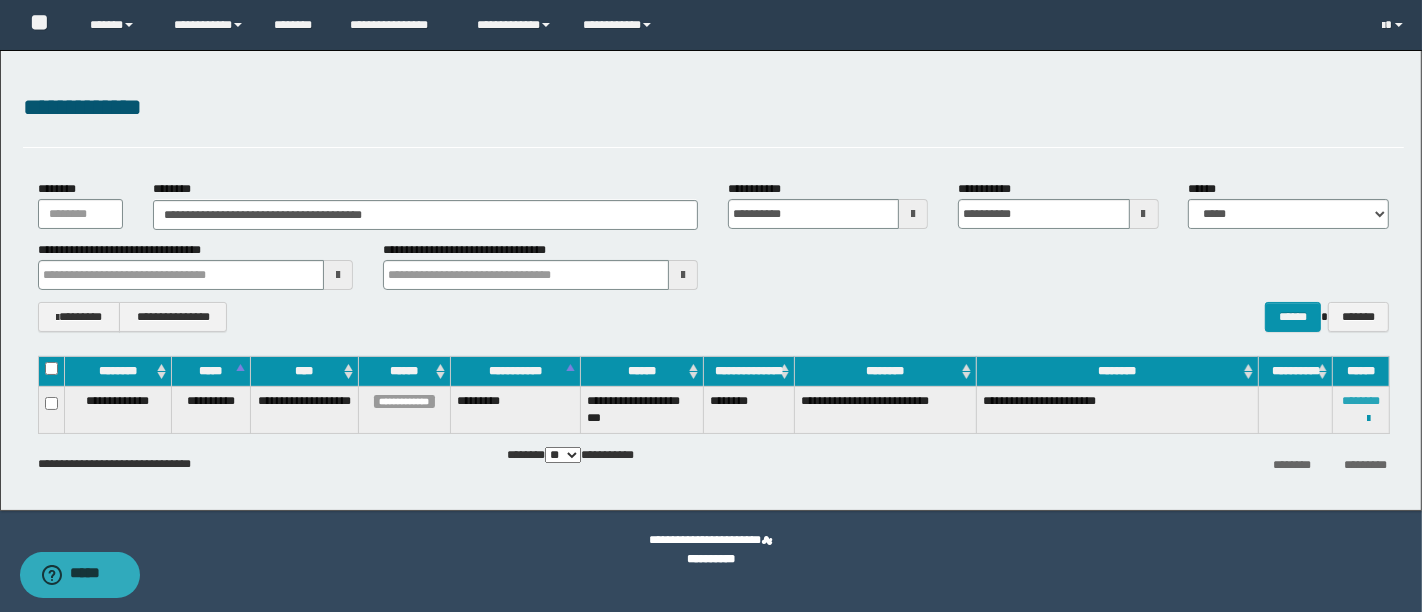 click on "********" at bounding box center (1361, 401) 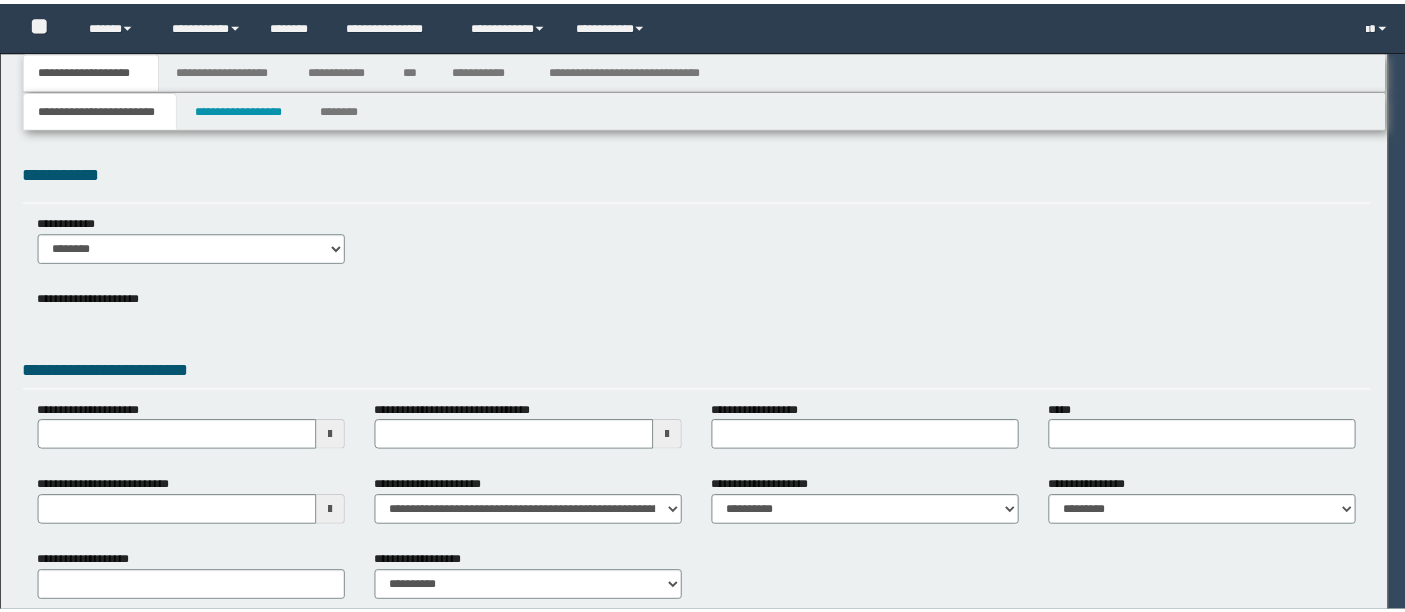 scroll, scrollTop: 0, scrollLeft: 0, axis: both 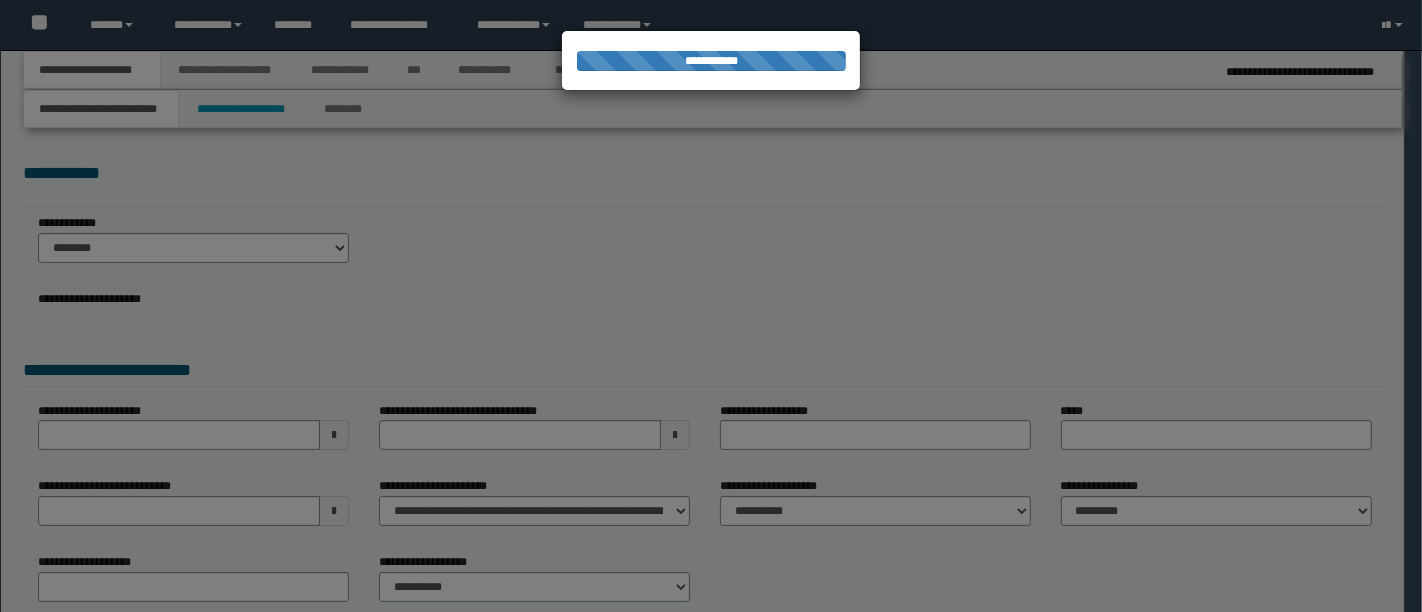 type on "**********" 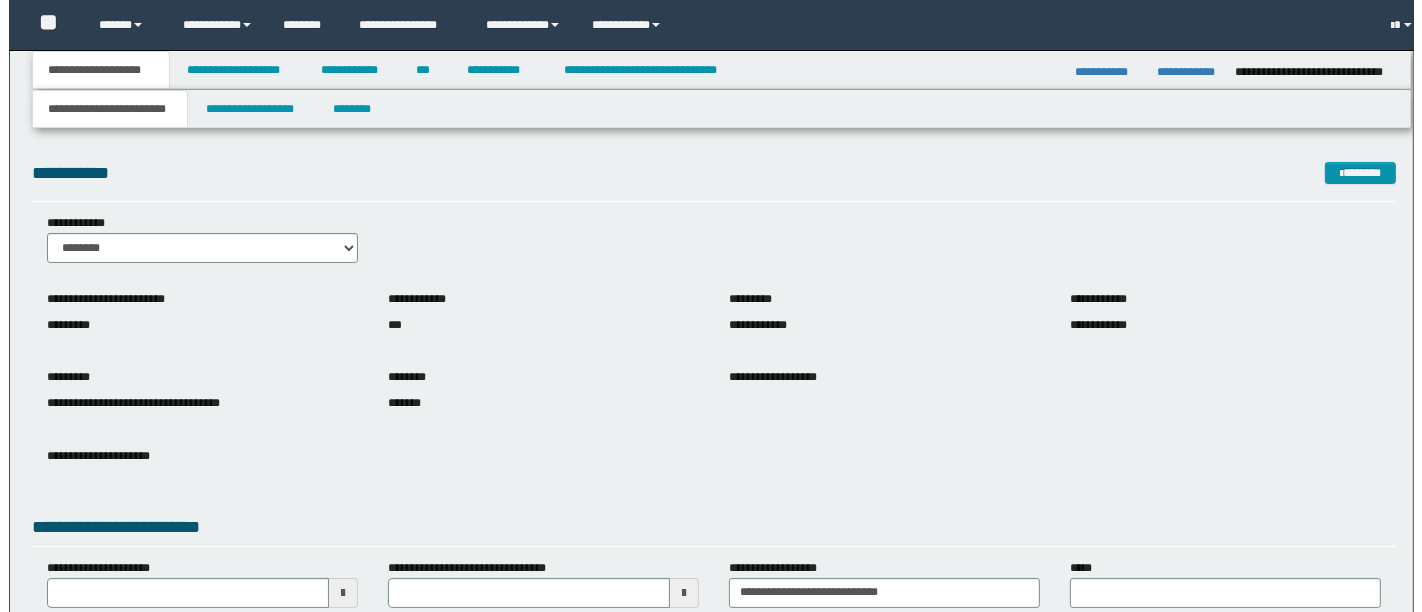 scroll, scrollTop: 0, scrollLeft: 0, axis: both 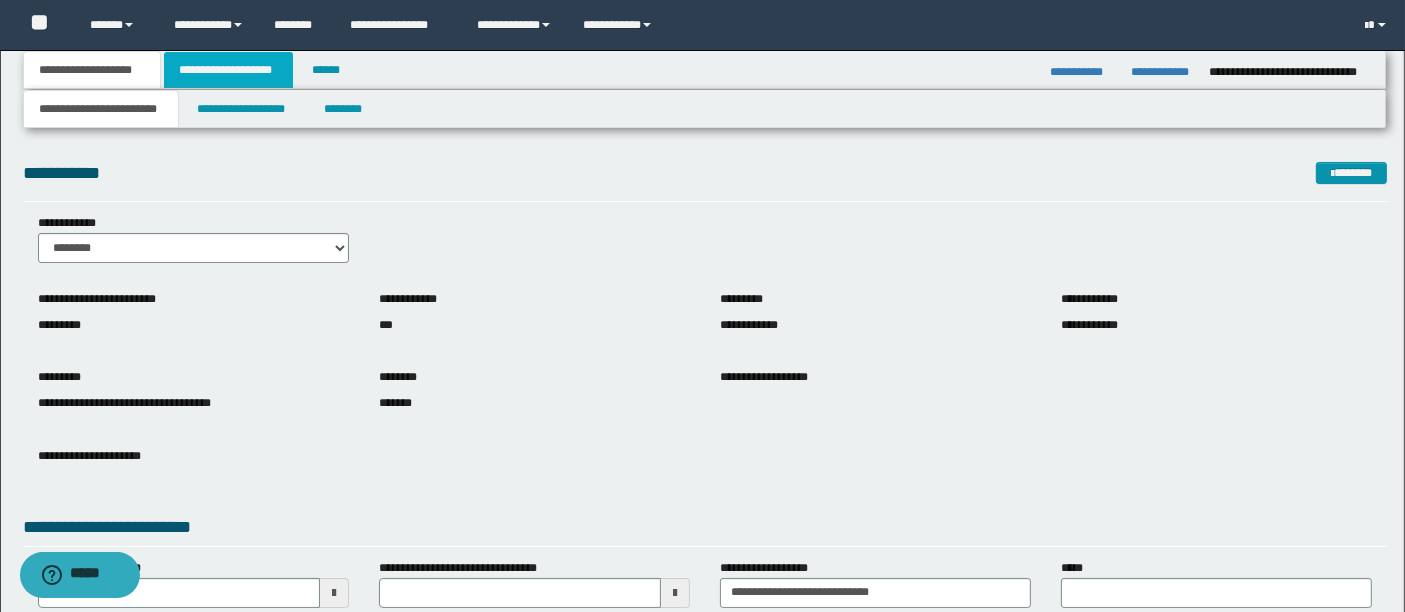 click on "**********" at bounding box center [228, 70] 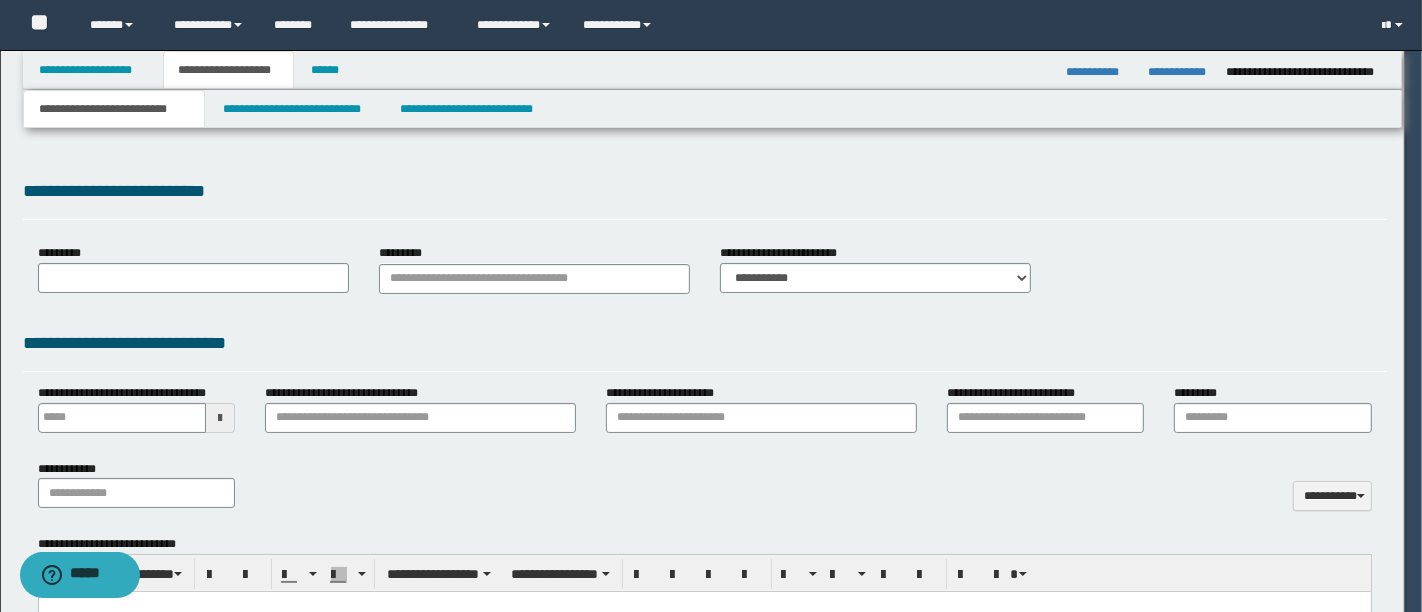 type on "**********" 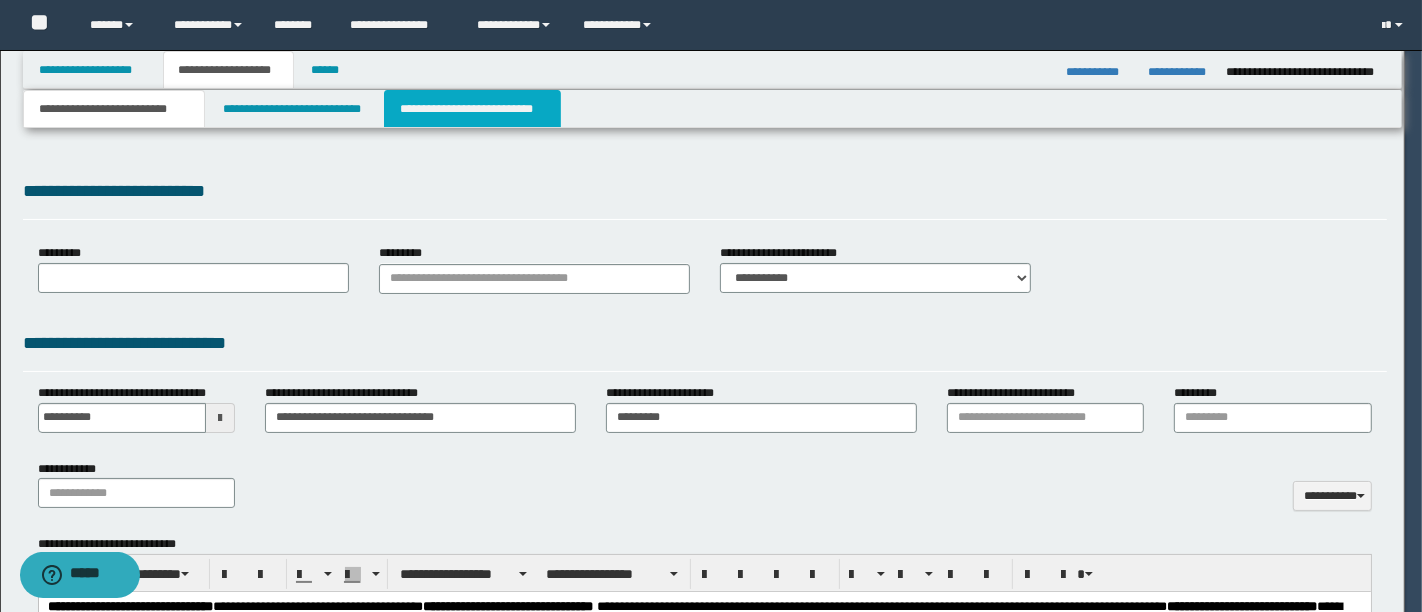 click on "**********" at bounding box center (472, 109) 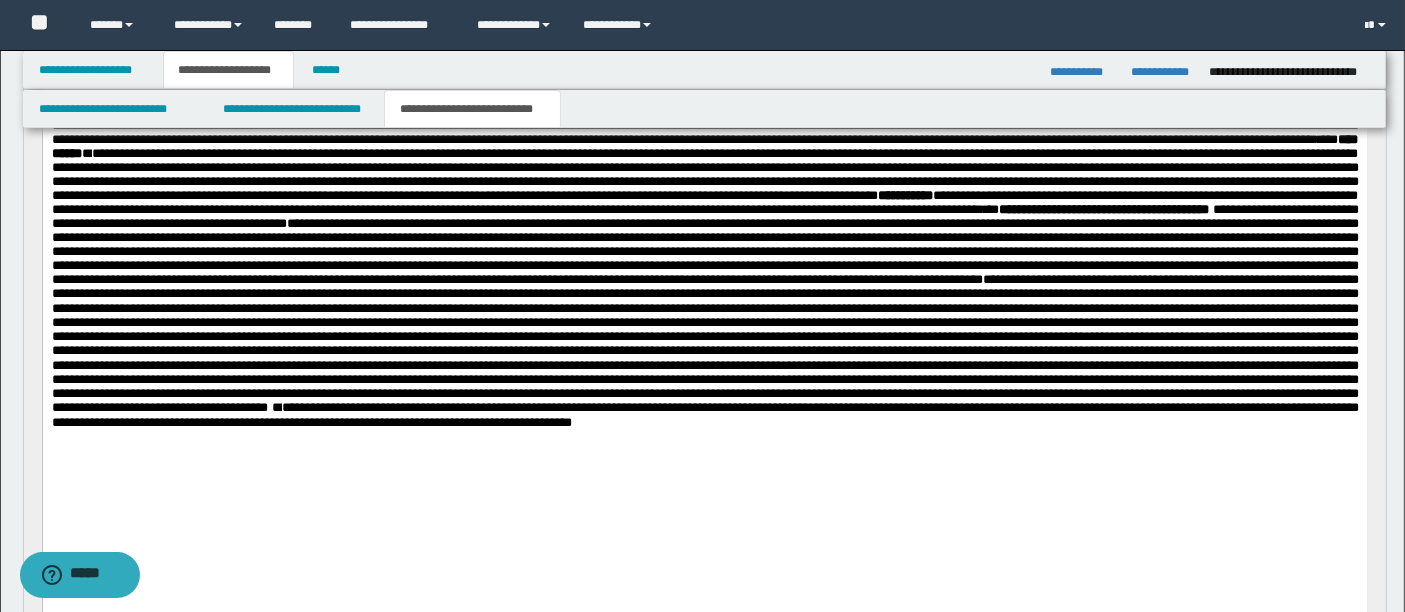 scroll, scrollTop: 317, scrollLeft: 0, axis: vertical 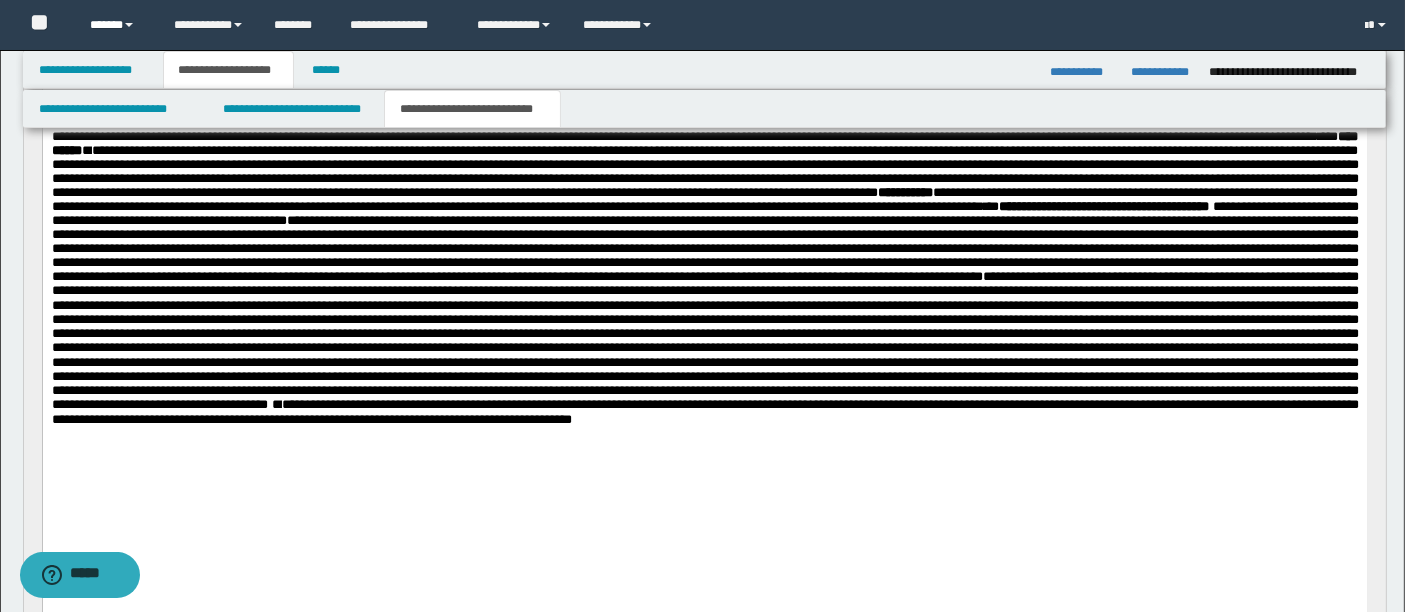 click on "******" at bounding box center [117, 25] 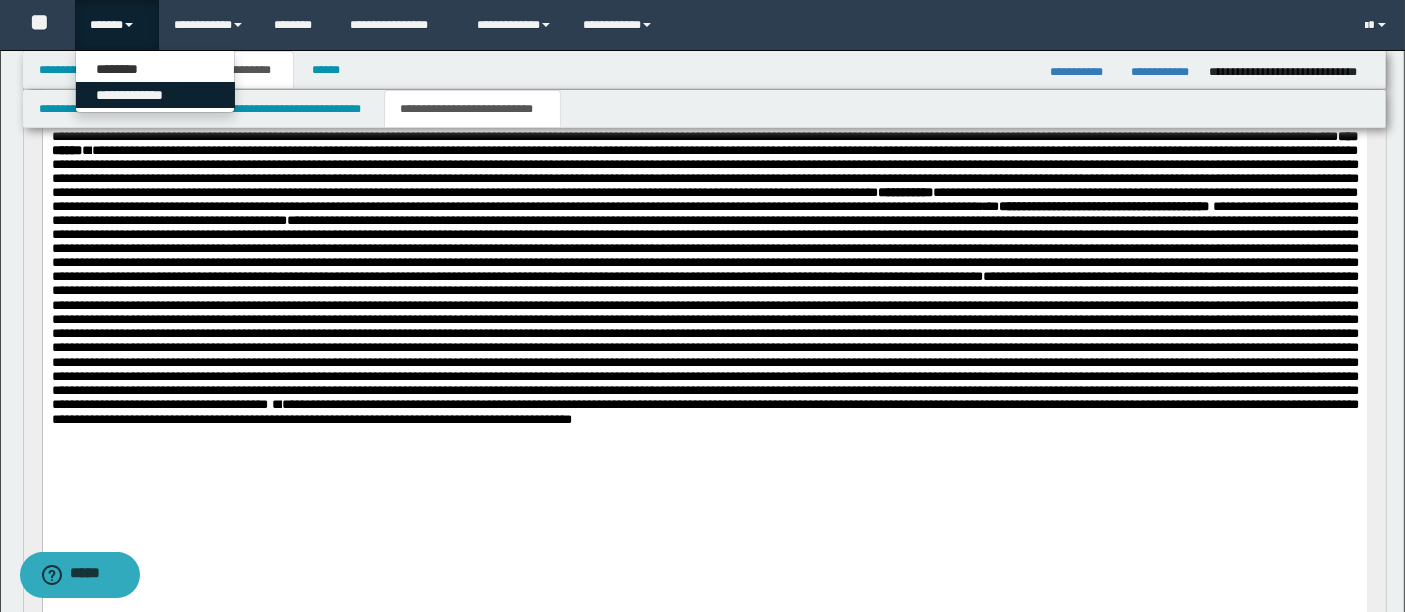 click on "**********" at bounding box center (155, 95) 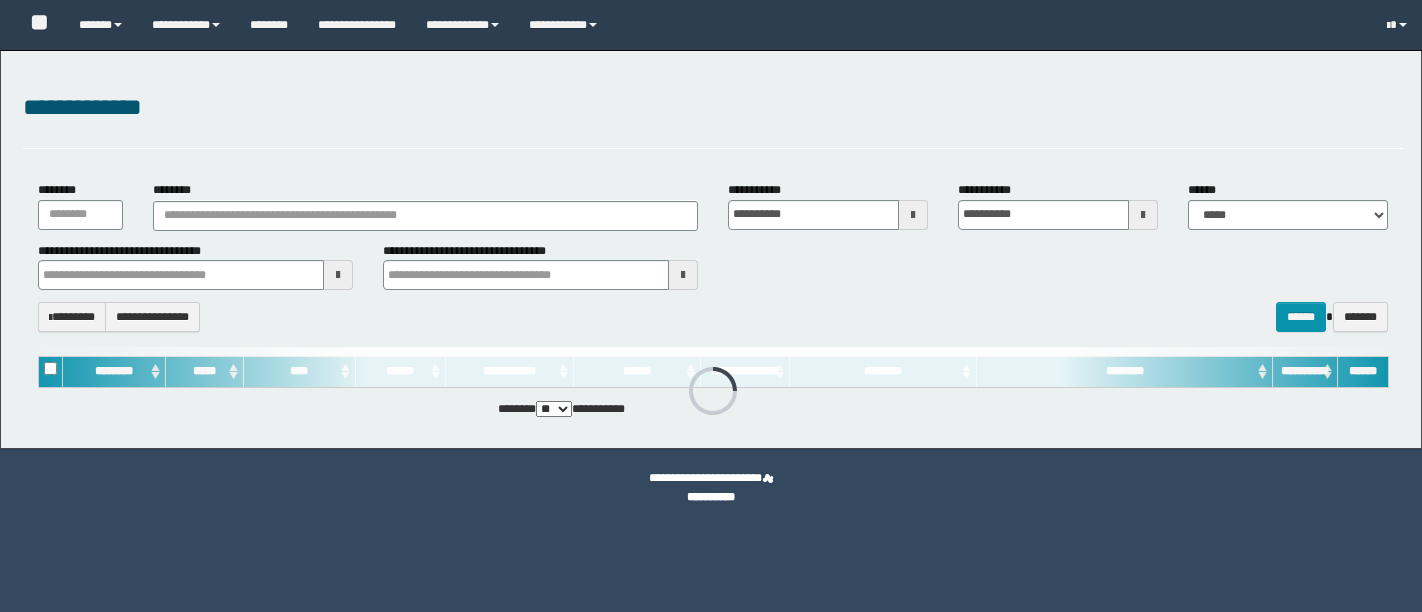 scroll, scrollTop: 0, scrollLeft: 0, axis: both 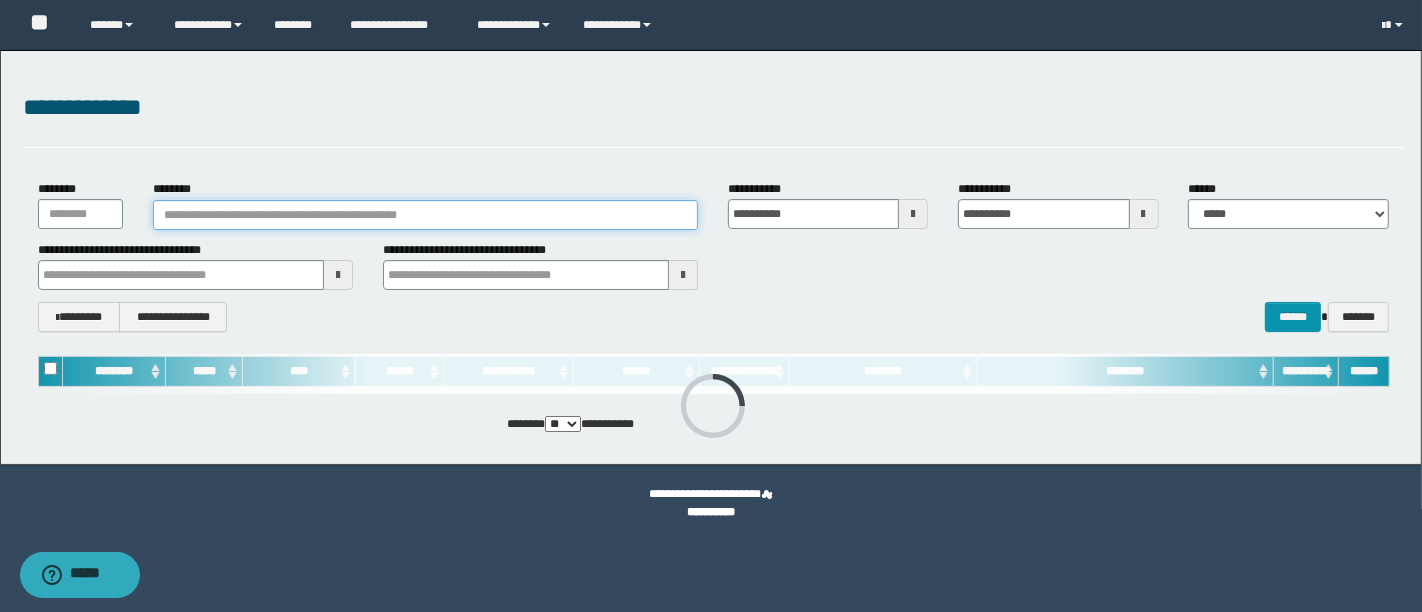 click on "********" at bounding box center (425, 215) 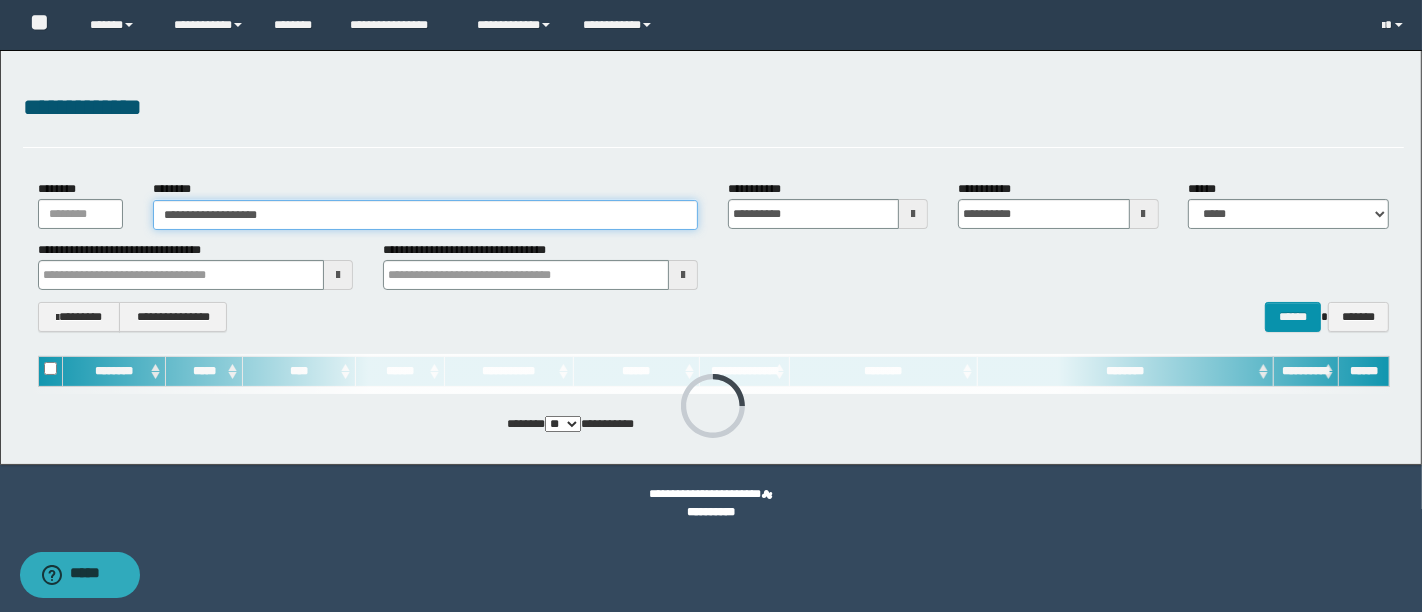 type on "**********" 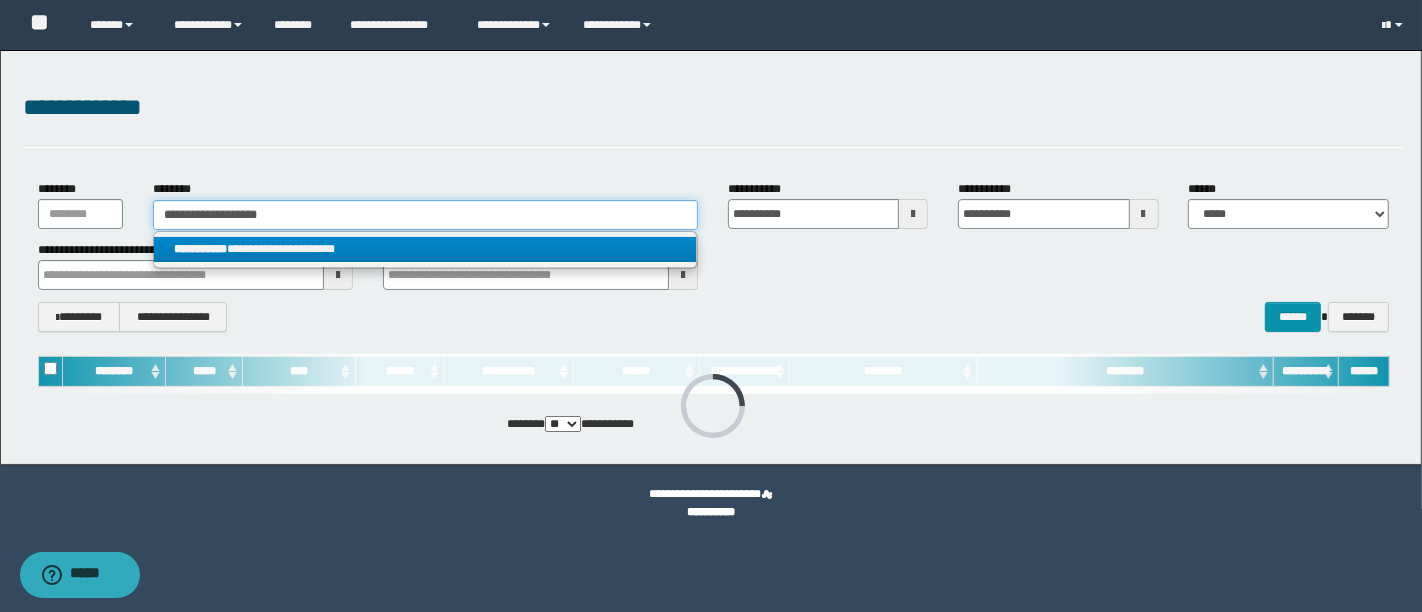type on "**********" 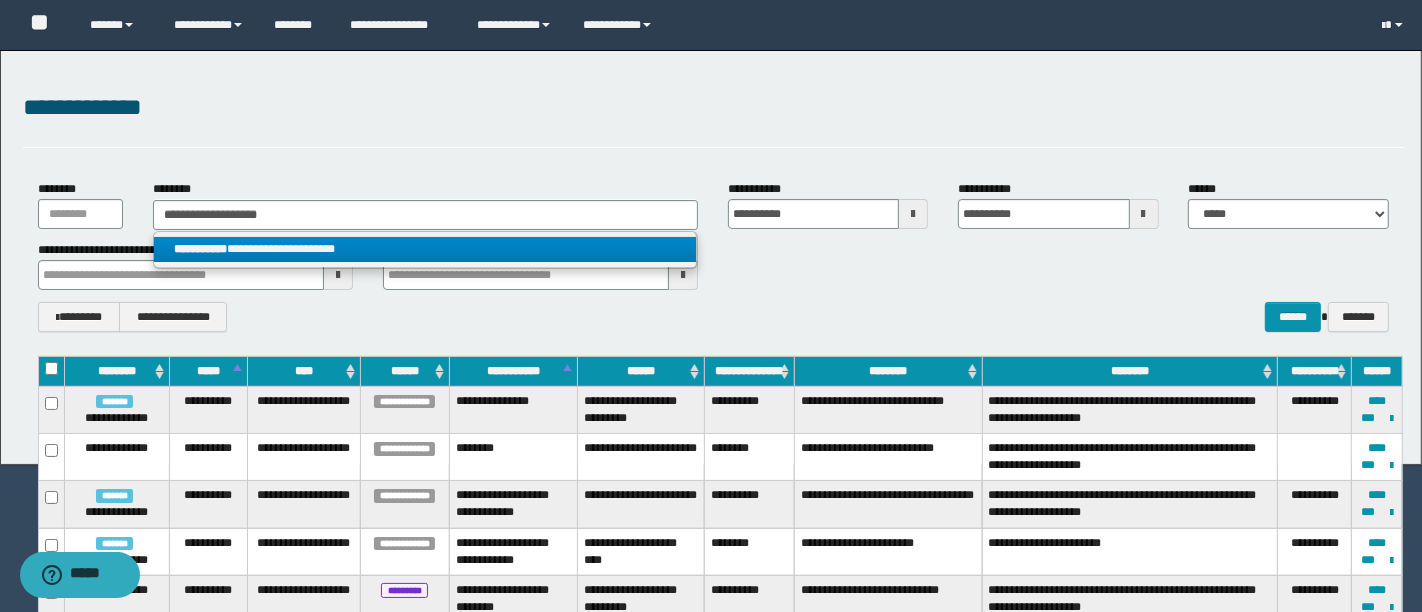 click on "**********" at bounding box center [425, 249] 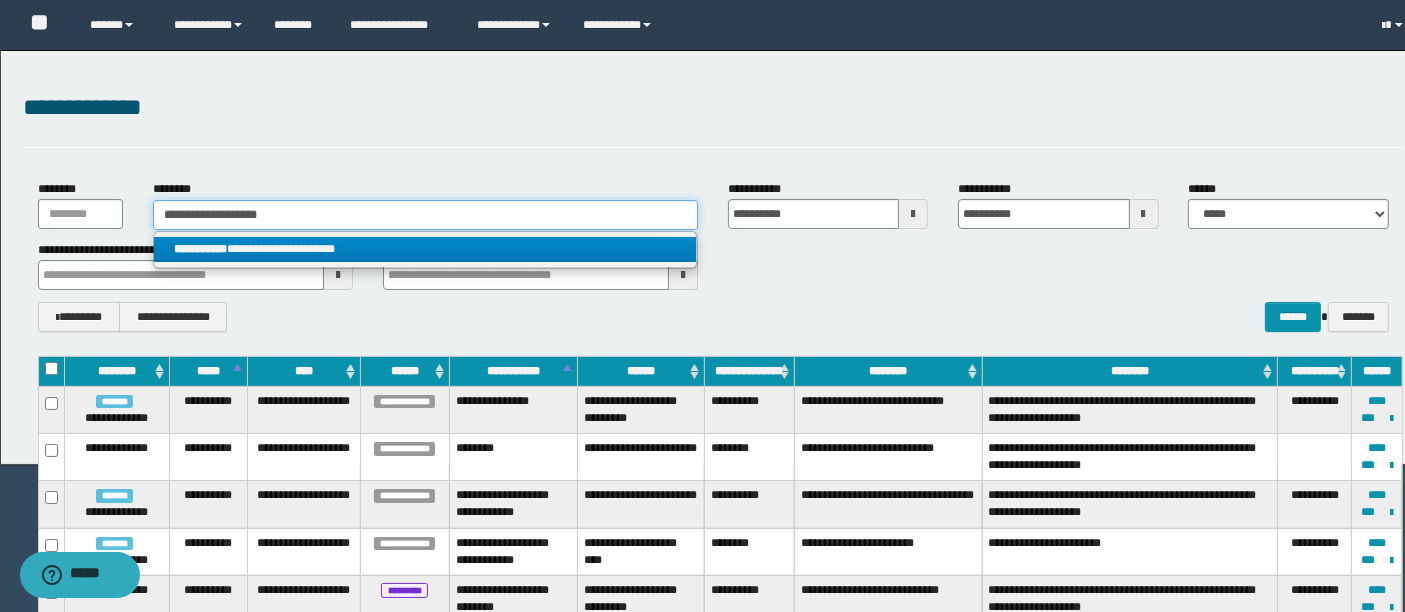 type 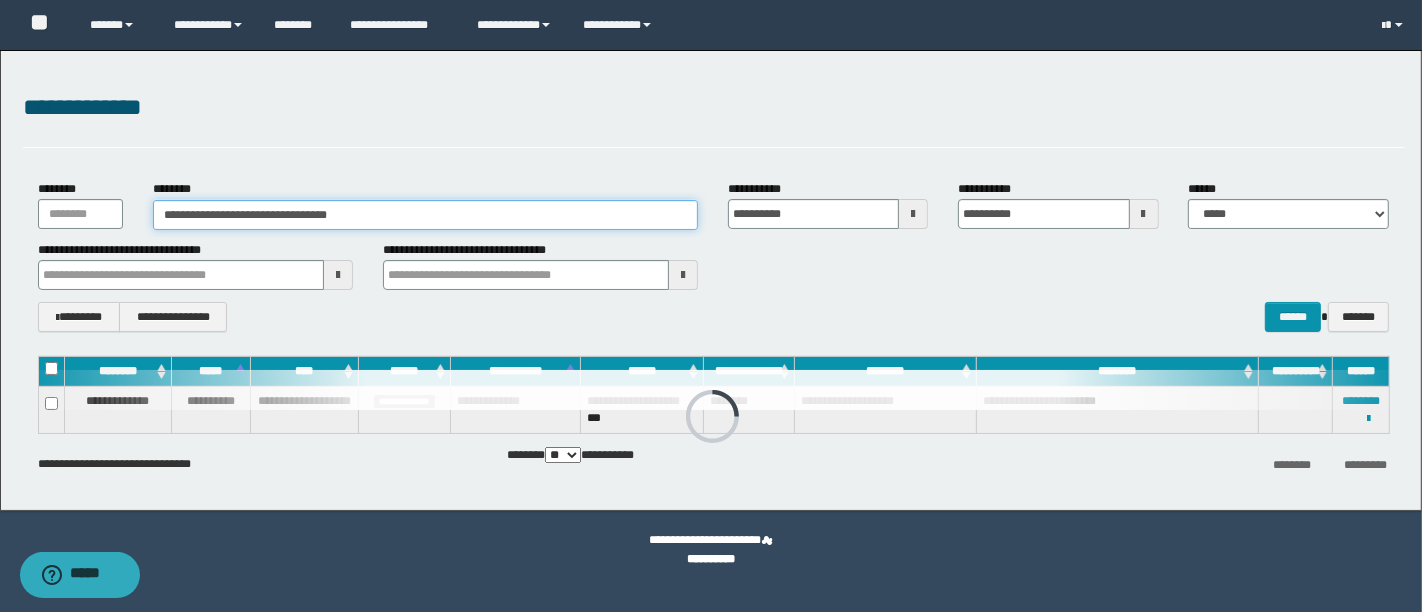 drag, startPoint x: 398, startPoint y: 213, endPoint x: 105, endPoint y: 201, distance: 293.24564 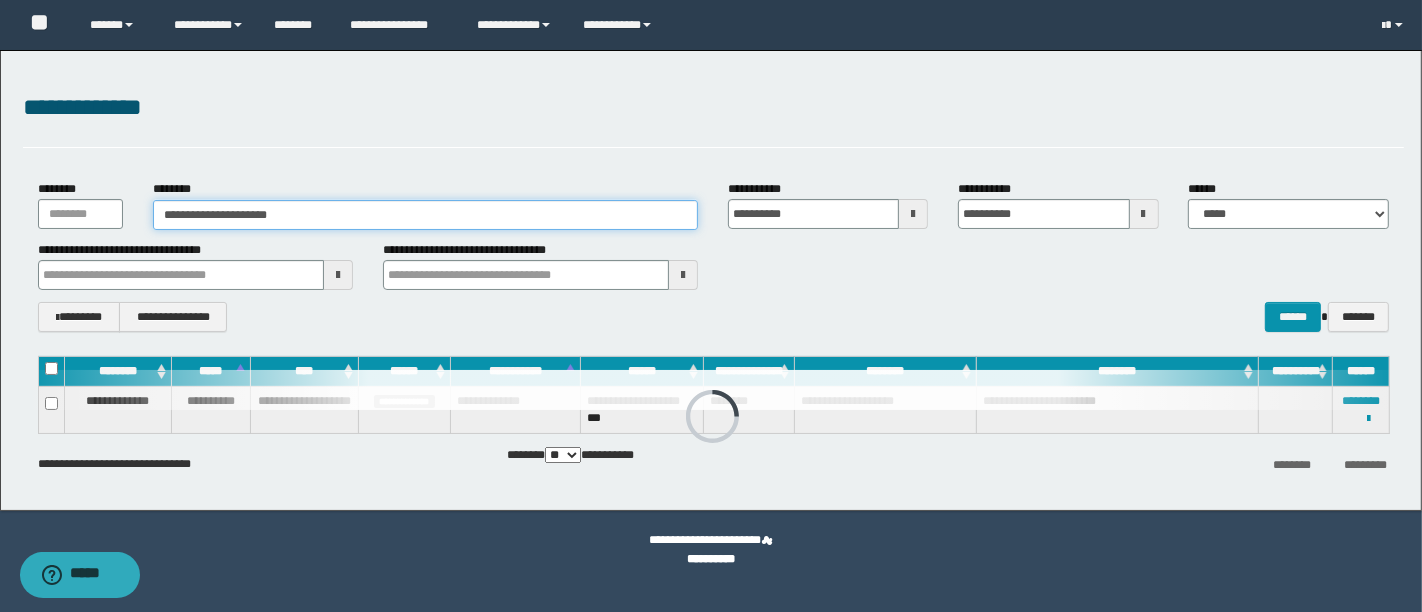 type on "**********" 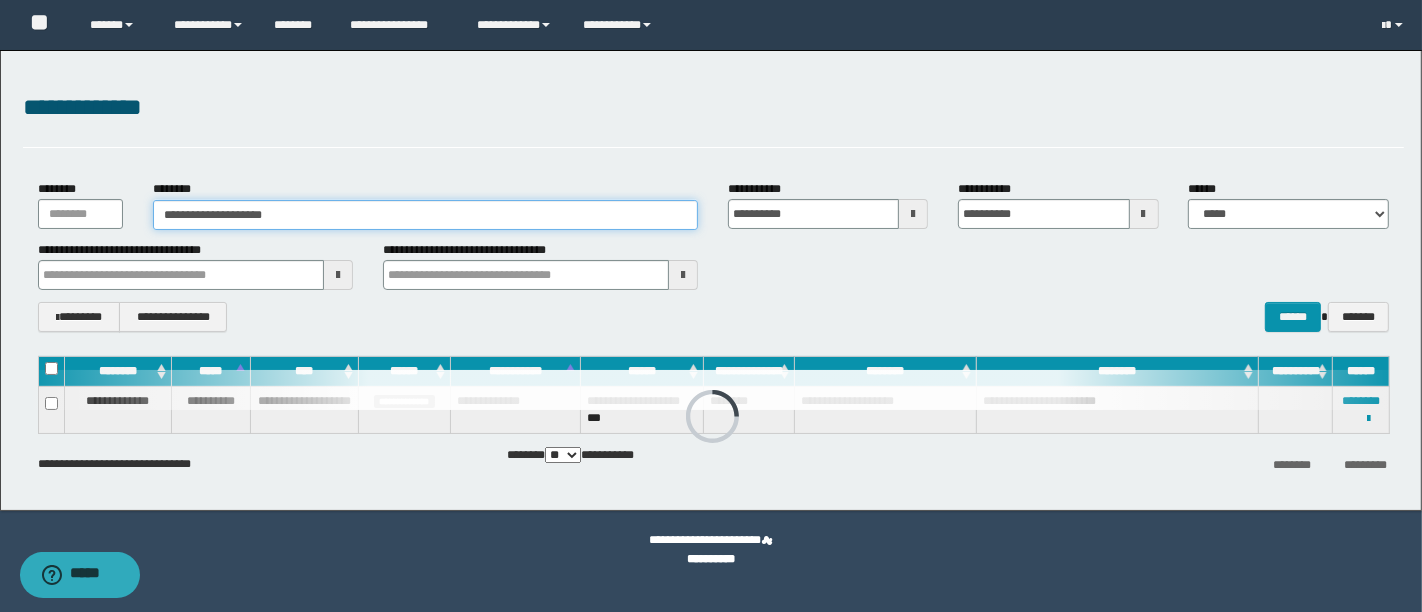 type on "**********" 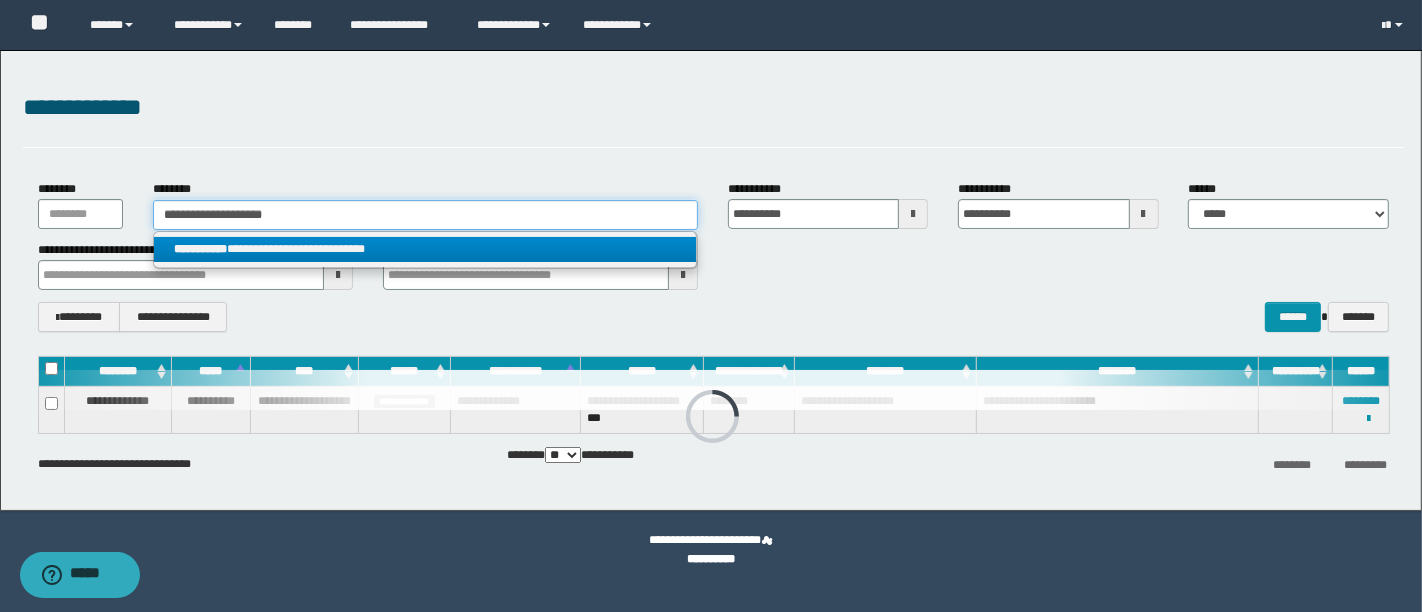 type on "**********" 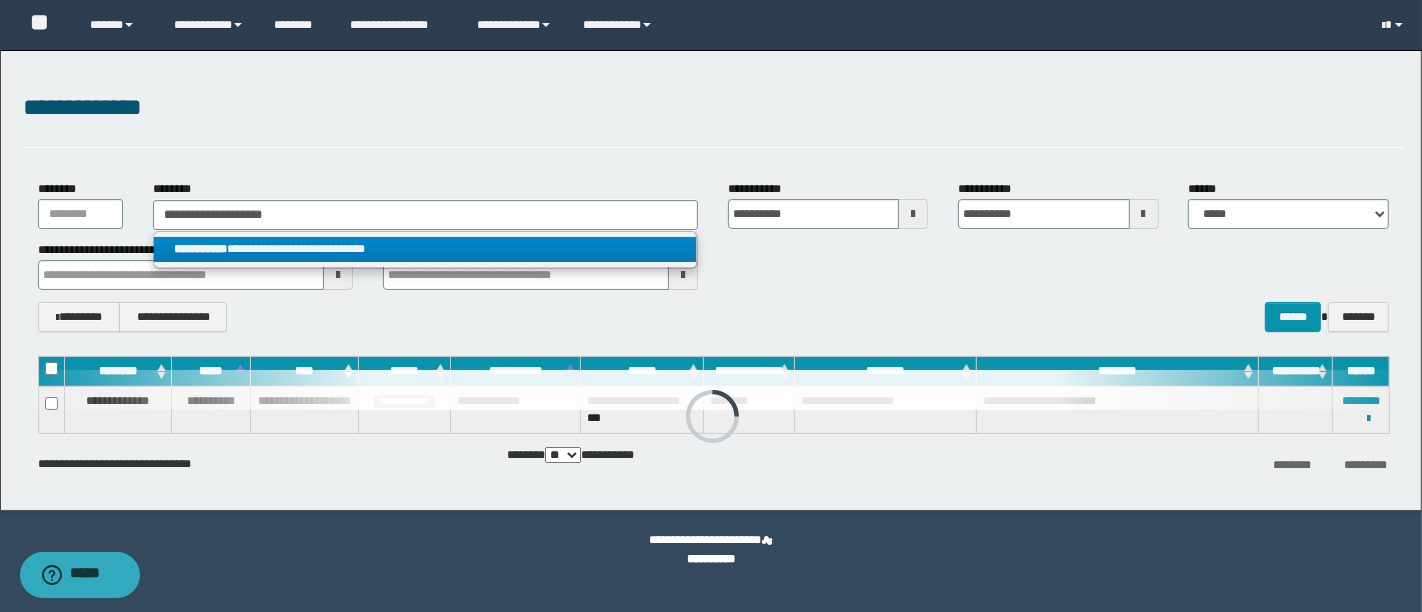 click on "**********" at bounding box center [425, 249] 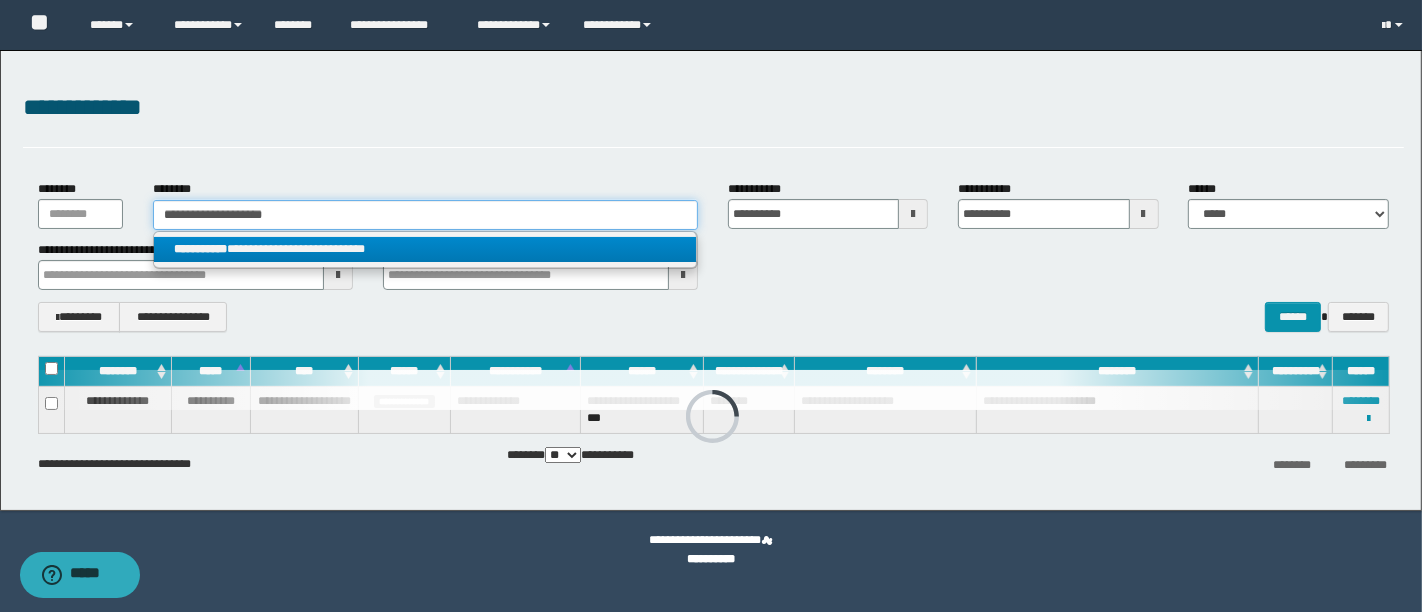 type 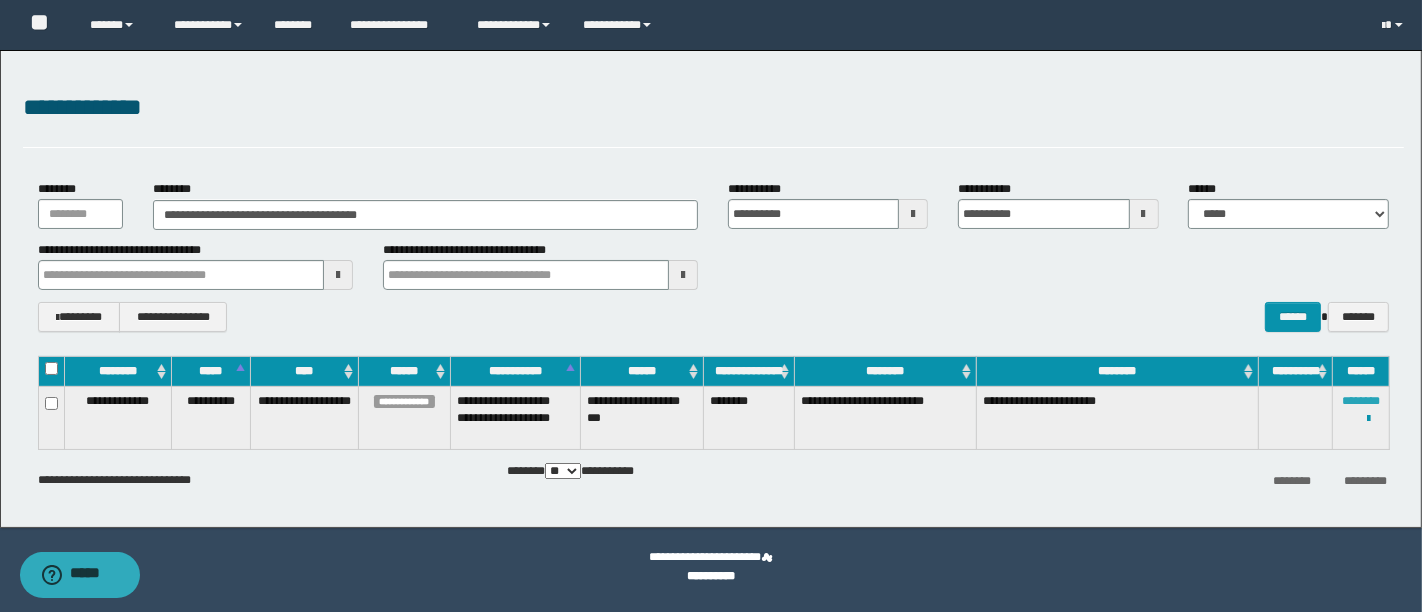 click on "********" at bounding box center (1361, 401) 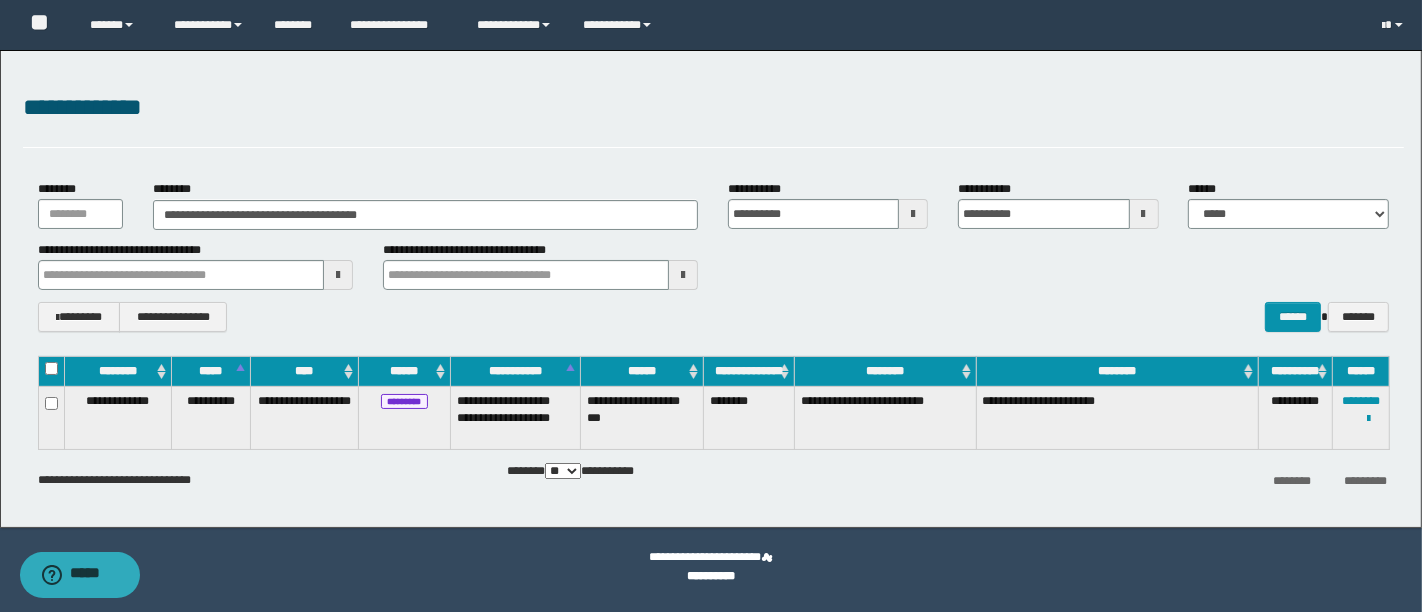 click on "**********" at bounding box center (711, 289) 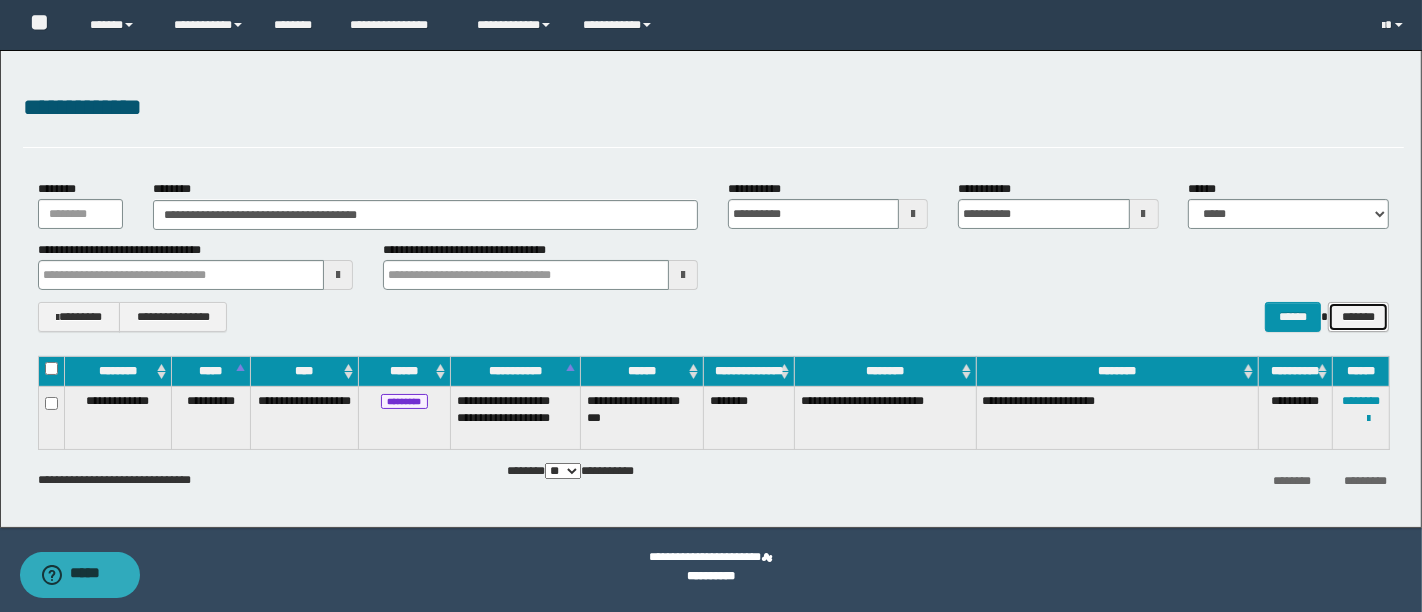 click on "*******" at bounding box center (1358, 316) 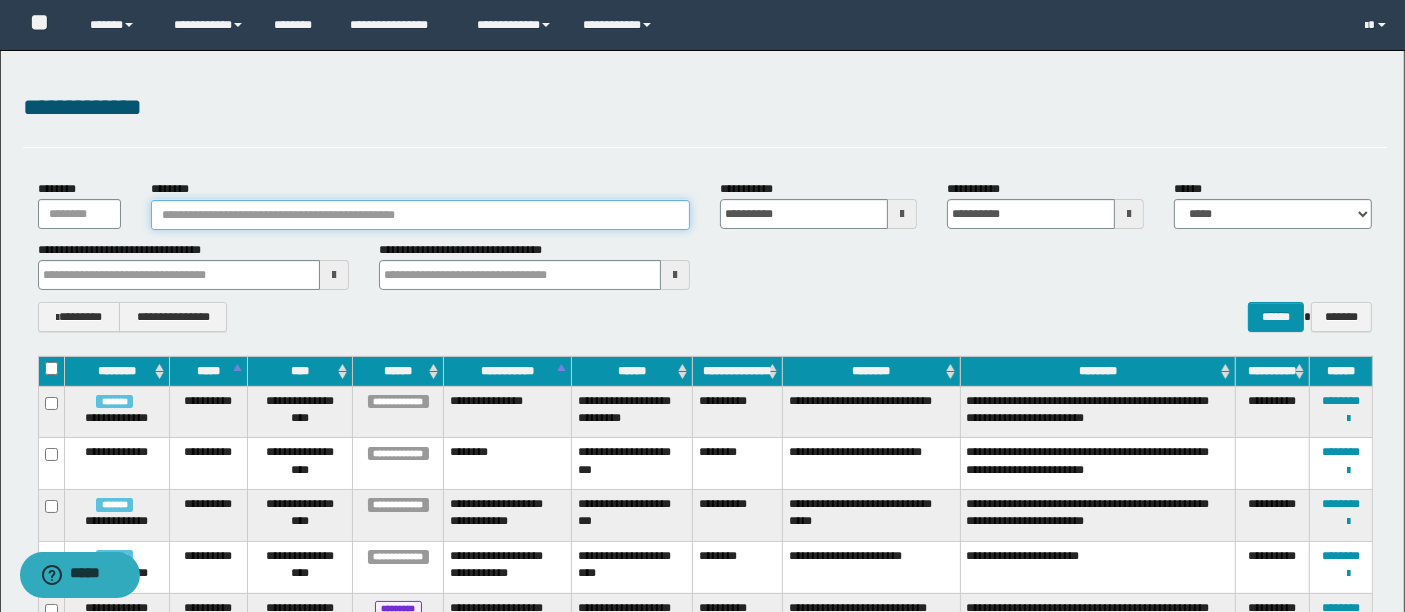 click on "********" at bounding box center (420, 215) 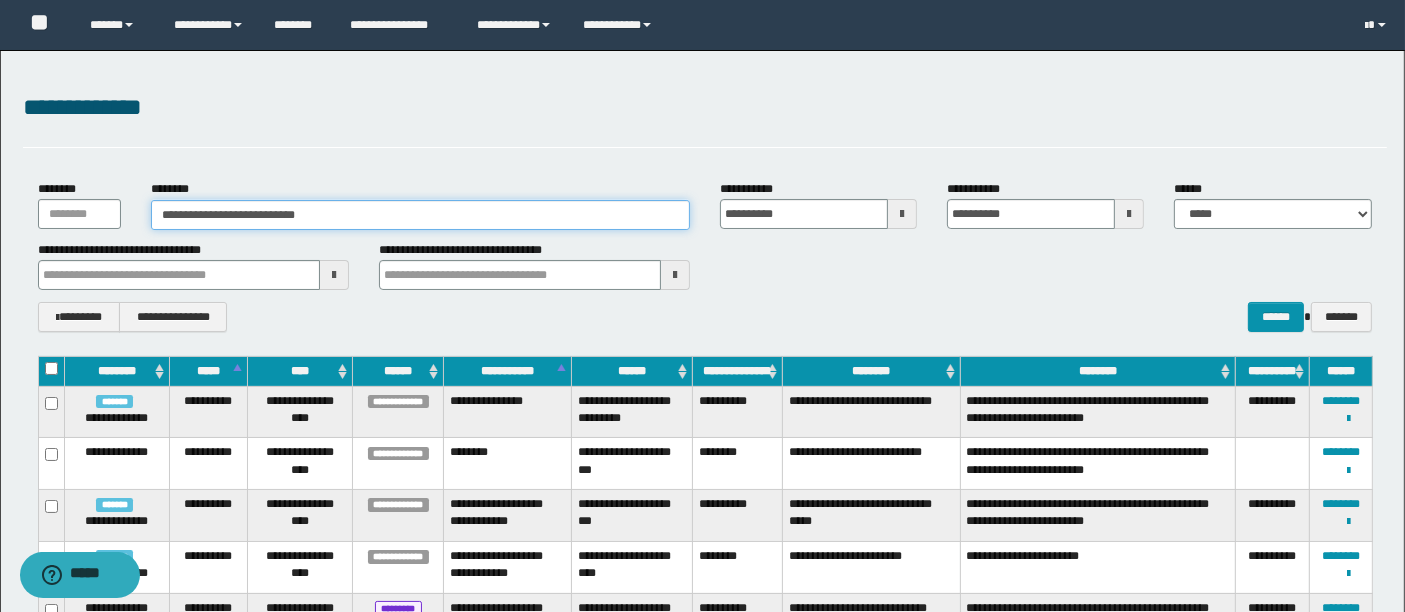 type on "**********" 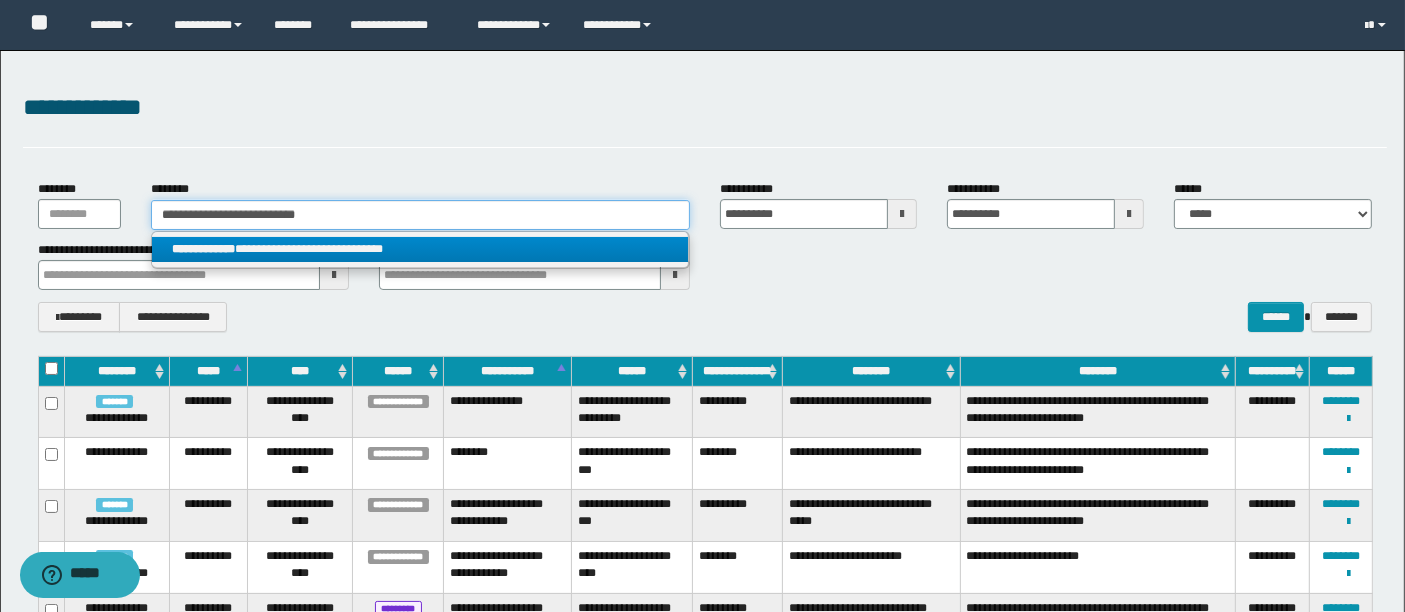 type on "**********" 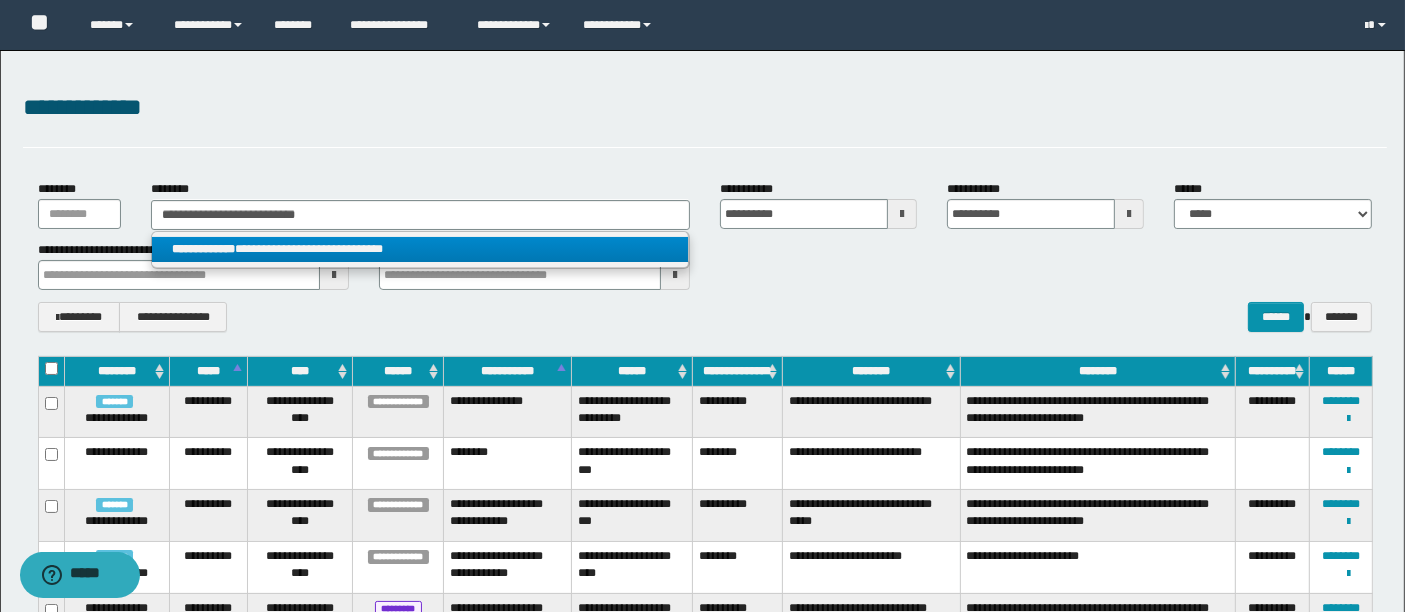click on "**********" at bounding box center [420, 249] 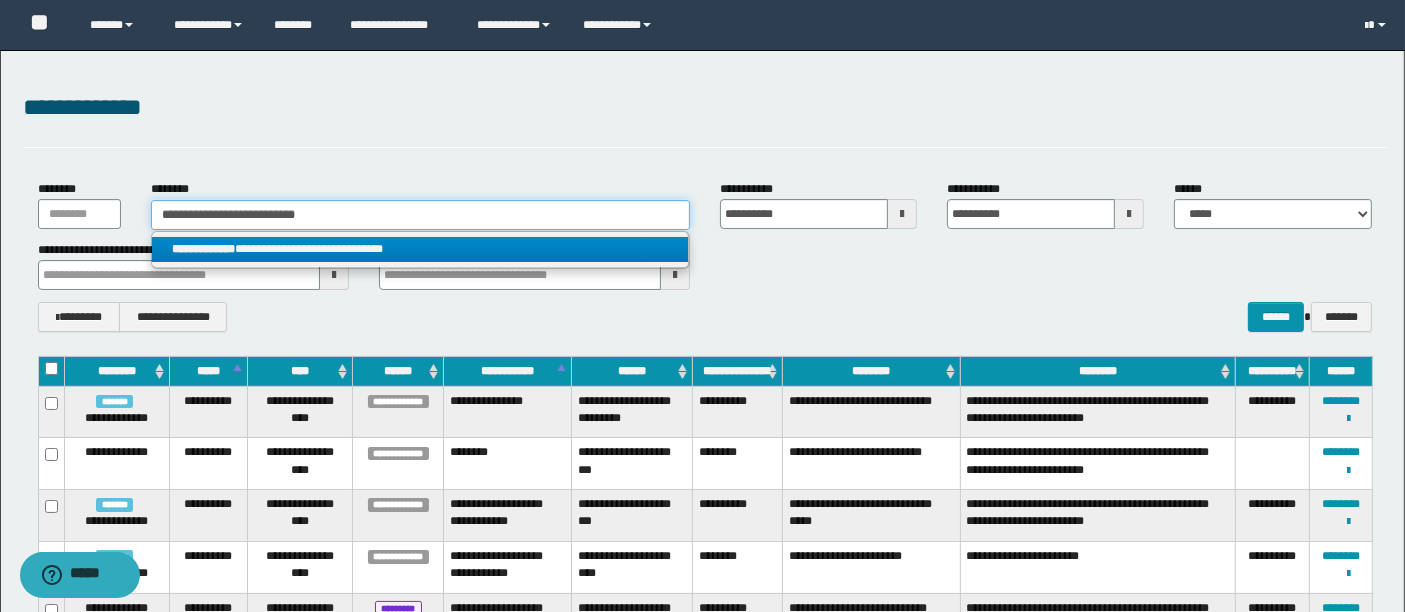 type 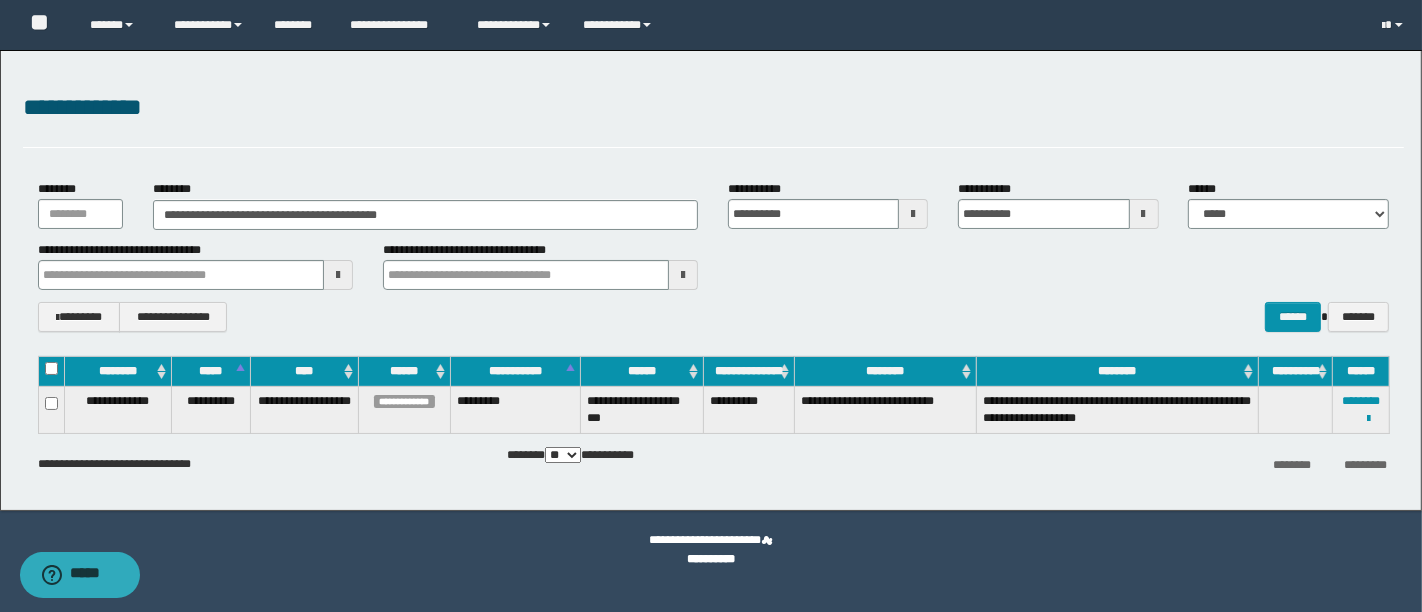 click on "**********" at bounding box center [711, 550] 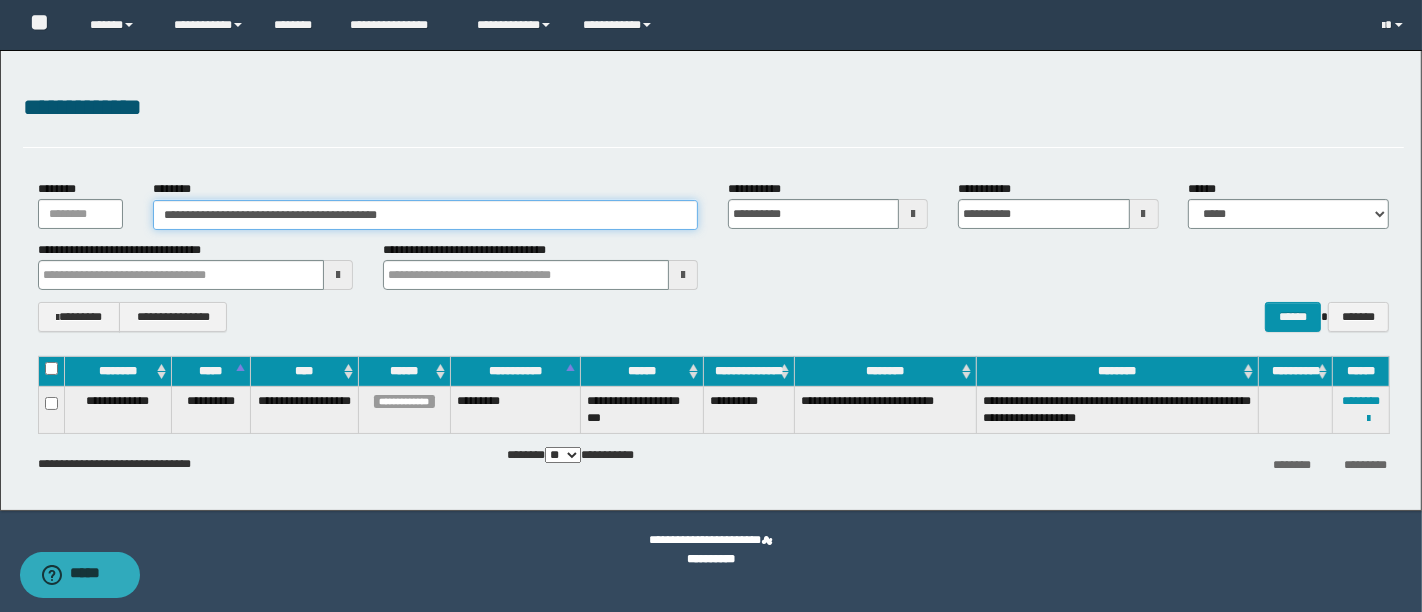 drag, startPoint x: 484, startPoint y: 210, endPoint x: 141, endPoint y: 211, distance: 343.00146 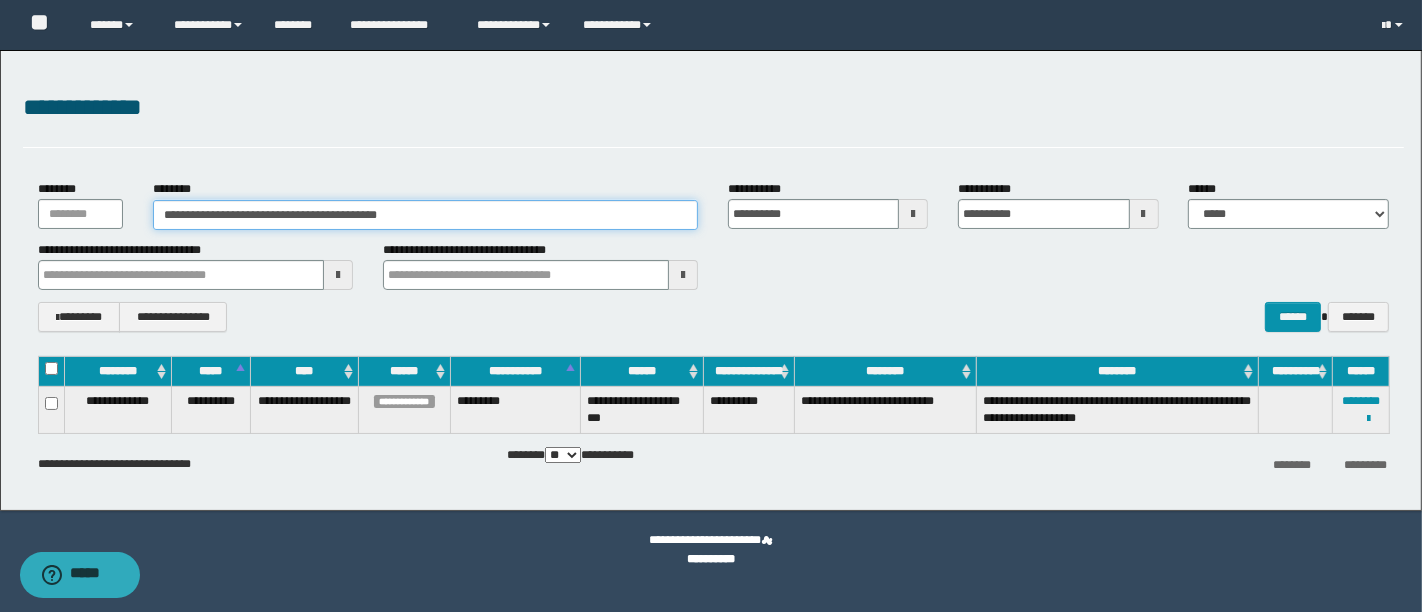 paste 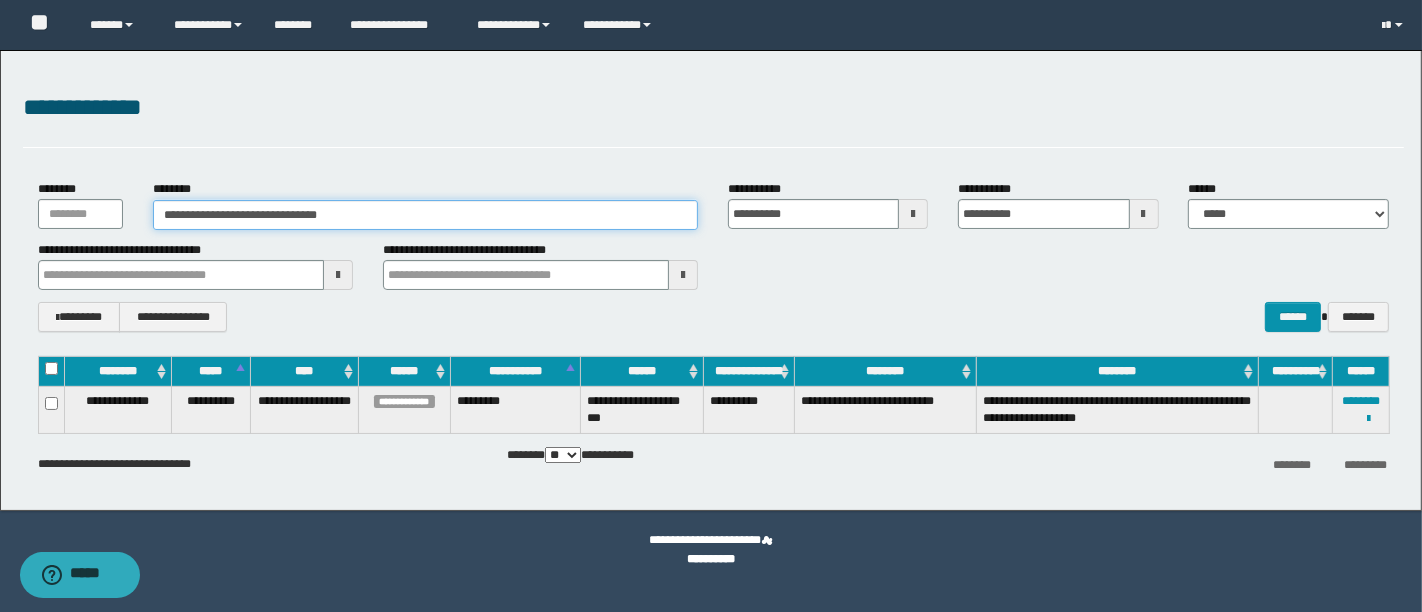 type on "**********" 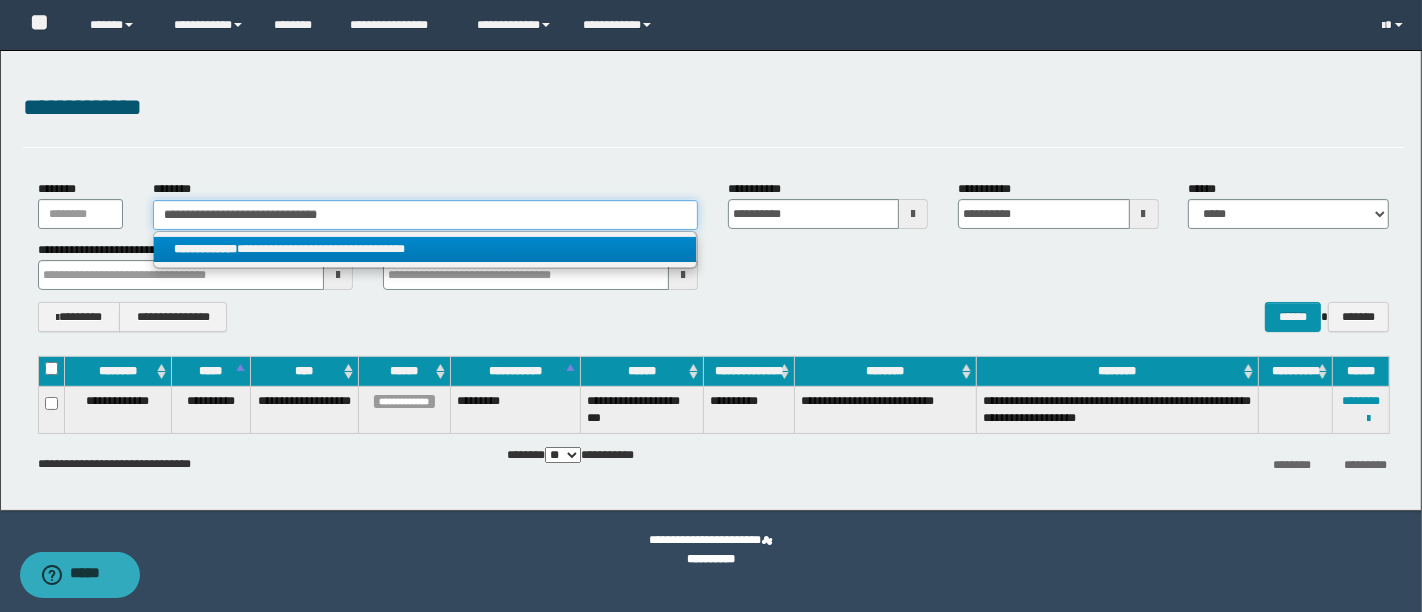 type on "**********" 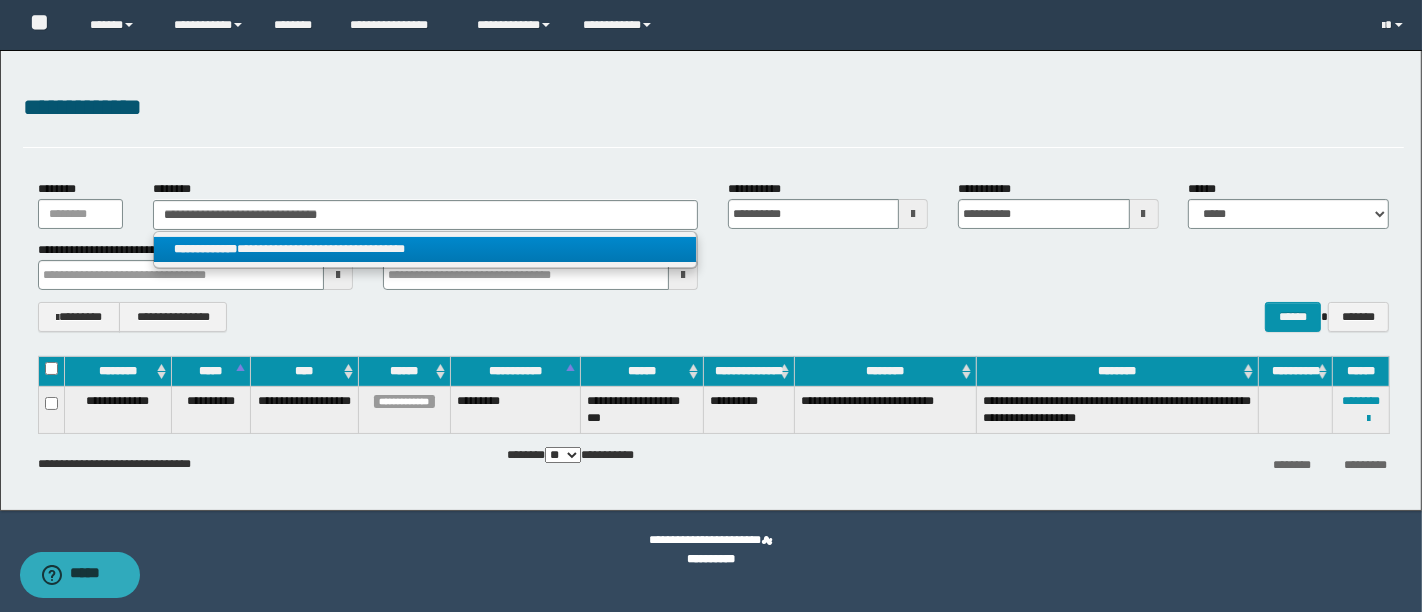 click on "**********" at bounding box center (425, 249) 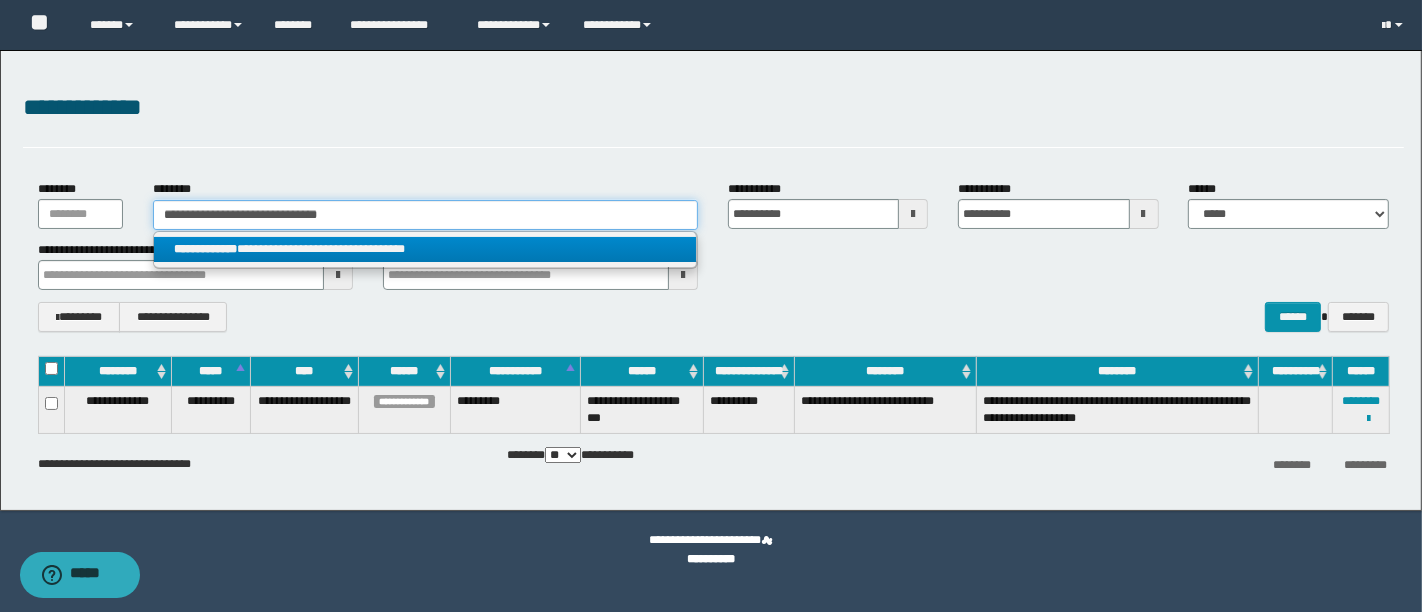 type 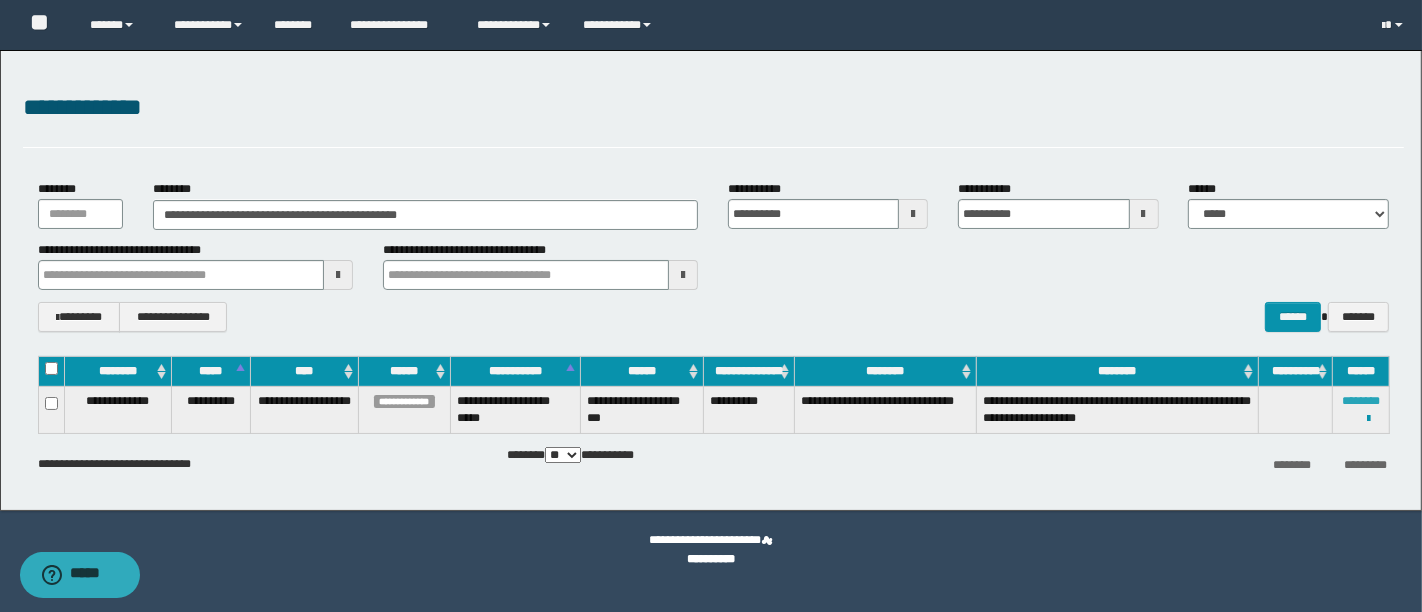 click on "********" at bounding box center [1361, 401] 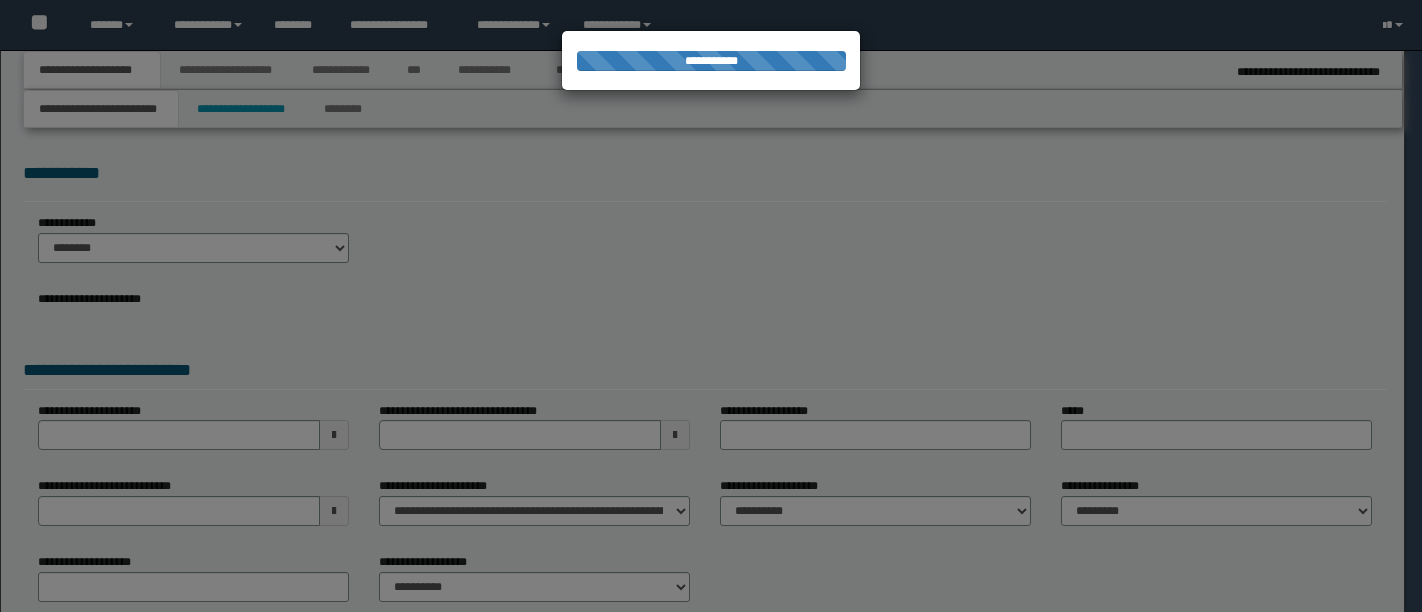 scroll, scrollTop: 0, scrollLeft: 0, axis: both 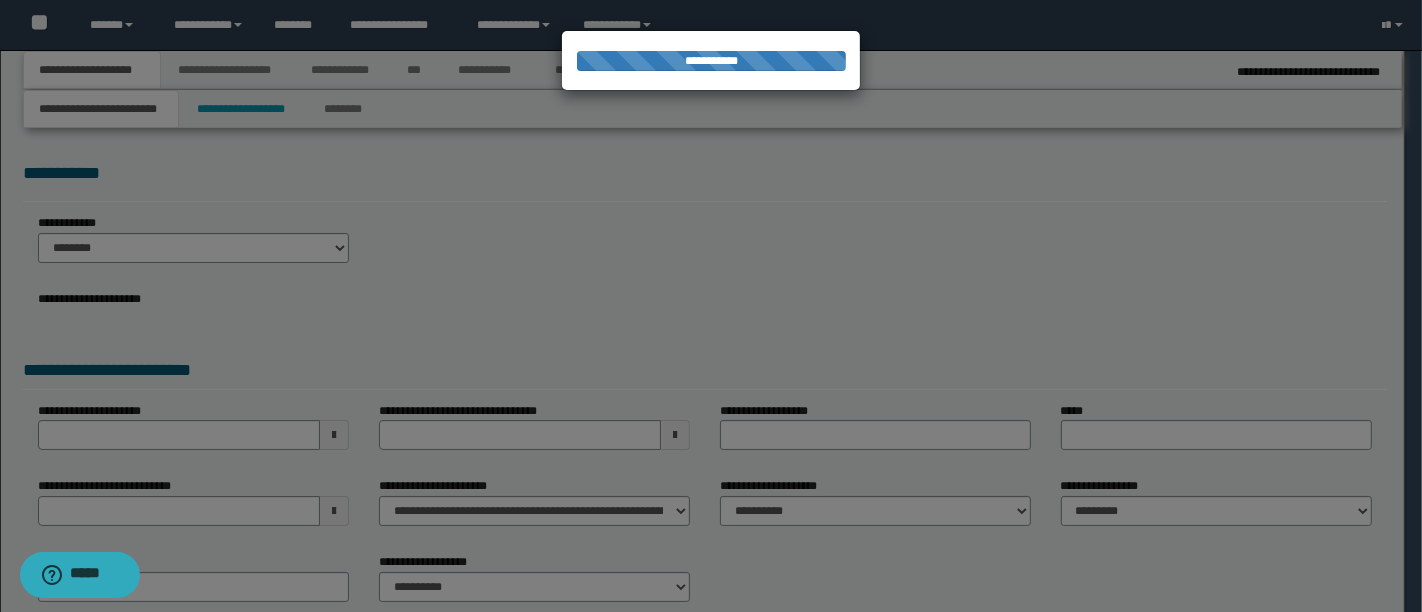 select on "*" 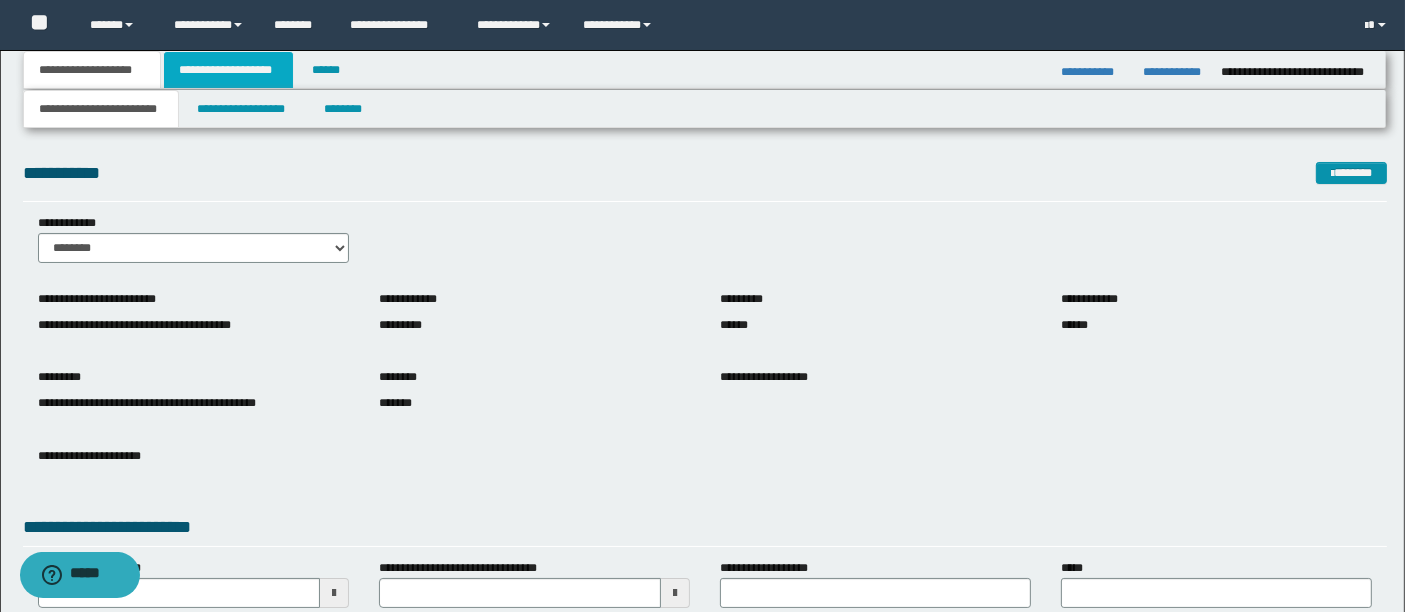 click on "**********" at bounding box center [228, 70] 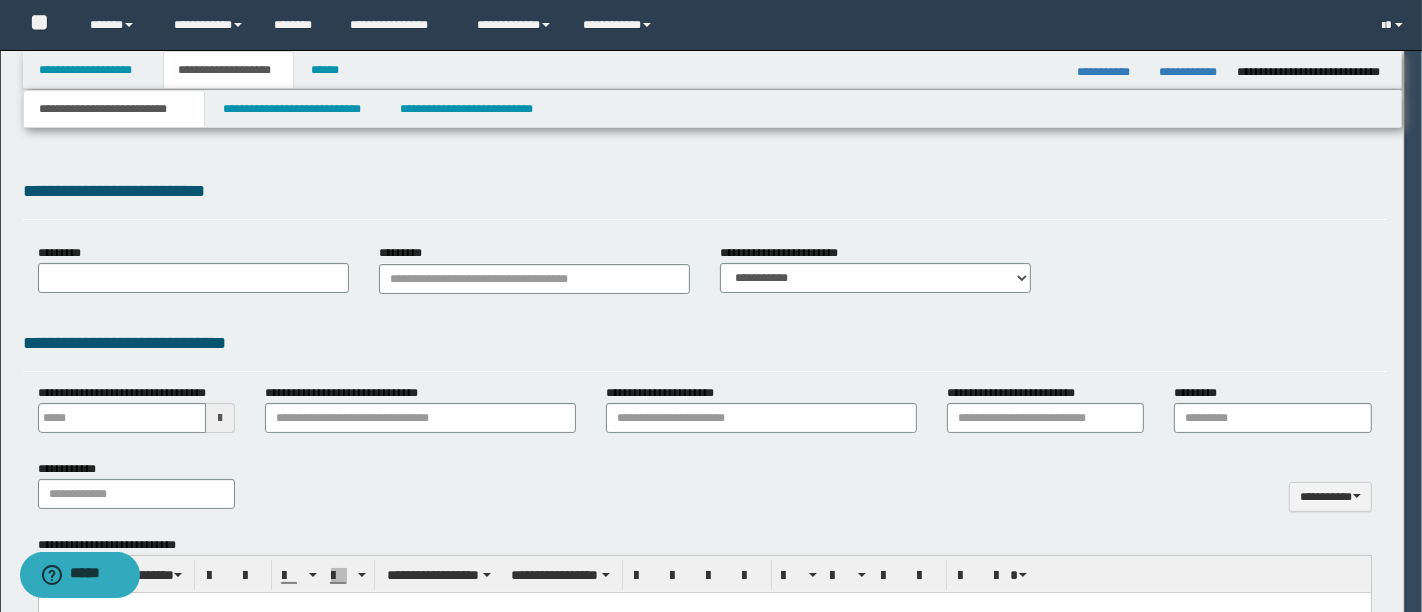 type on "**********" 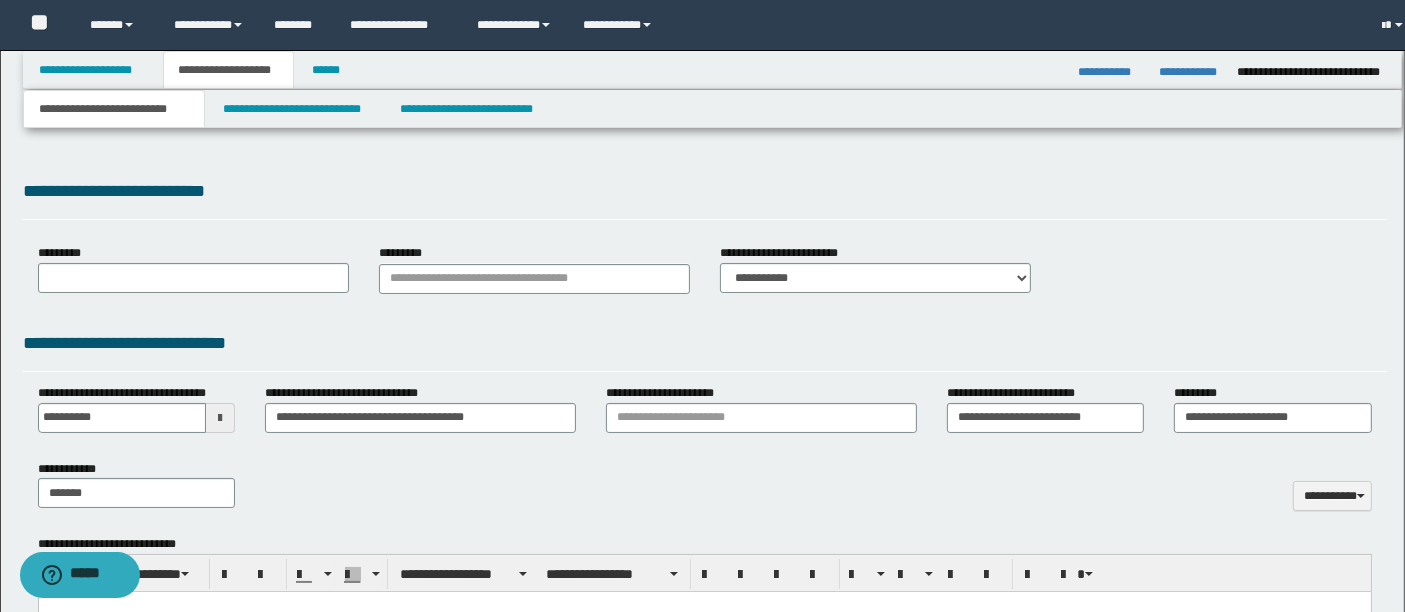 select on "*" 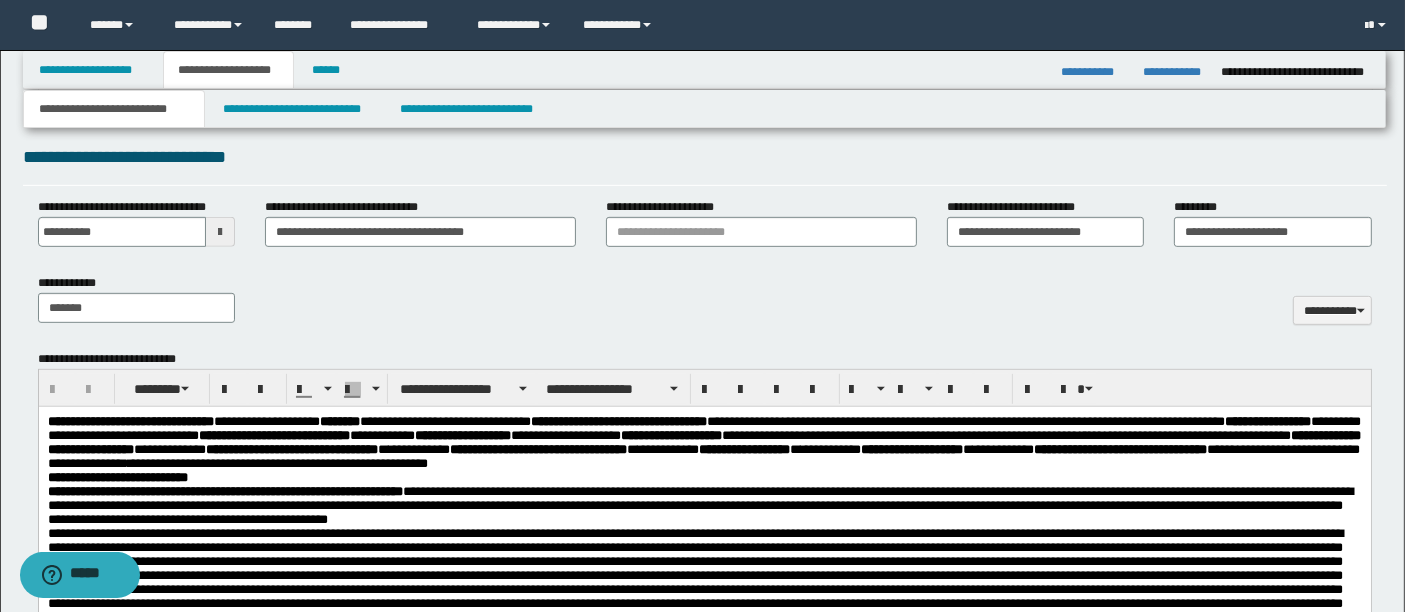 scroll, scrollTop: 897, scrollLeft: 0, axis: vertical 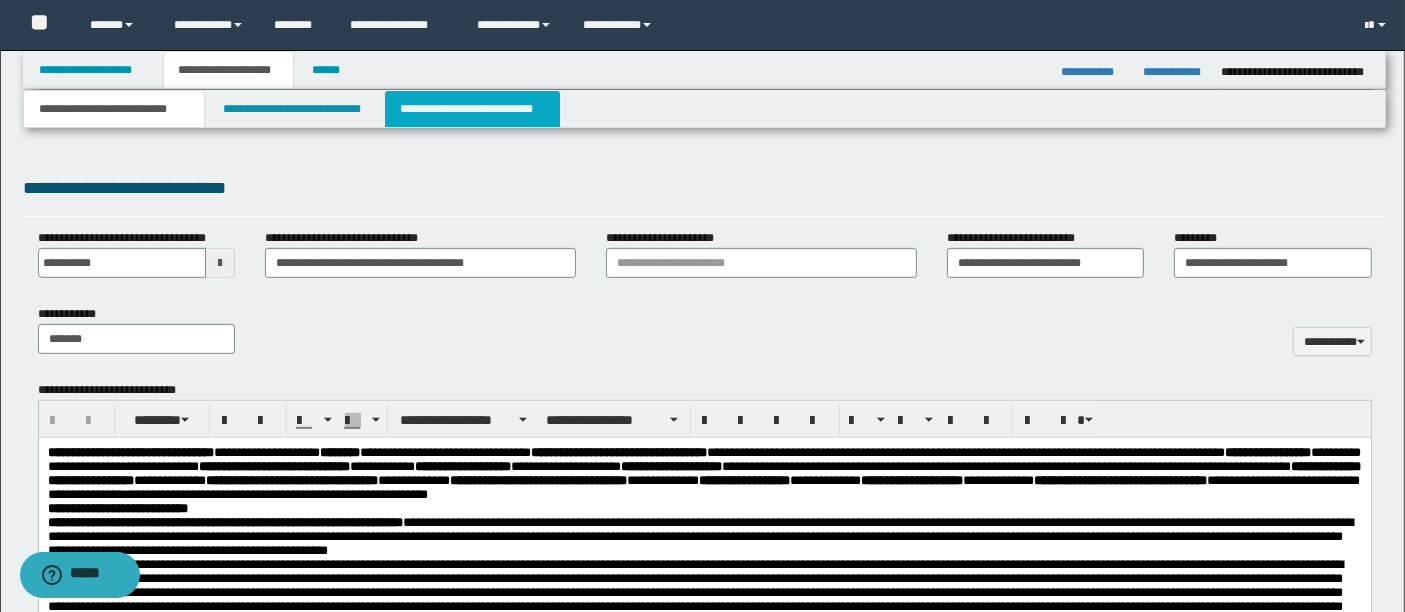 click on "**********" at bounding box center [472, 109] 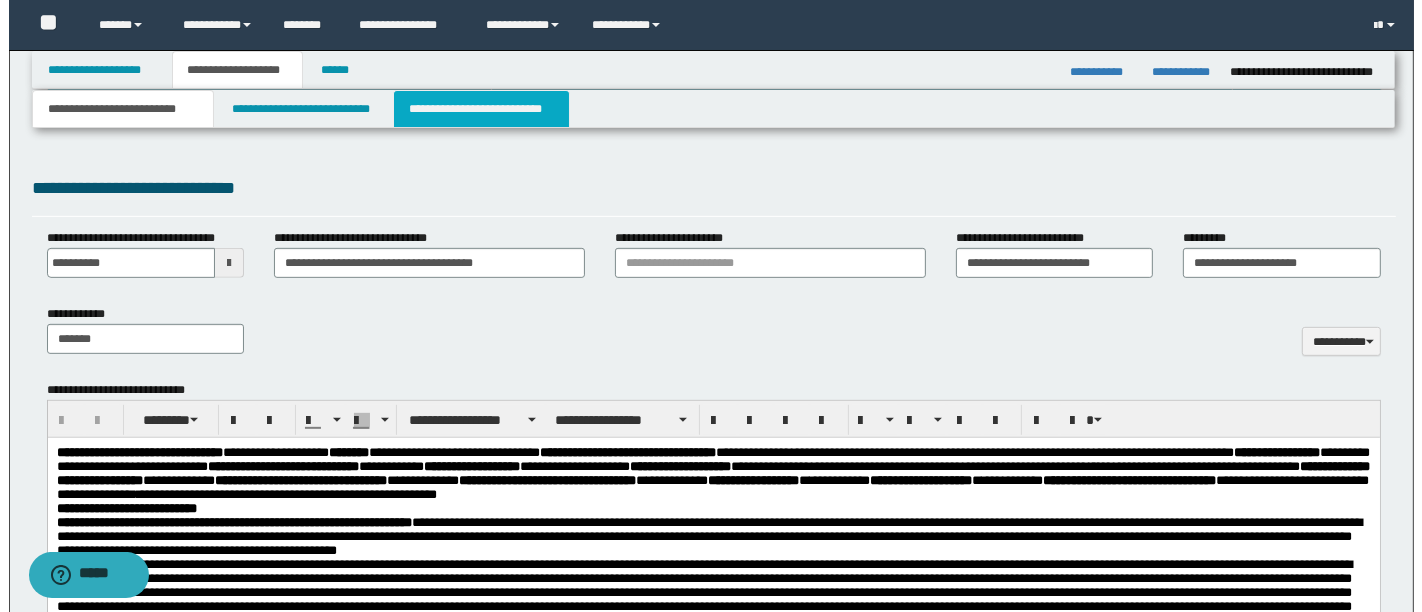 scroll, scrollTop: 0, scrollLeft: 0, axis: both 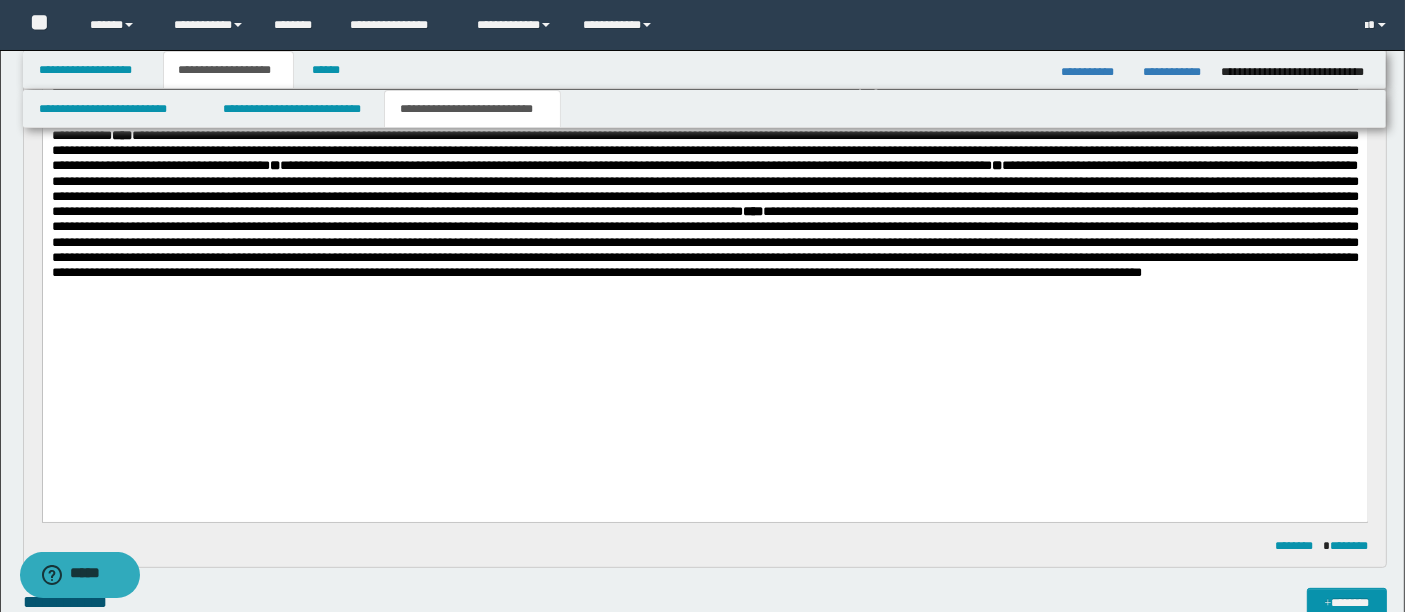 click on "**********" at bounding box center [704, 112] 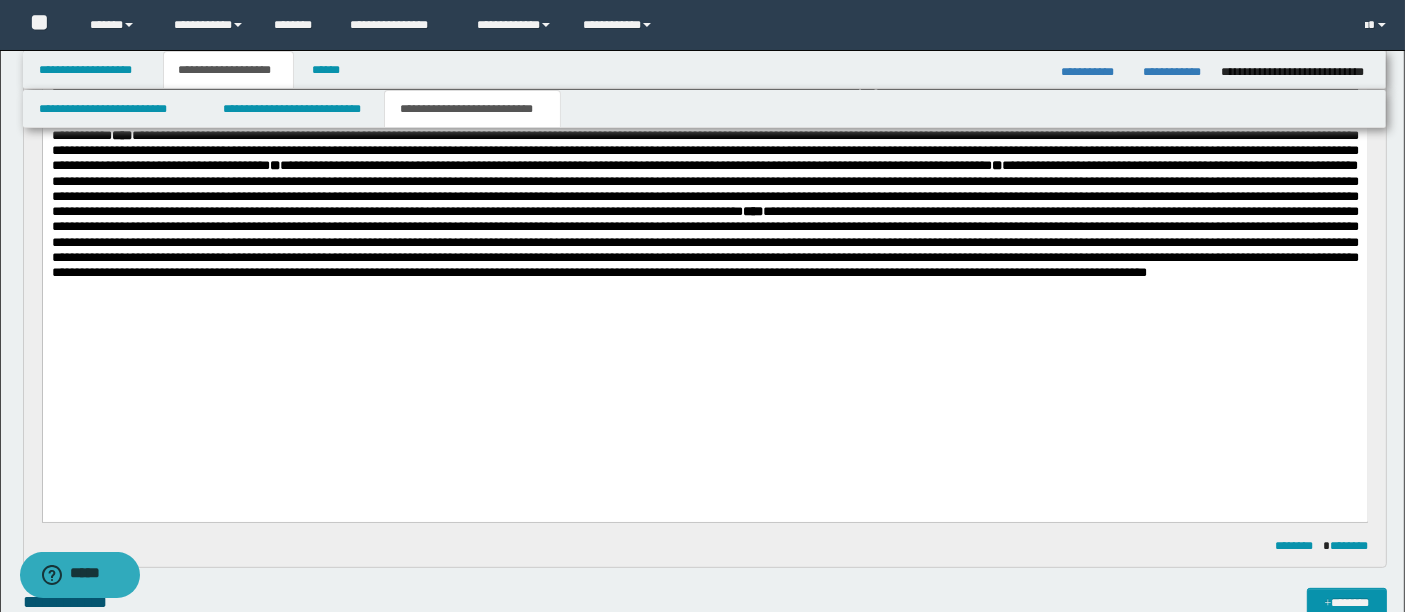 click on "**********" at bounding box center [704, 112] 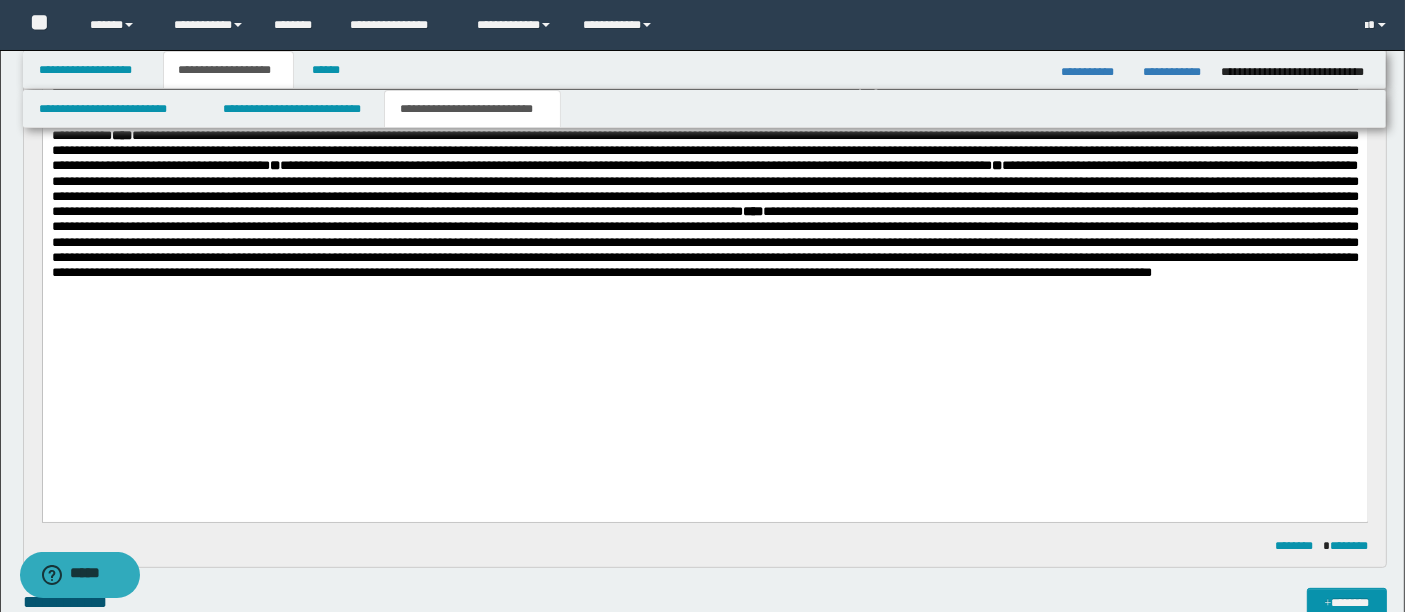 click on "**********" at bounding box center (704, 112) 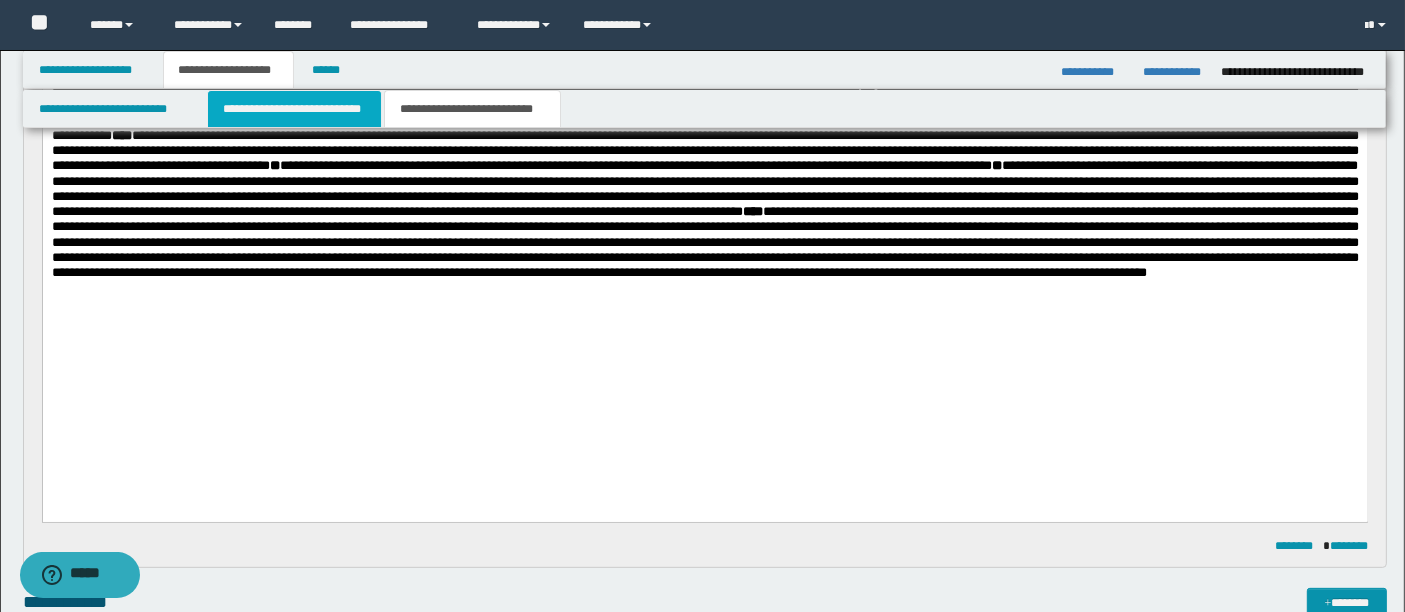 click on "**********" at bounding box center [294, 109] 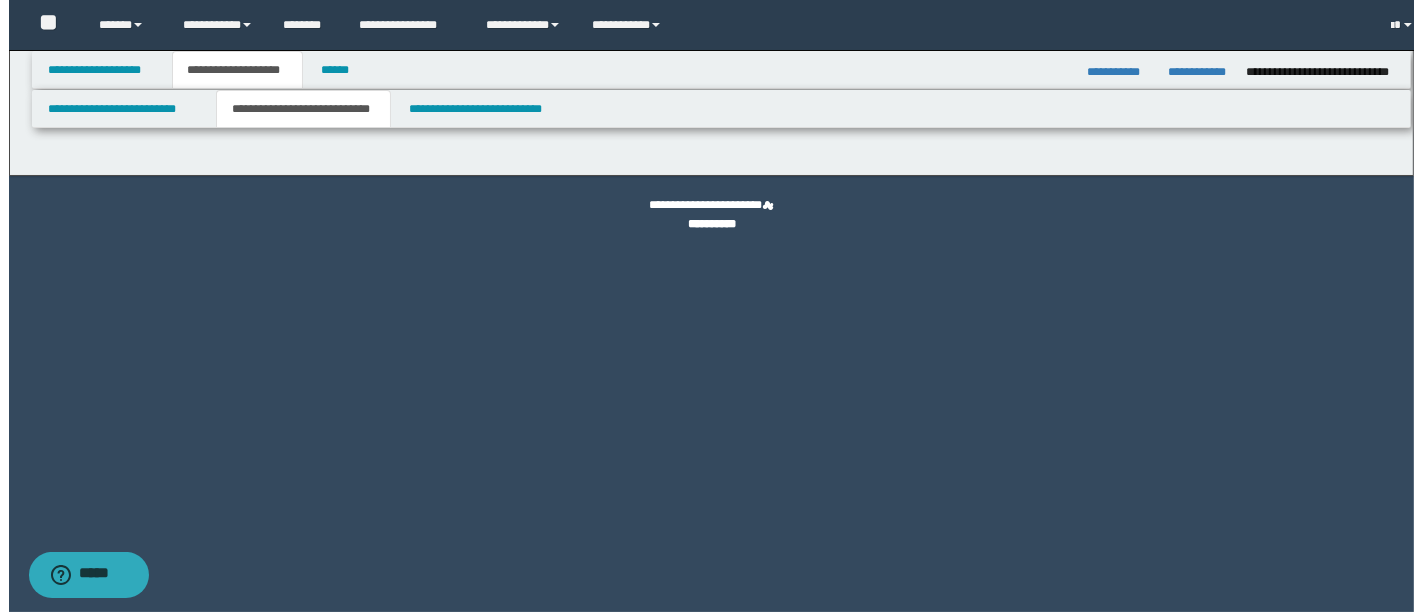 scroll, scrollTop: 0, scrollLeft: 0, axis: both 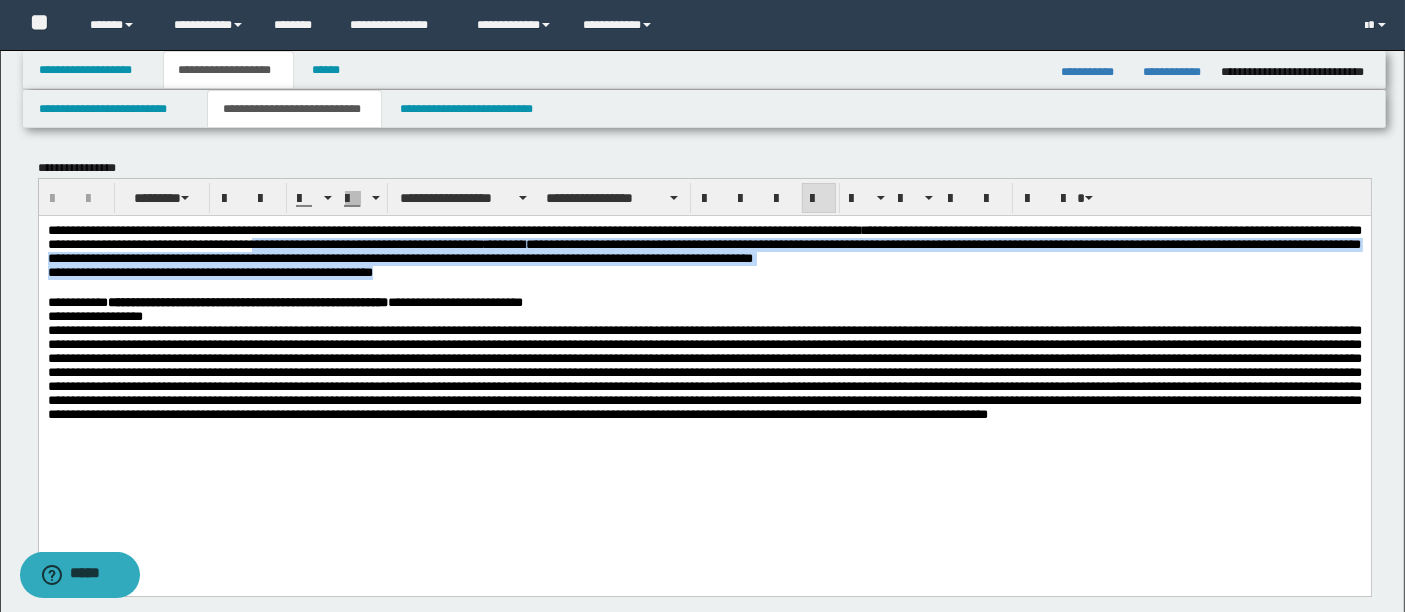 drag, startPoint x: 602, startPoint y: 246, endPoint x: 614, endPoint y: 295, distance: 50.447994 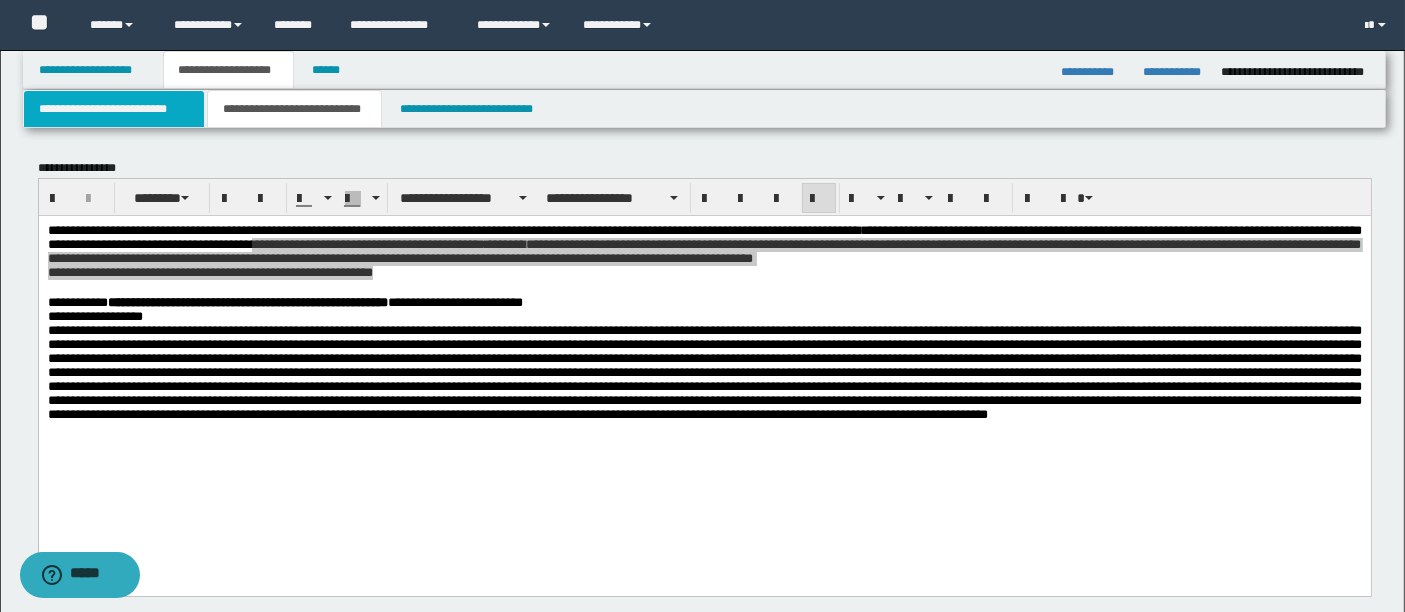 click on "**********" at bounding box center [114, 109] 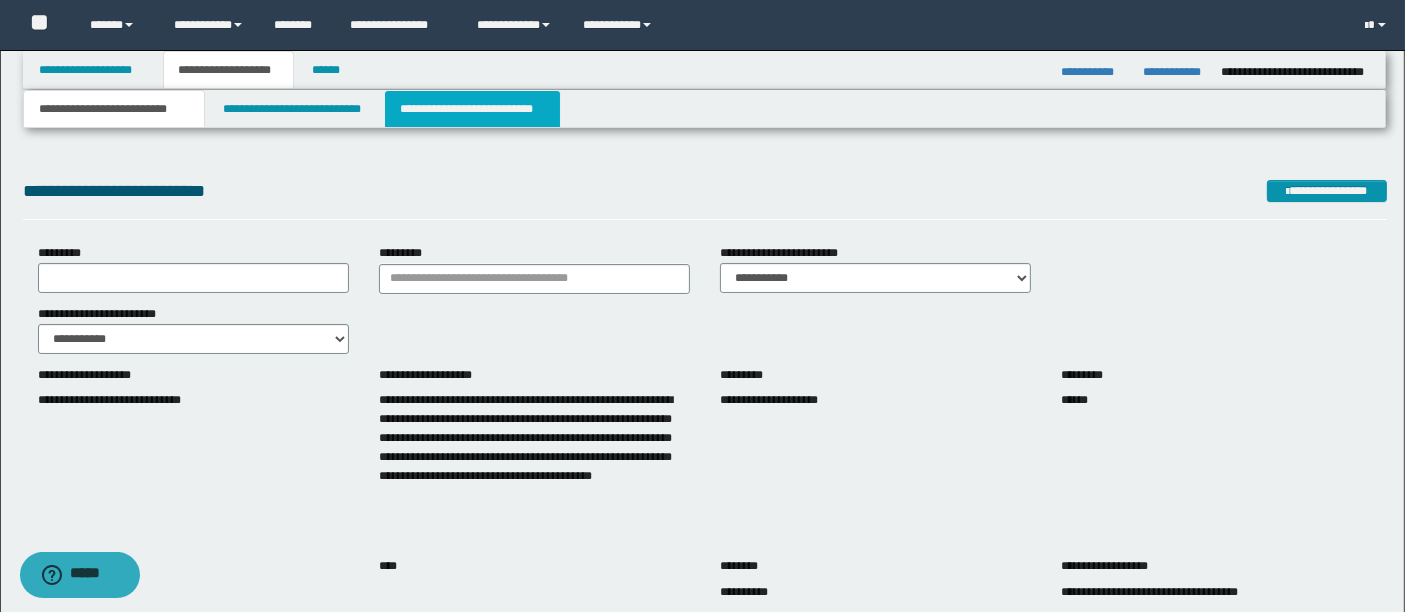 click on "**********" at bounding box center [472, 109] 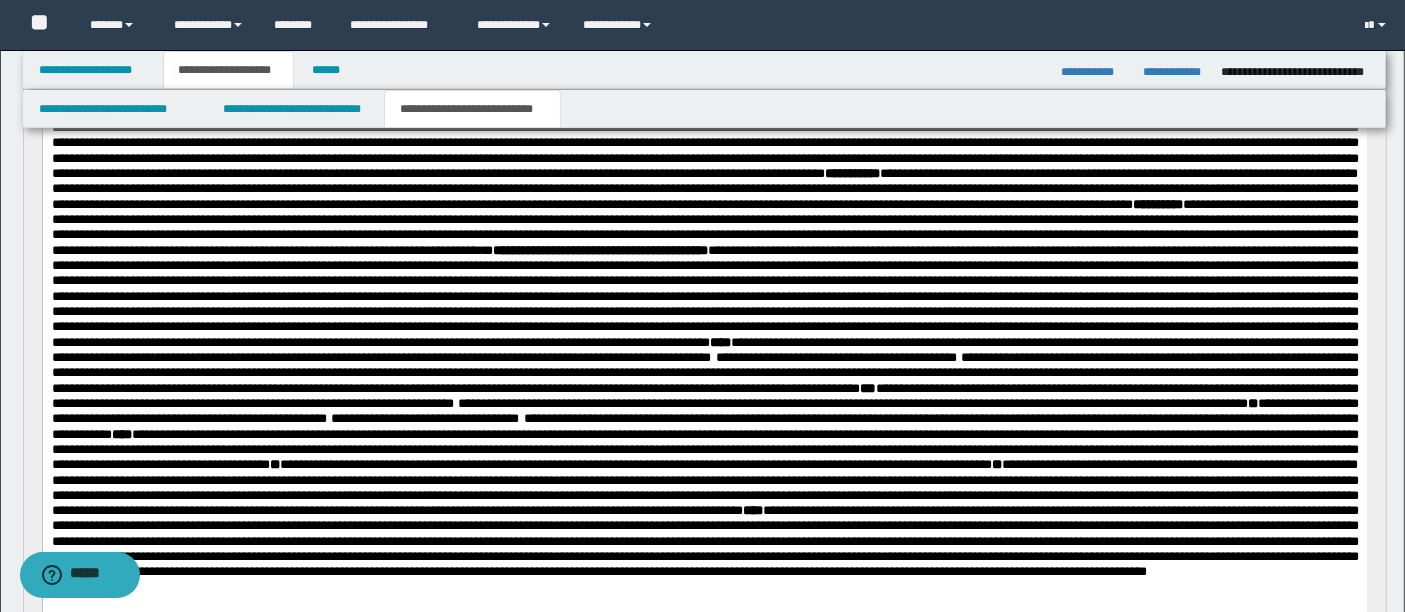 scroll, scrollTop: 386, scrollLeft: 0, axis: vertical 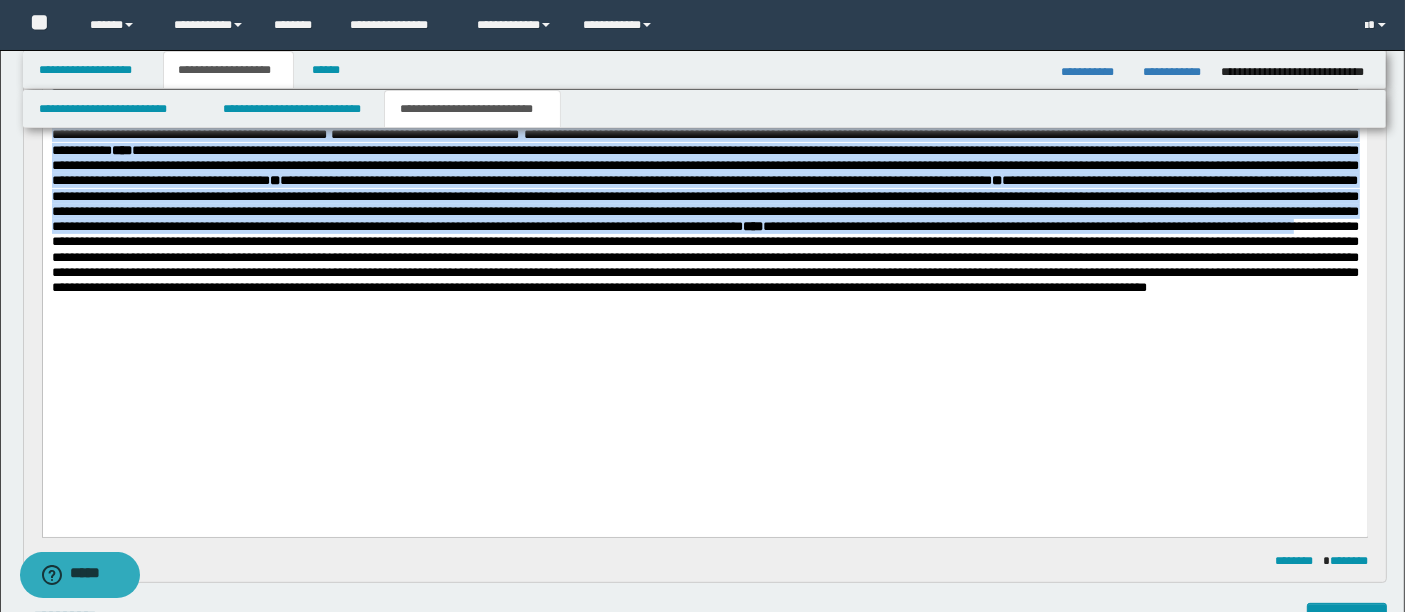 drag, startPoint x: 106, startPoint y: 30, endPoint x: 325, endPoint y: 357, distance: 393.56067 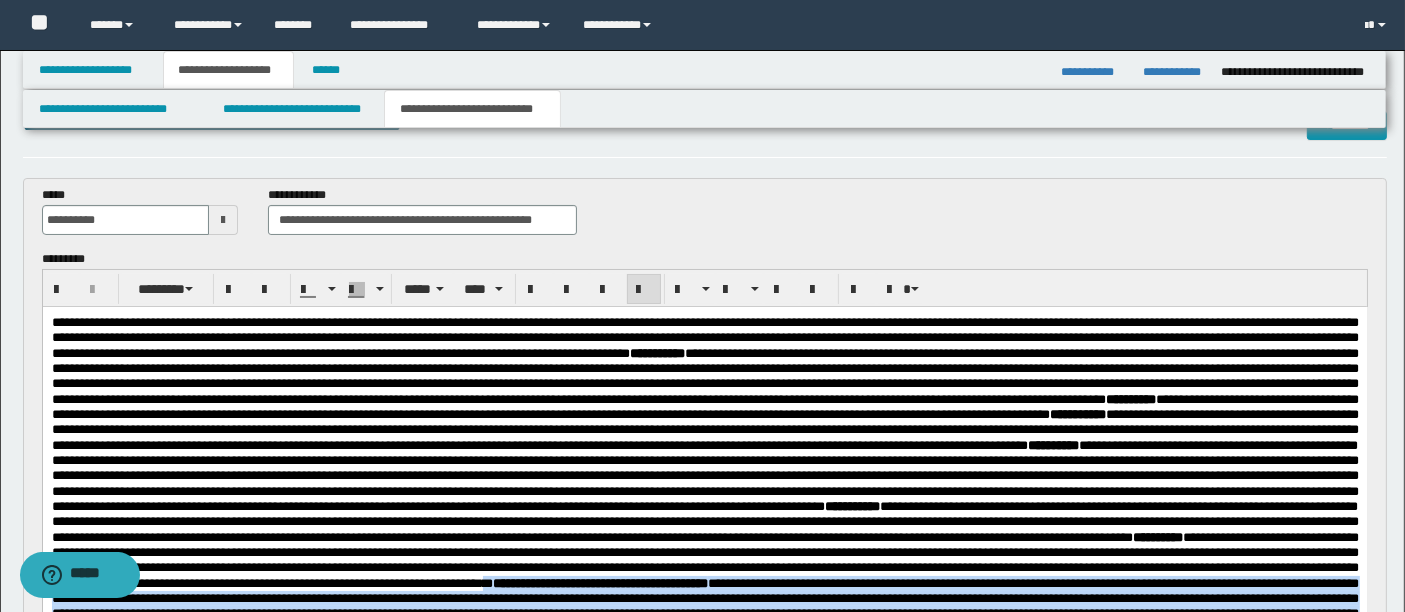 scroll, scrollTop: 42, scrollLeft: 0, axis: vertical 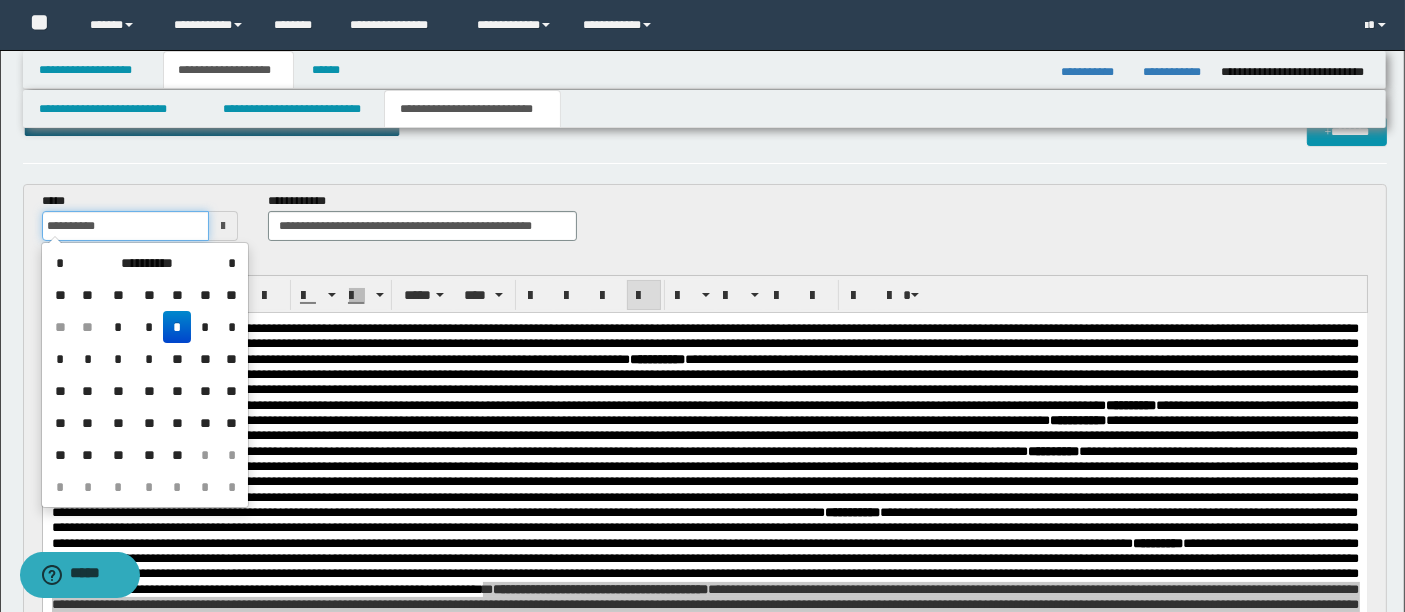 drag, startPoint x: 138, startPoint y: 220, endPoint x: 35, endPoint y: 221, distance: 103.00485 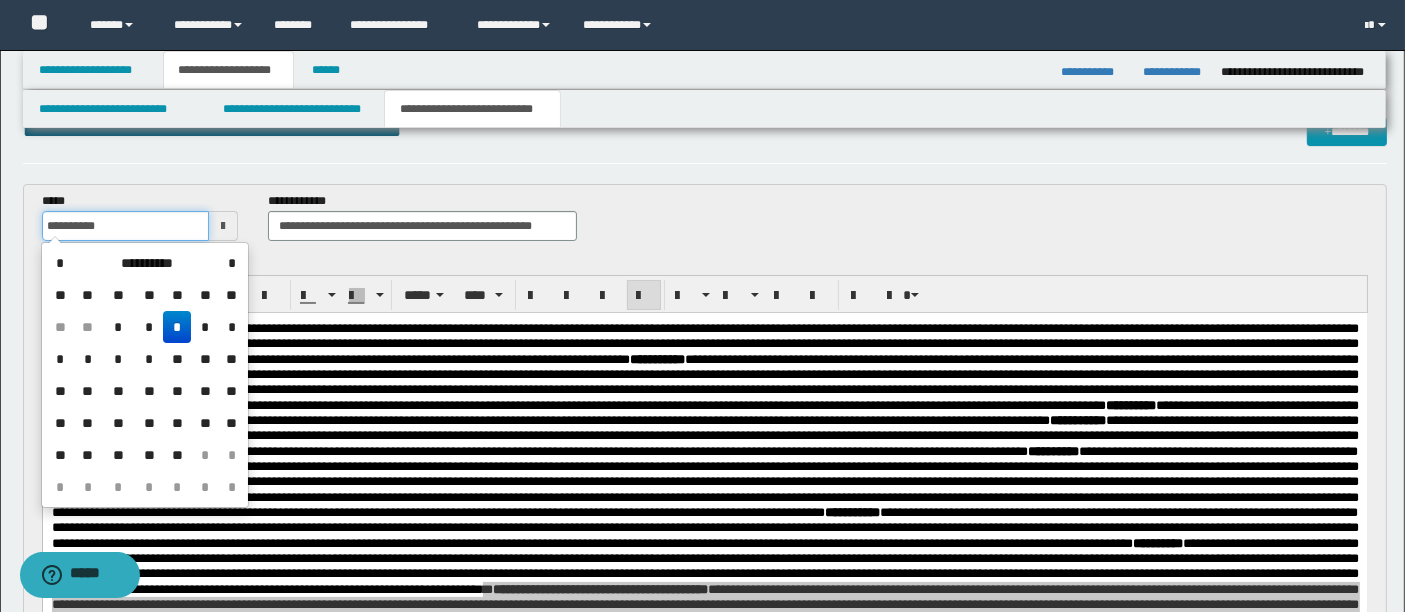 click on "**********" at bounding box center [140, 224] 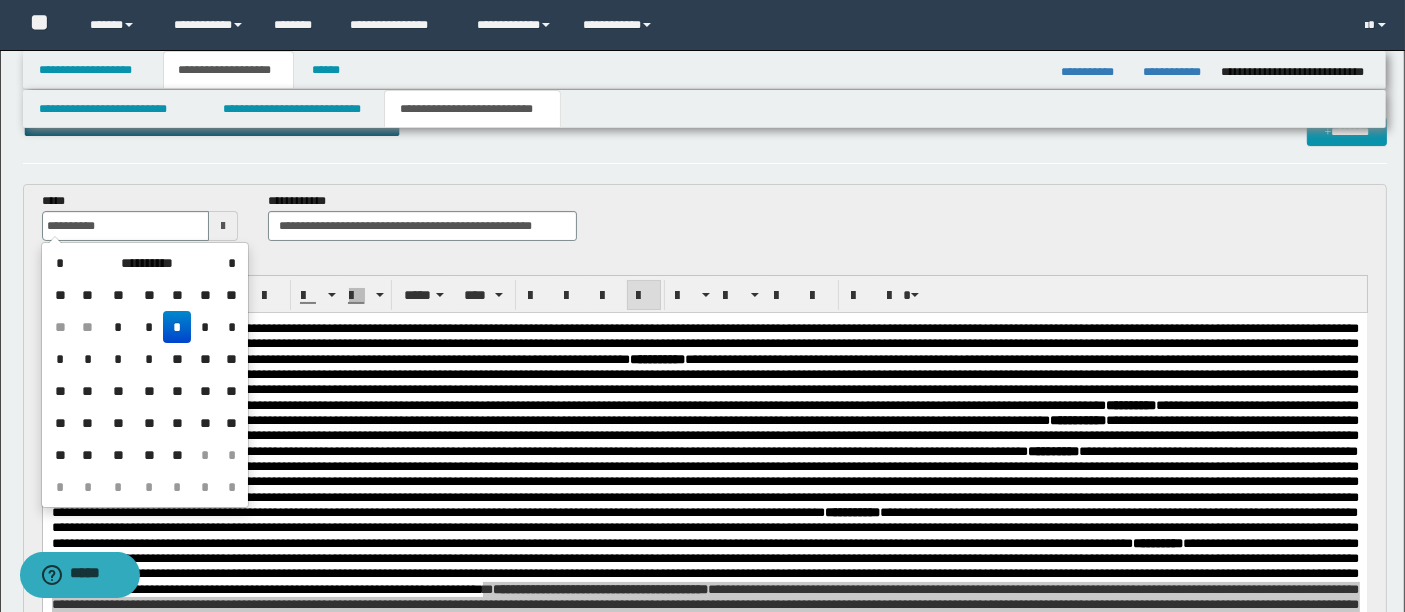 type on "**********" 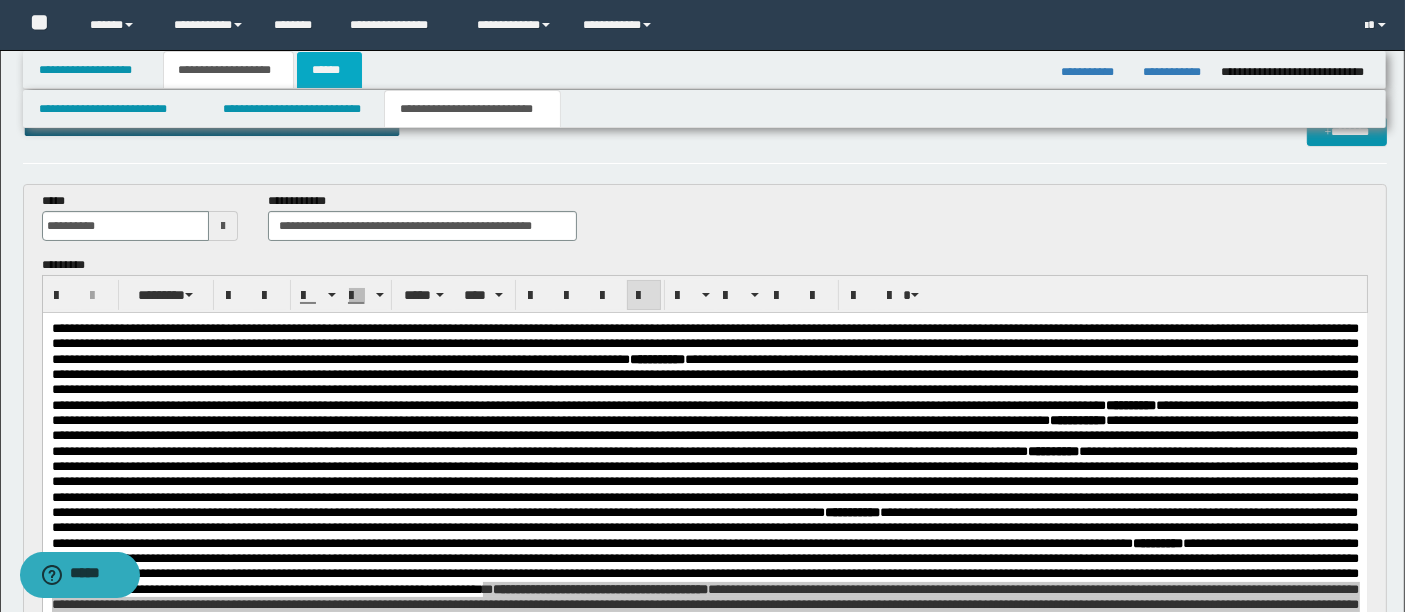 click on "******" at bounding box center [330, 70] 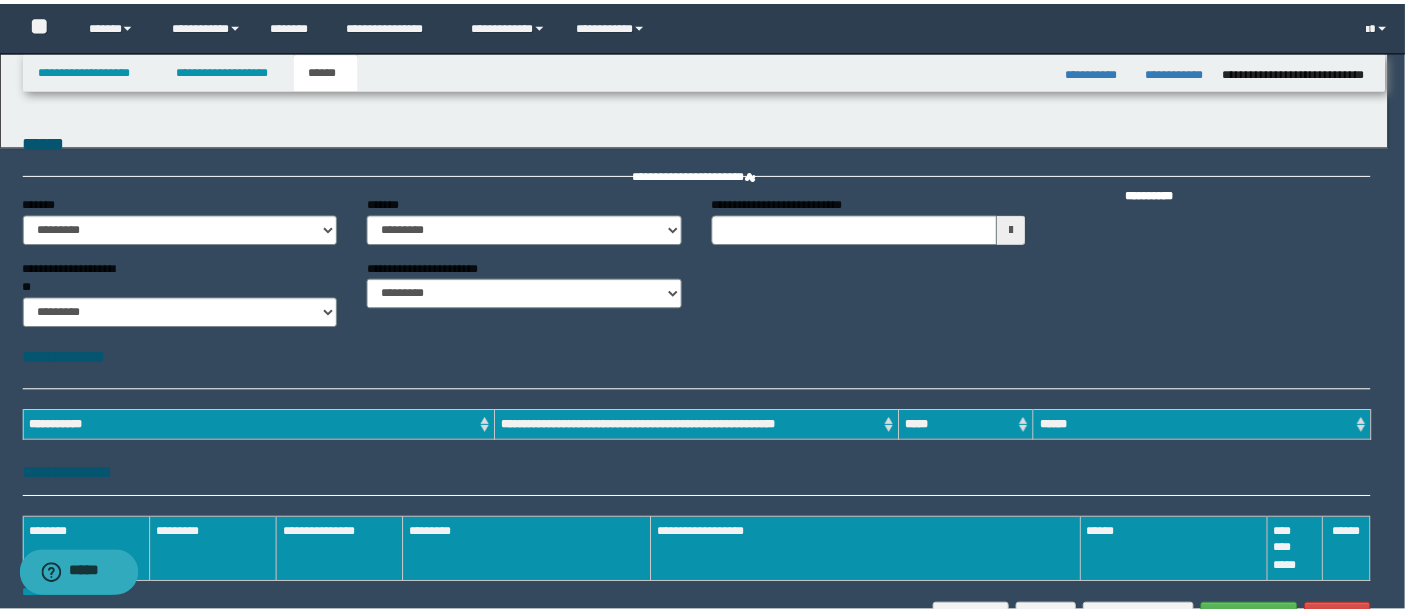 scroll, scrollTop: 0, scrollLeft: 0, axis: both 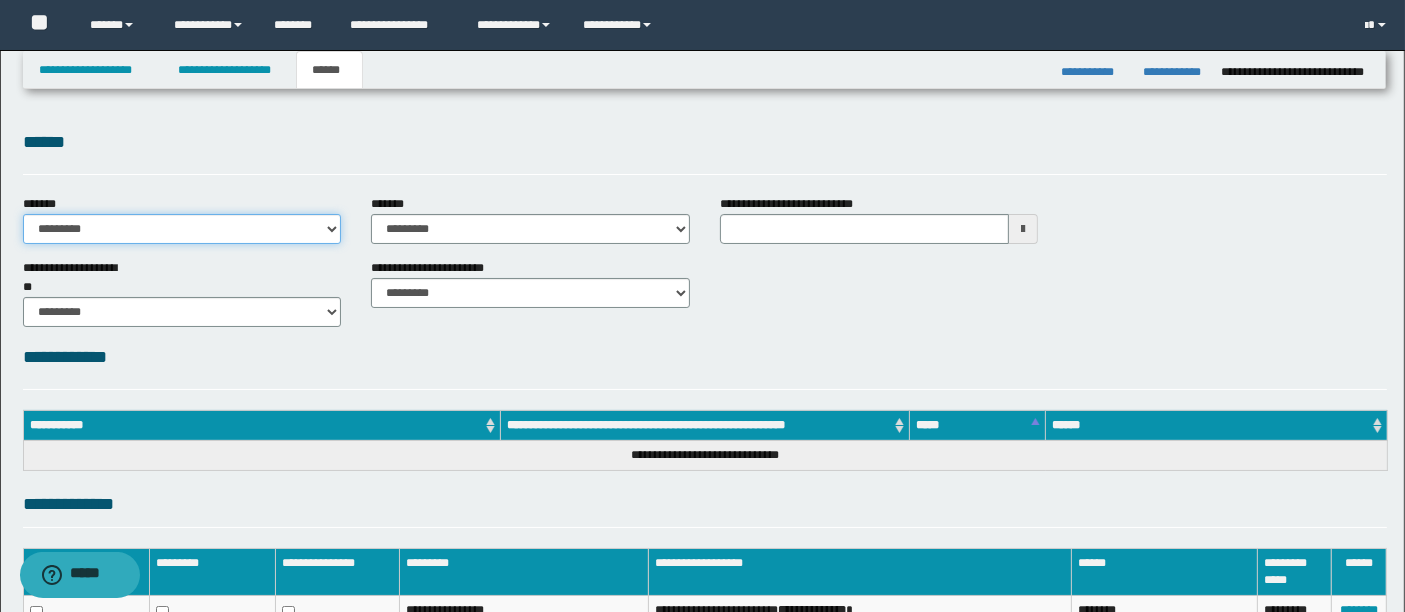click on "**********" at bounding box center [182, 229] 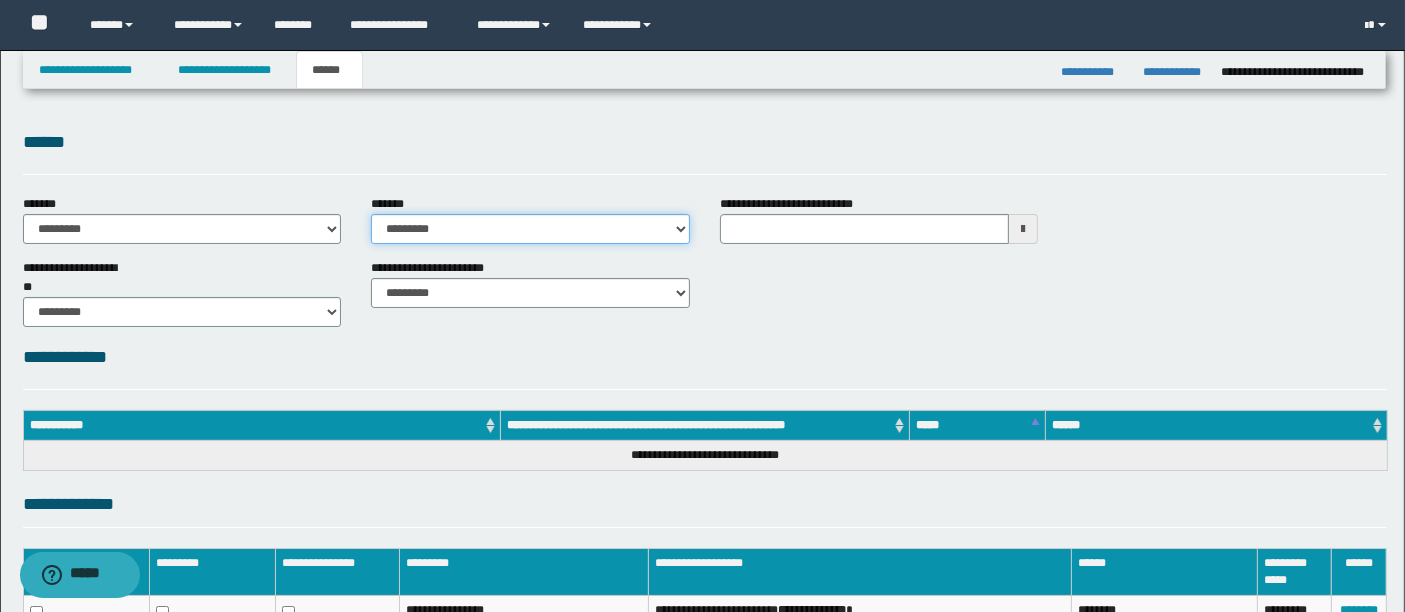 click on "**********" at bounding box center [530, 229] 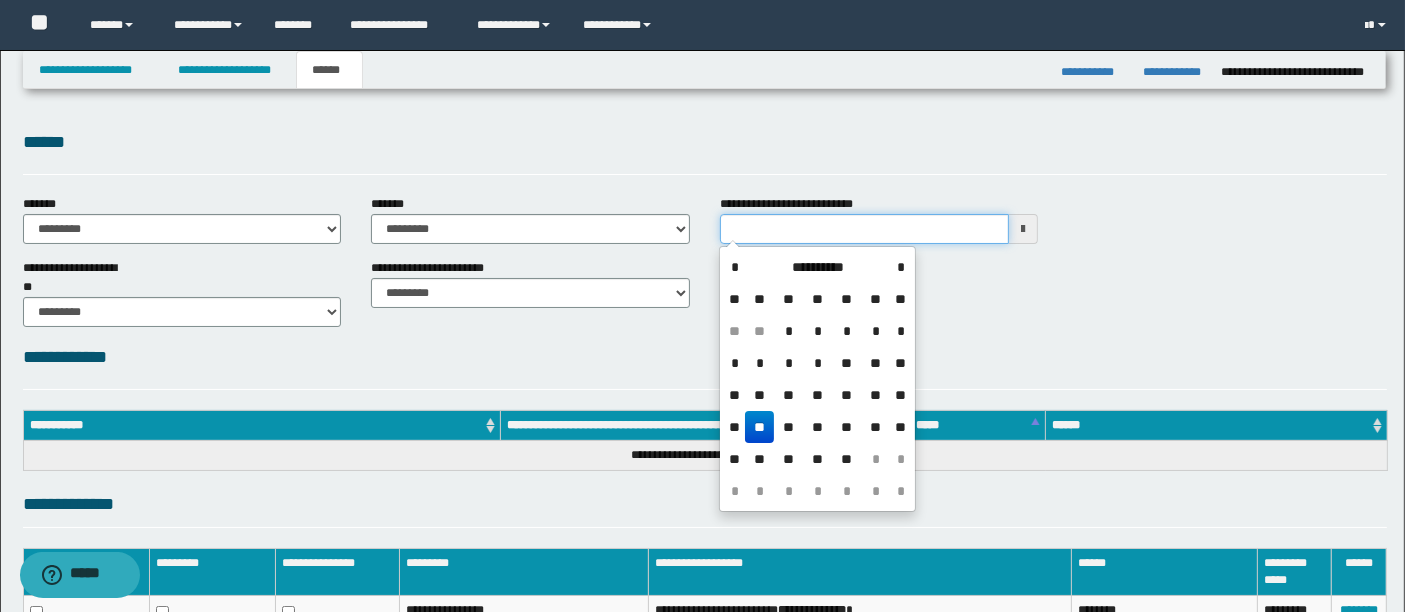 click on "**********" at bounding box center [865, 229] 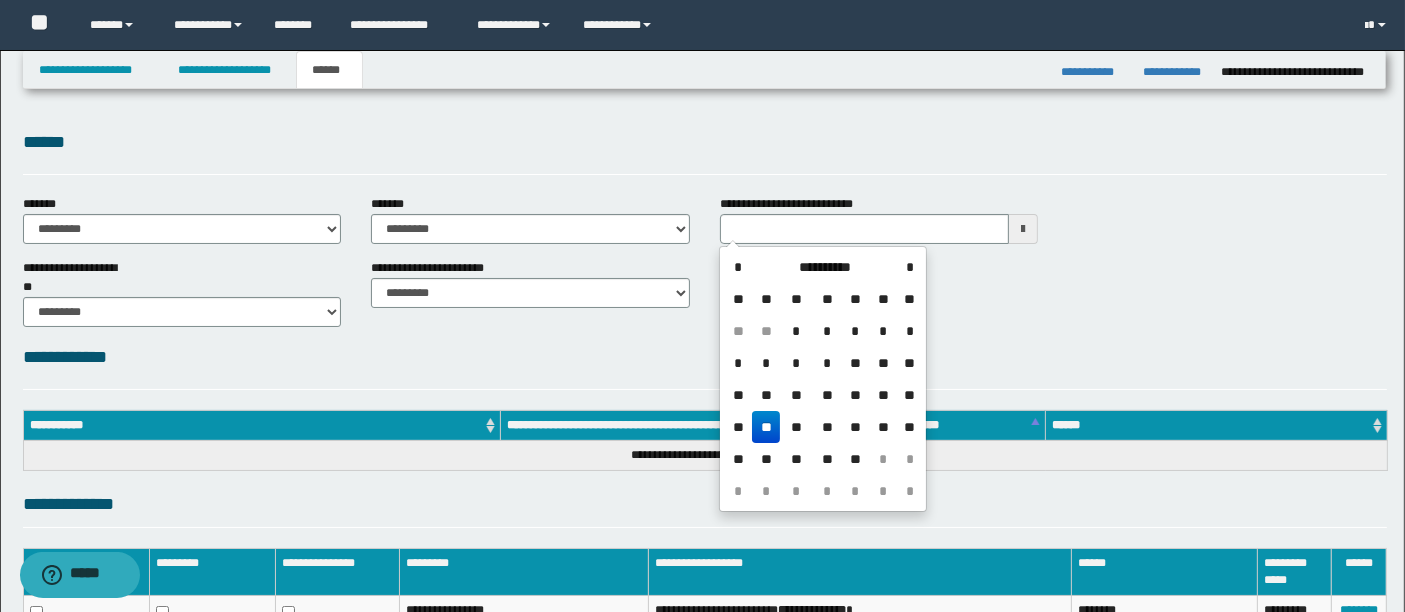 click on "**" at bounding box center [766, 427] 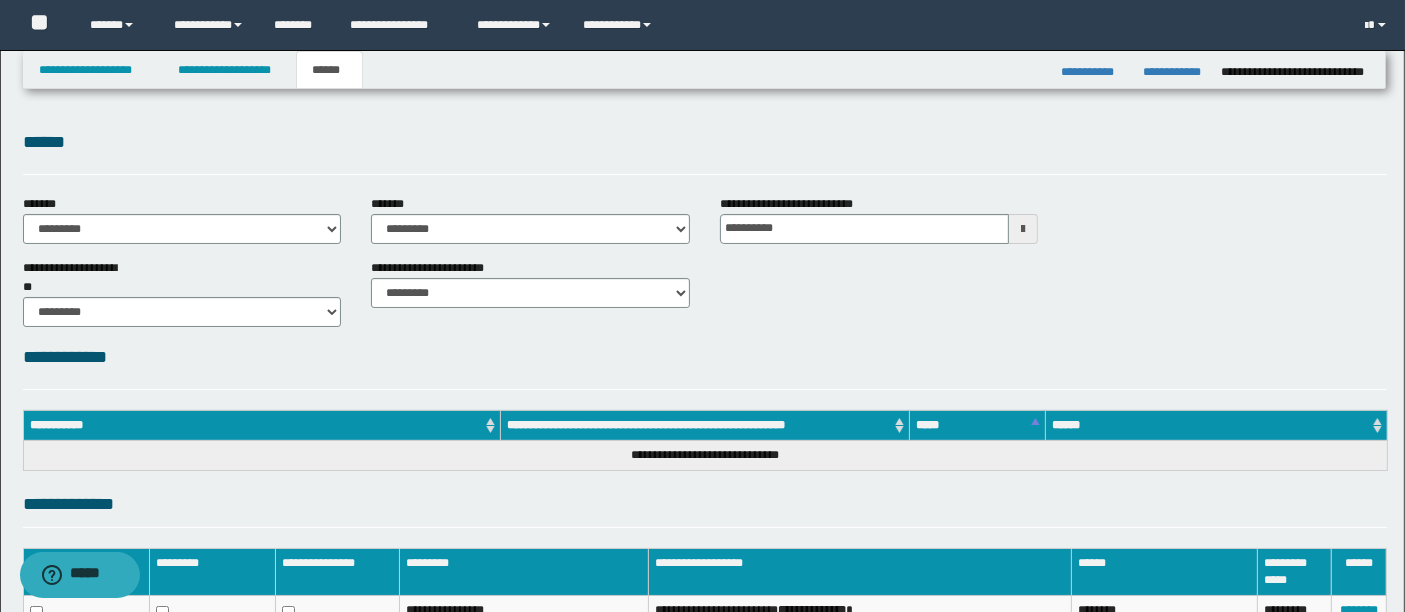 click on "**********" at bounding box center [705, 357] 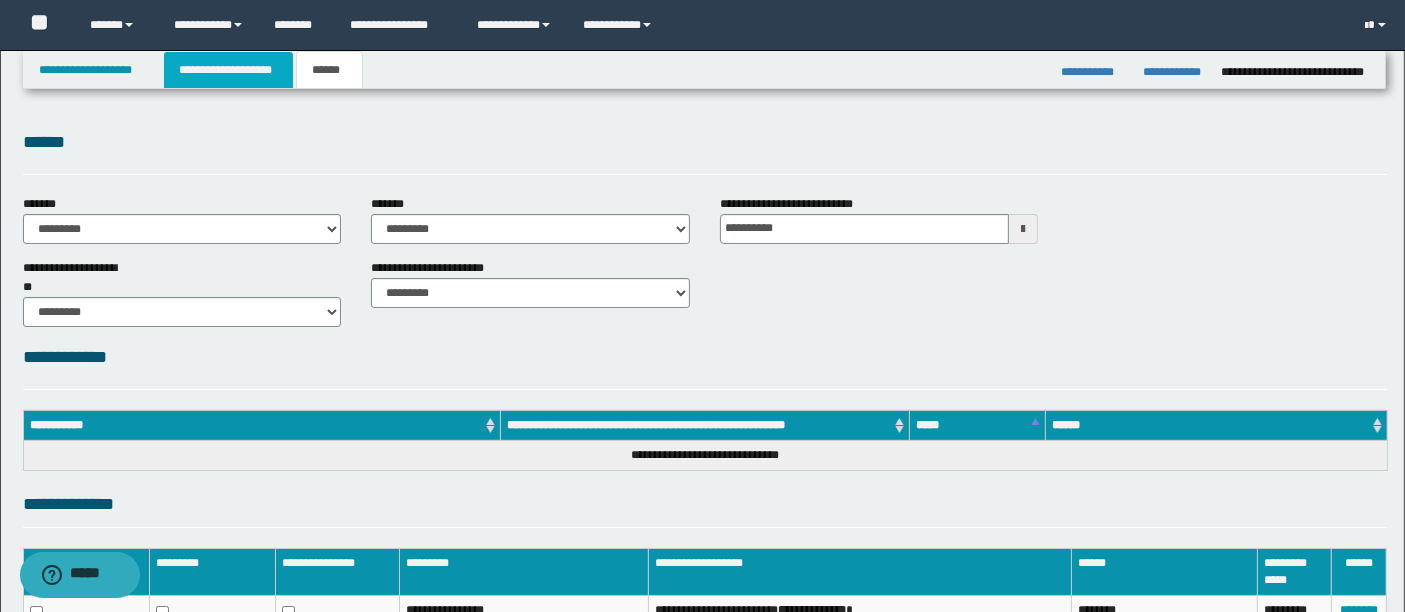 click on "**********" at bounding box center [228, 70] 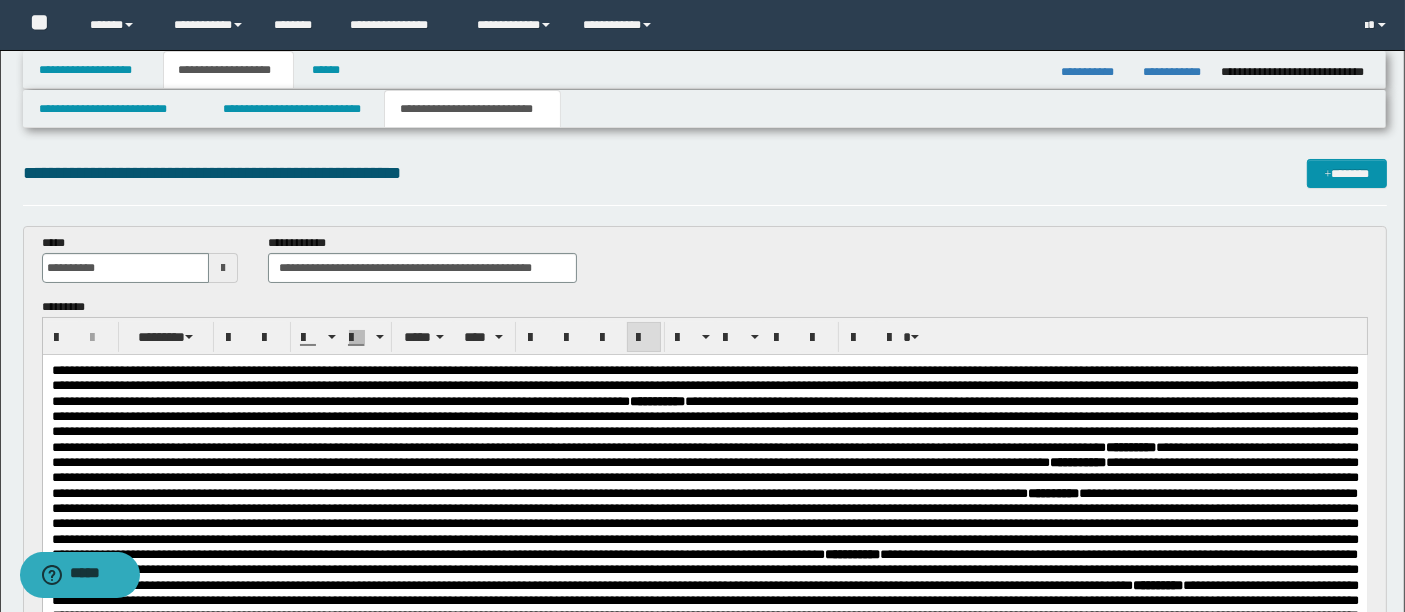 click on "**********" at bounding box center [472, 109] 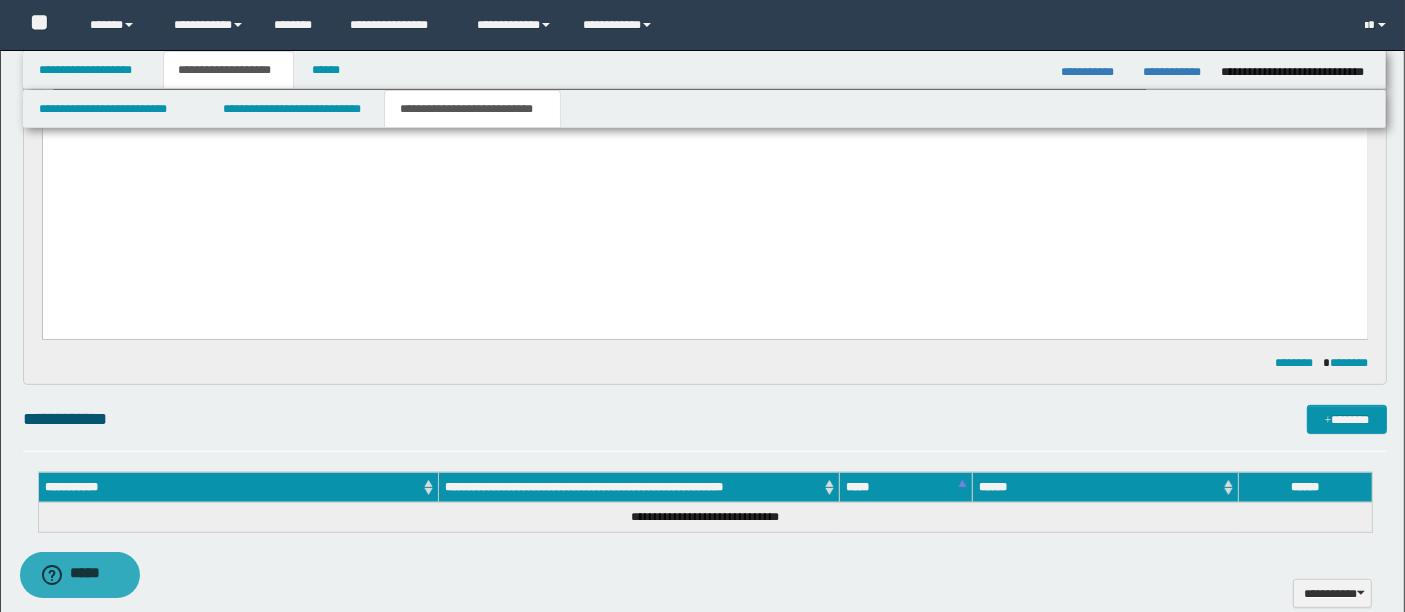 scroll, scrollTop: 864, scrollLeft: 0, axis: vertical 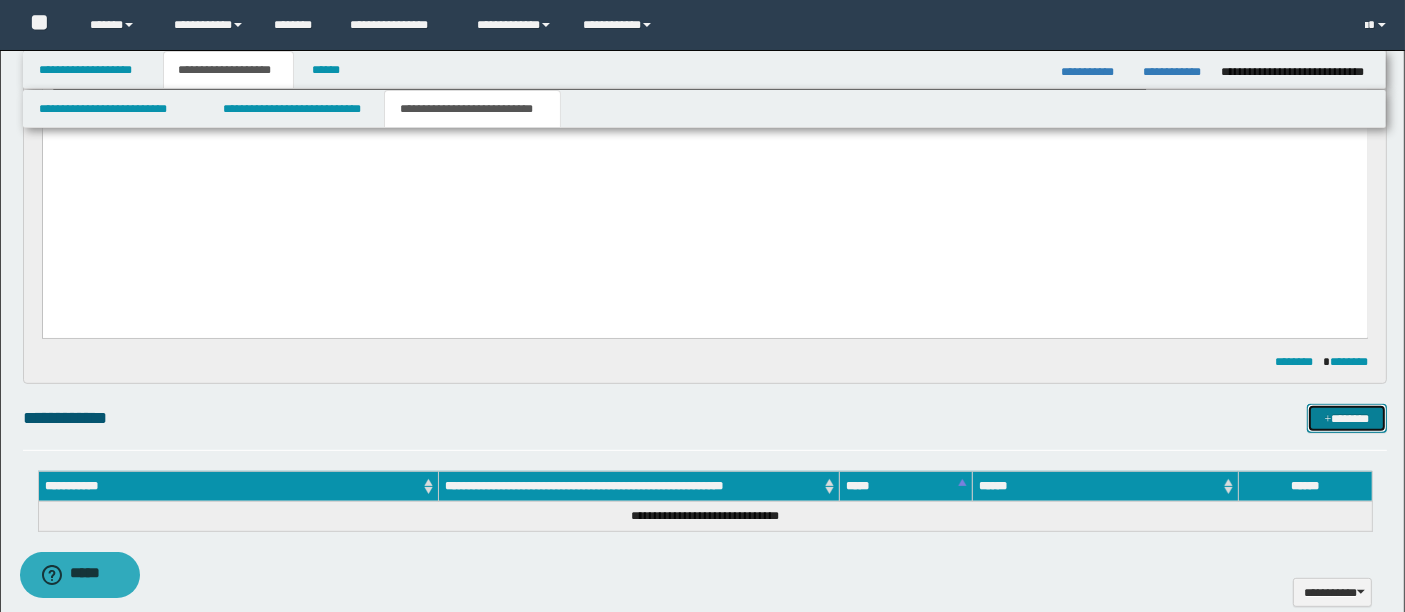 click on "*******" at bounding box center (1346, 418) 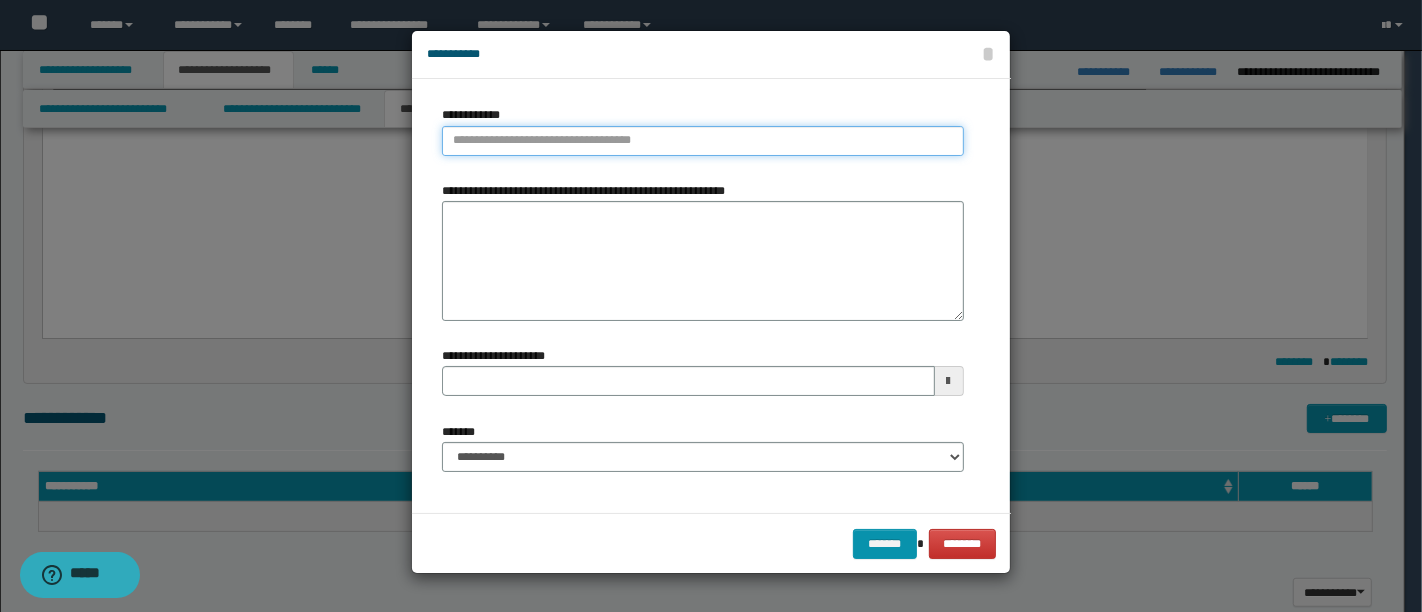 click on "**********" at bounding box center [703, 141] 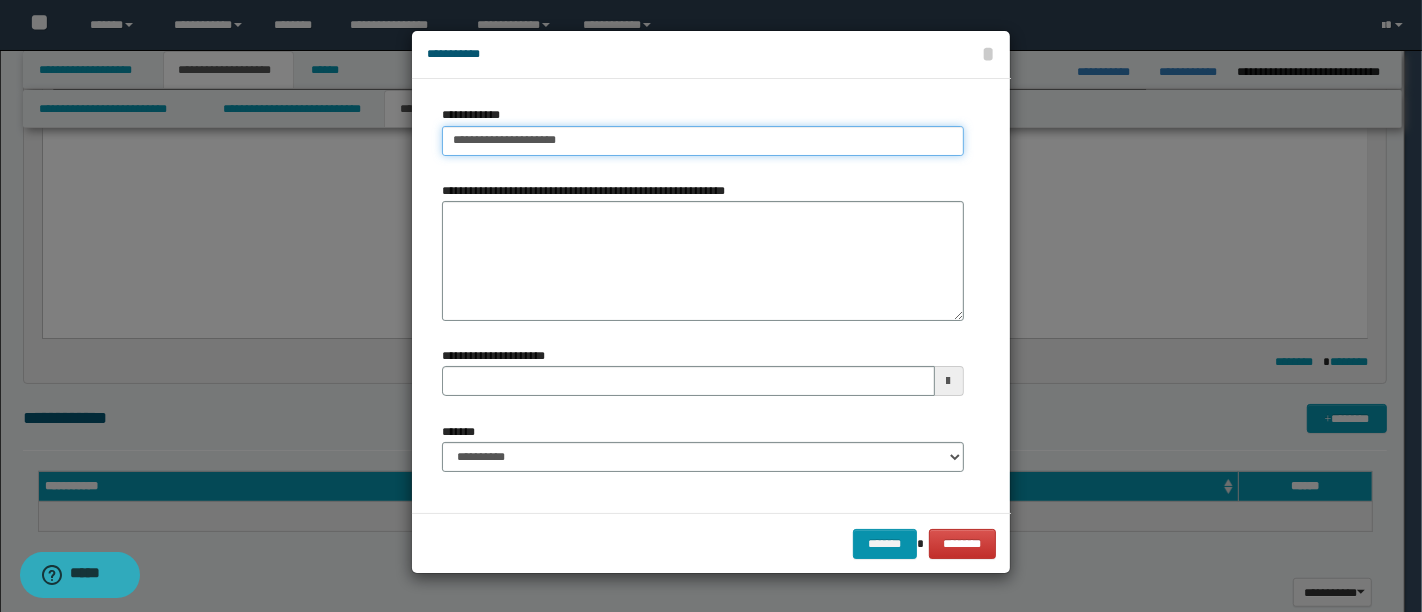 type on "**********" 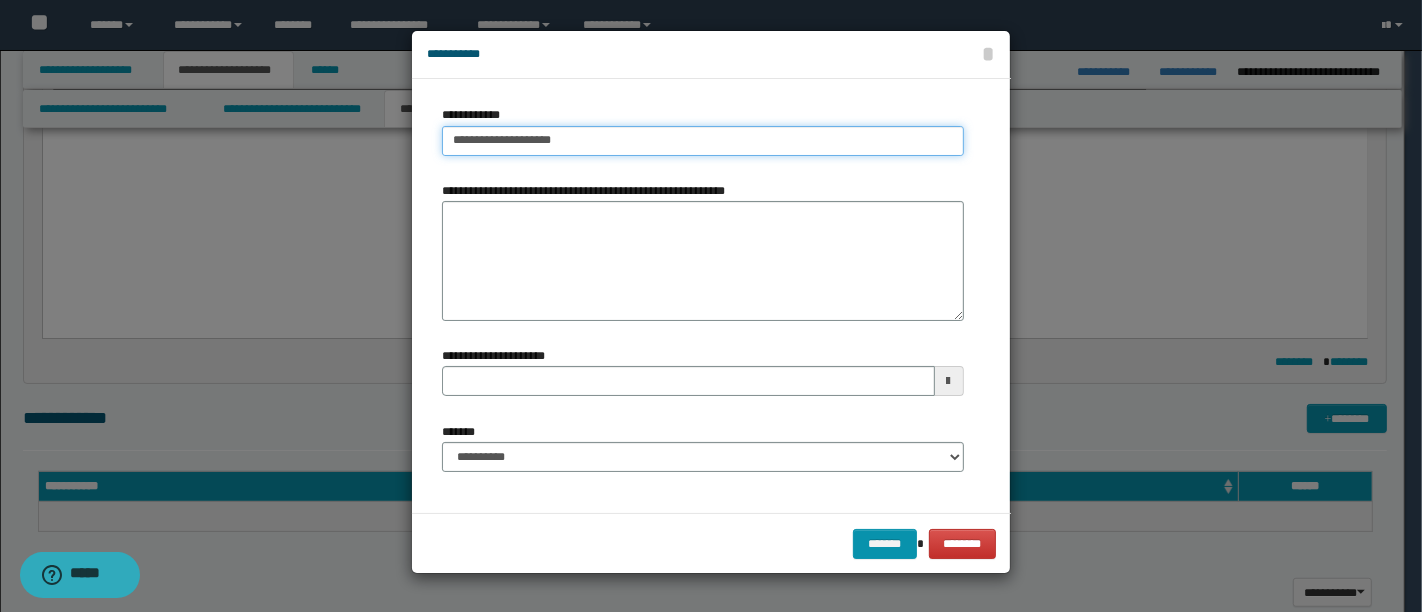 type on "**********" 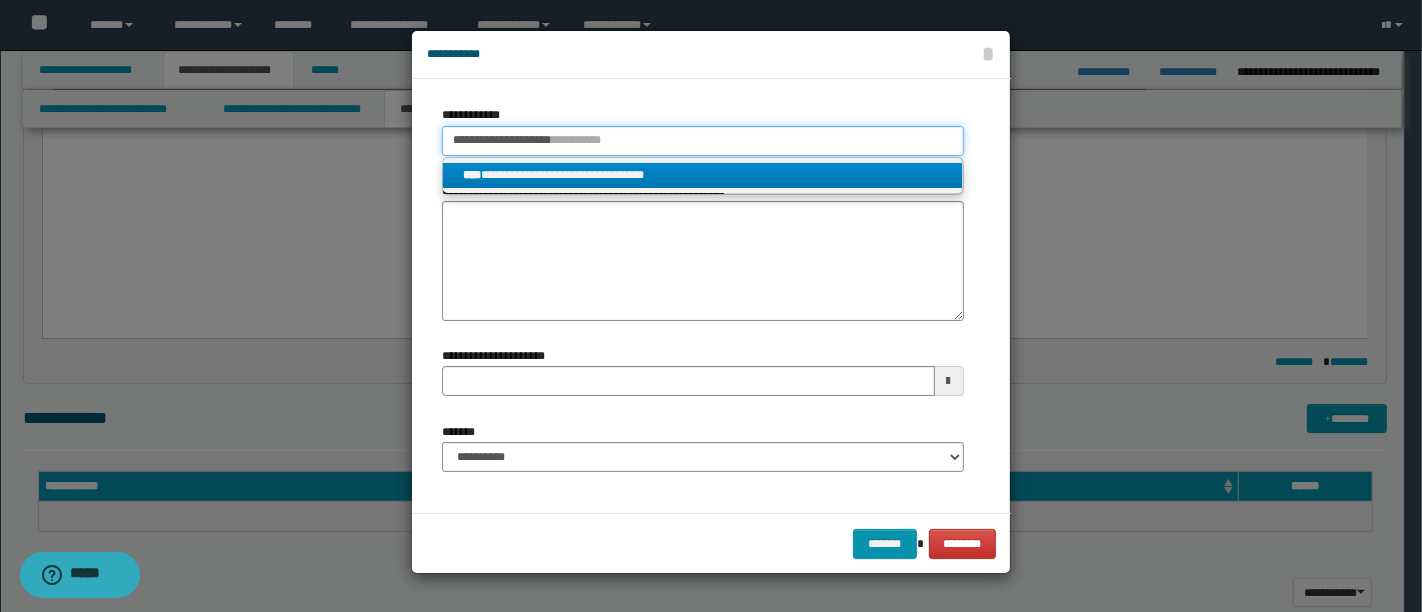 type on "**********" 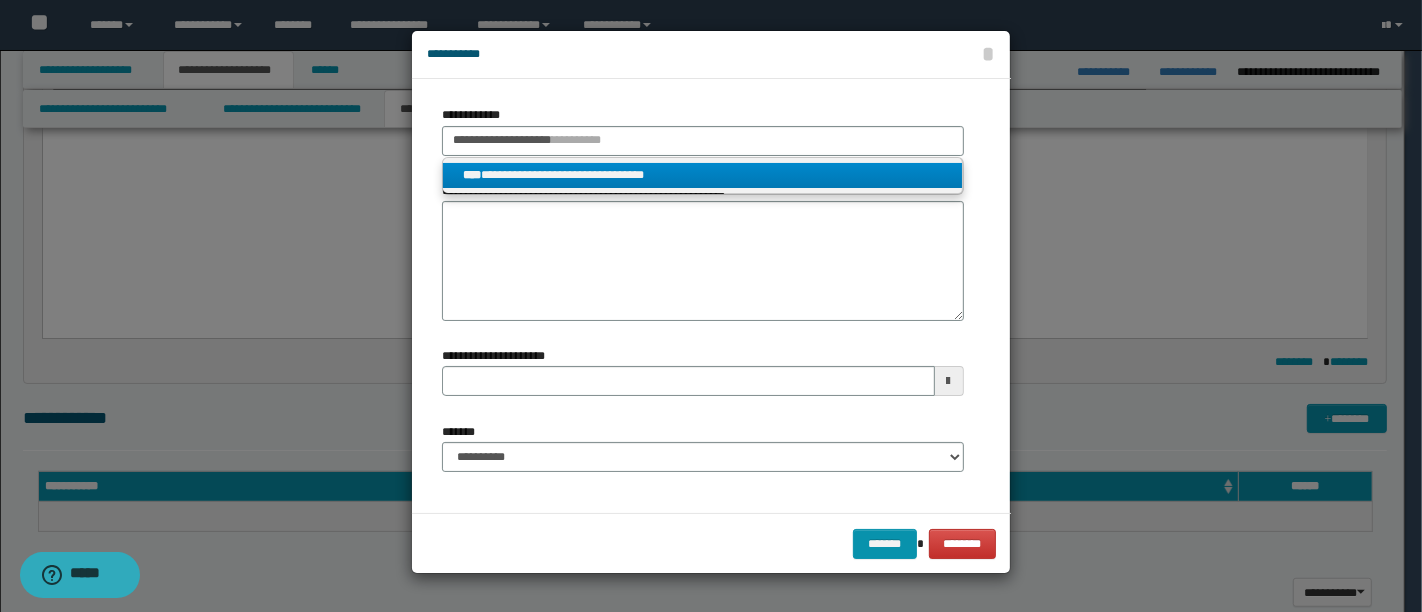 click on "**********" at bounding box center [702, 175] 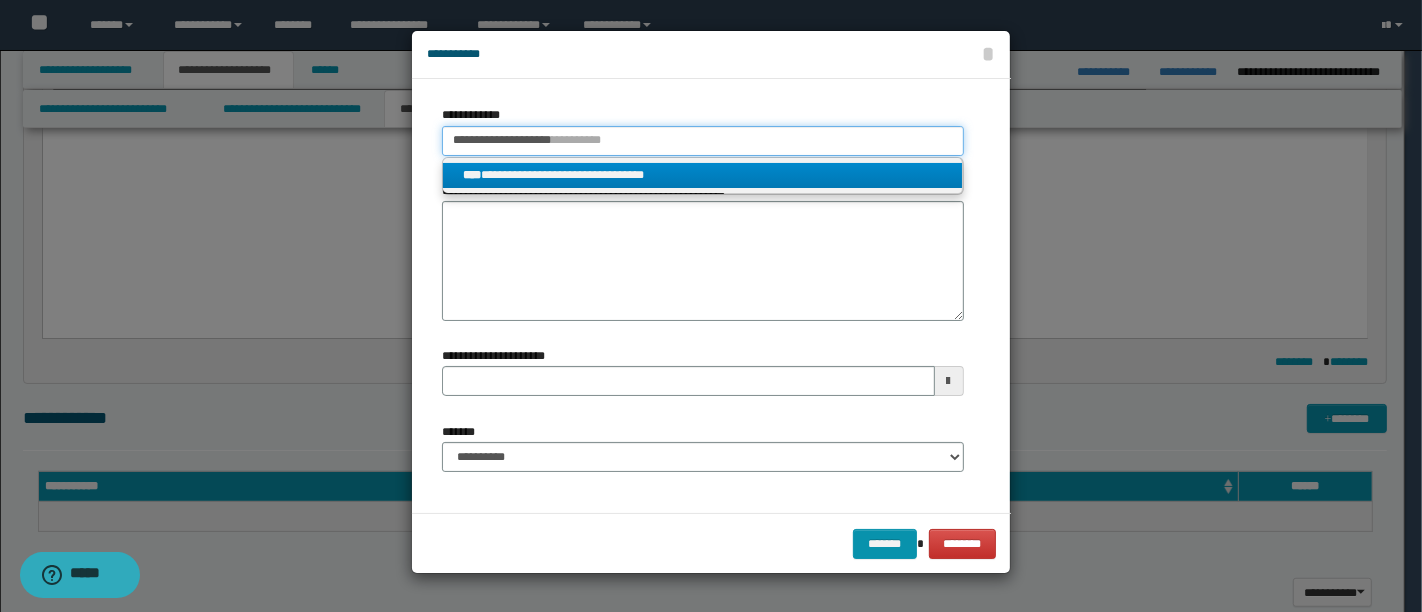 type 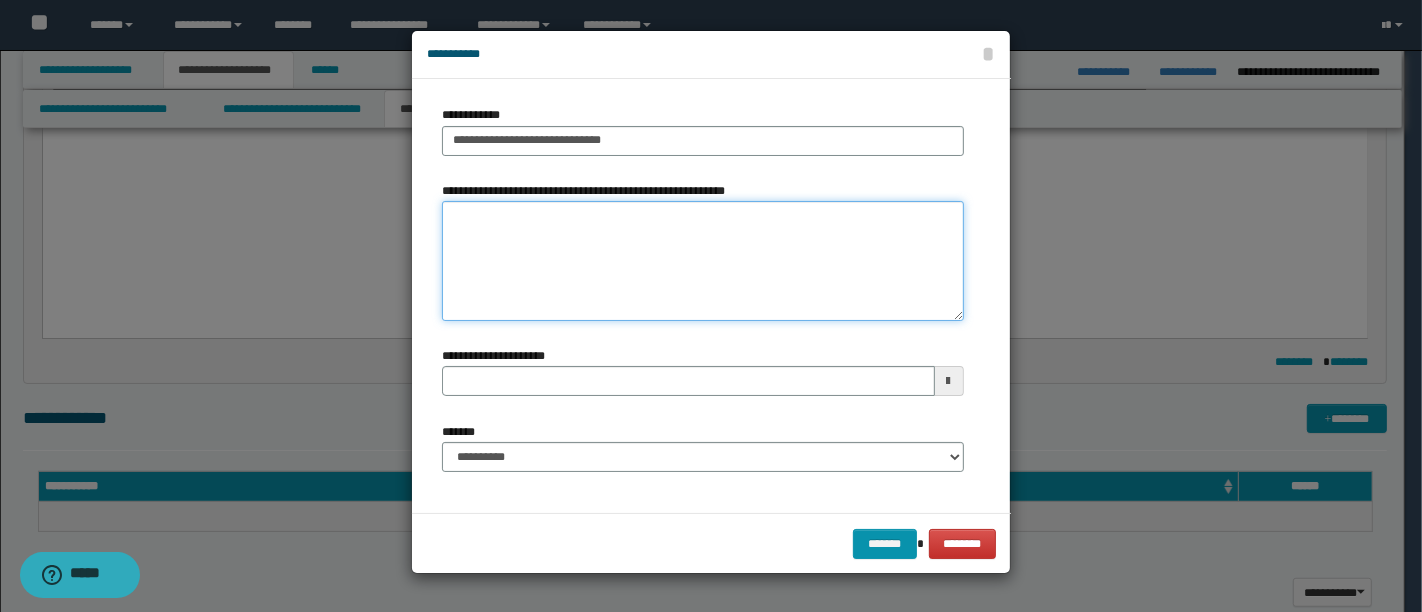click on "**********" at bounding box center [703, 261] 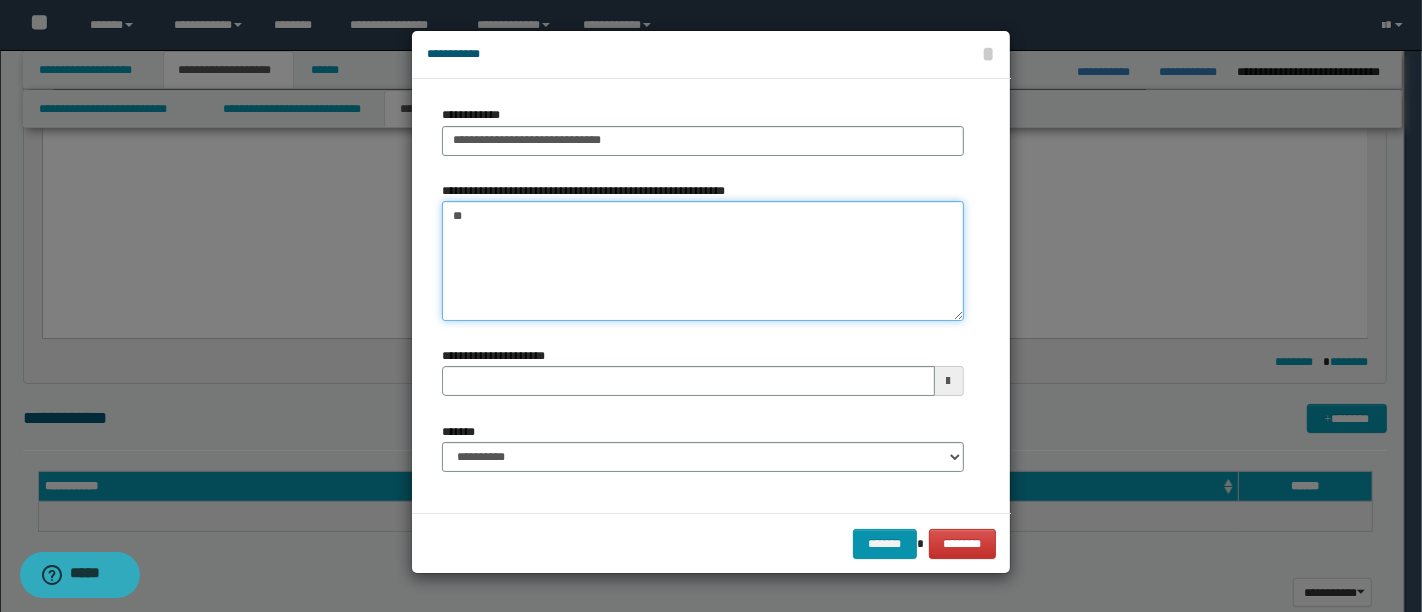 type on "*" 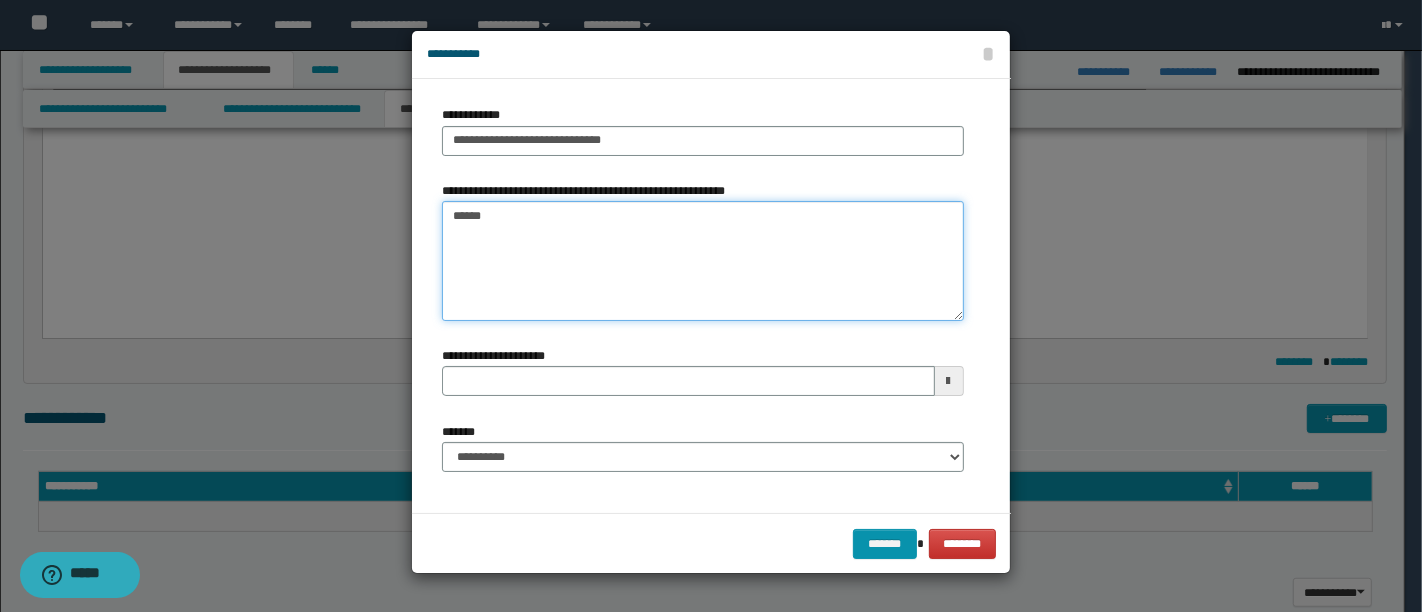 type on "*******" 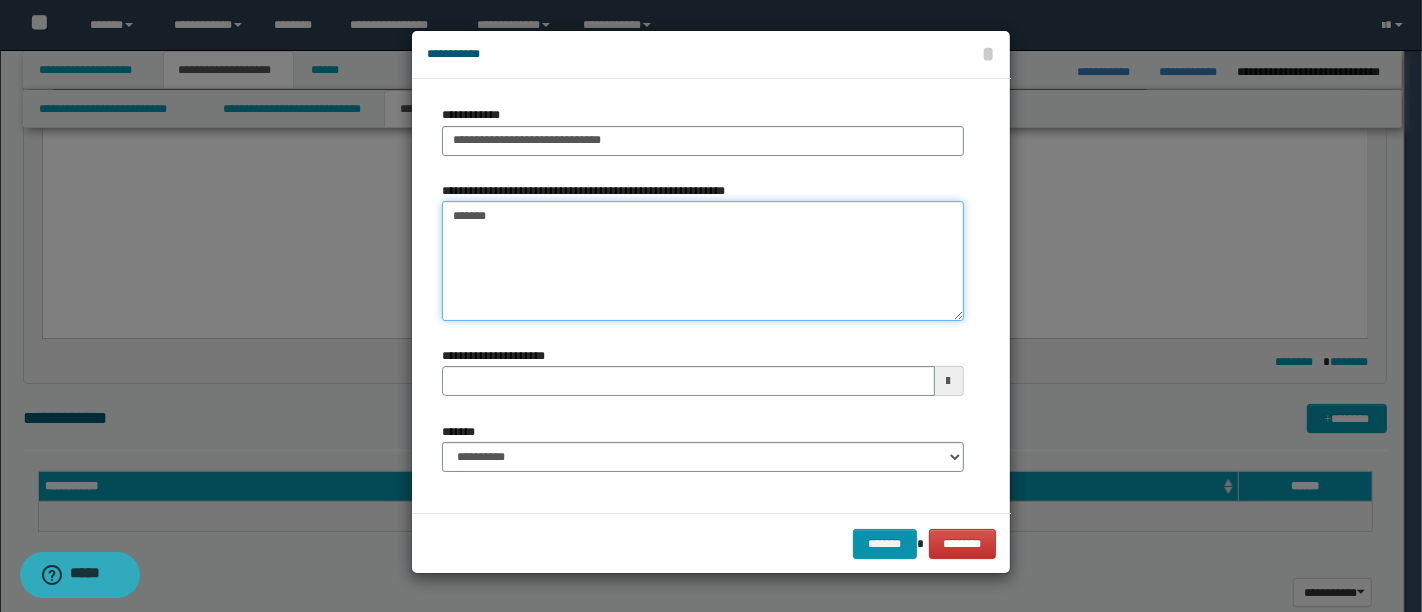 type 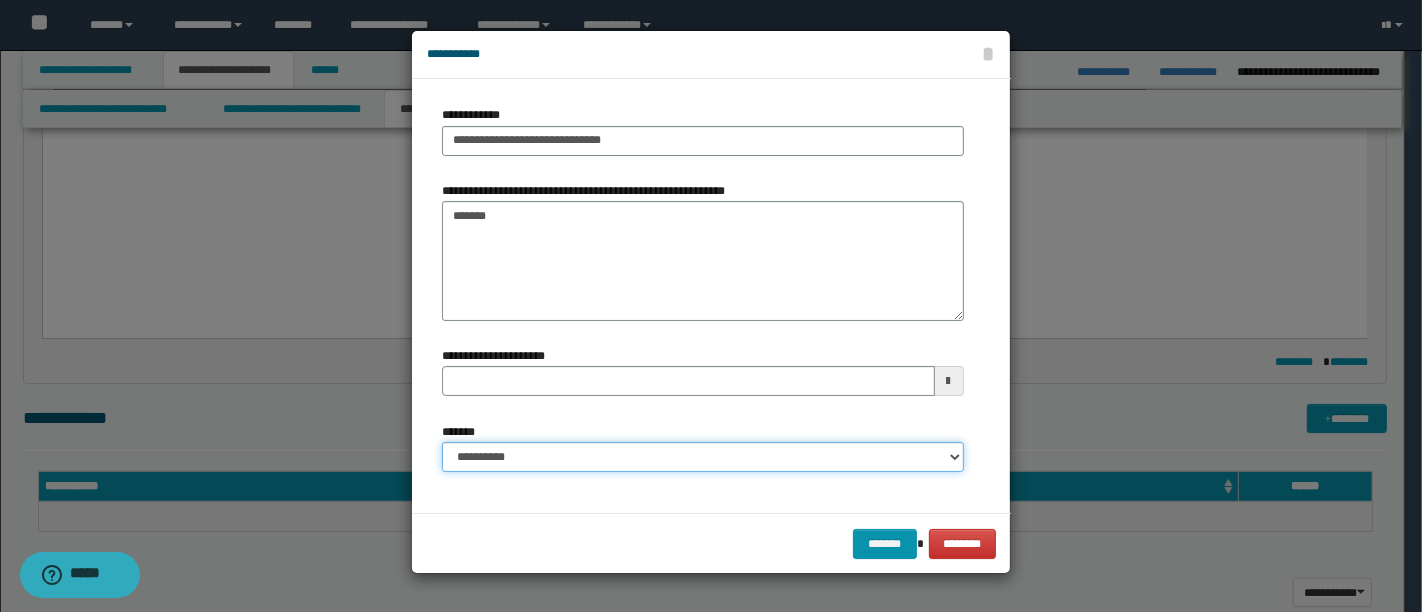 click on "**********" at bounding box center [703, 457] 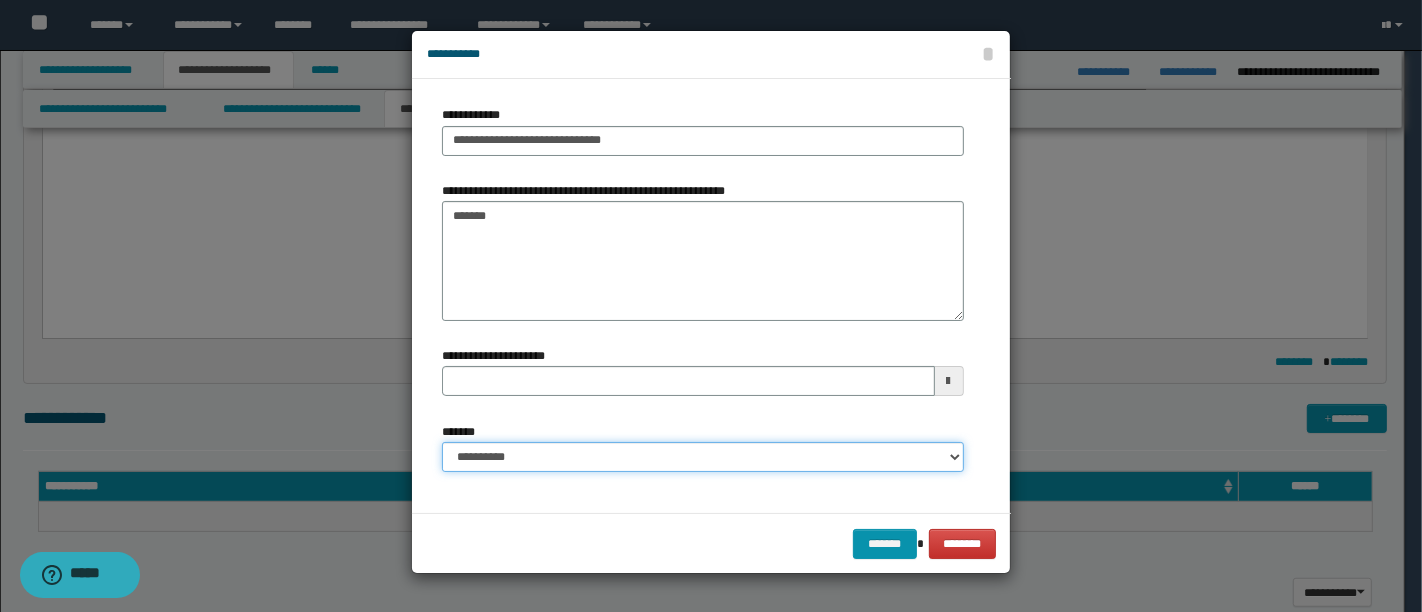 select on "*" 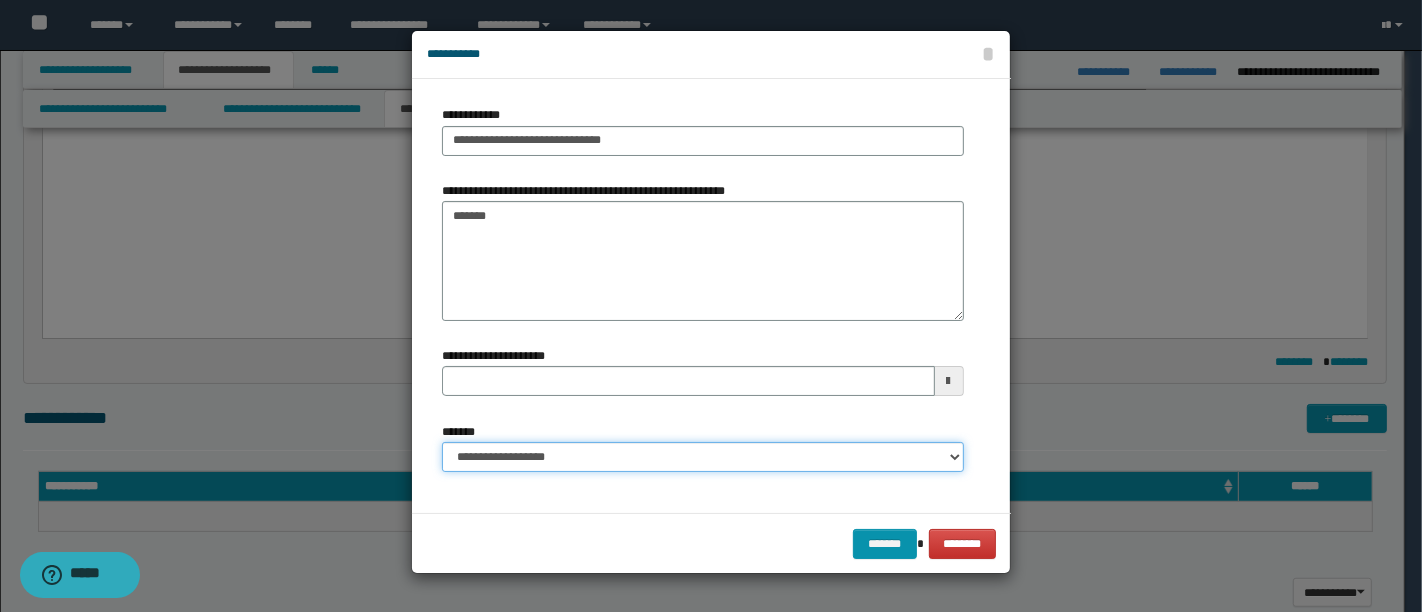 click on "**********" at bounding box center (703, 457) 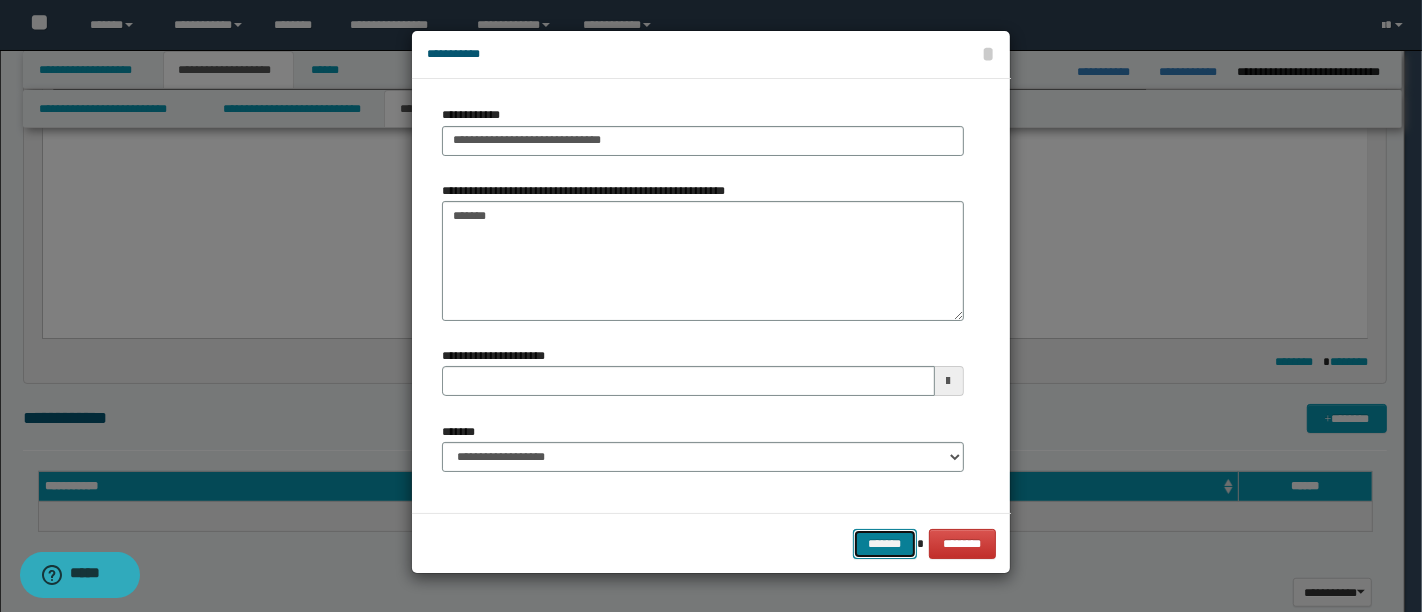 drag, startPoint x: 891, startPoint y: 548, endPoint x: 879, endPoint y: 543, distance: 13 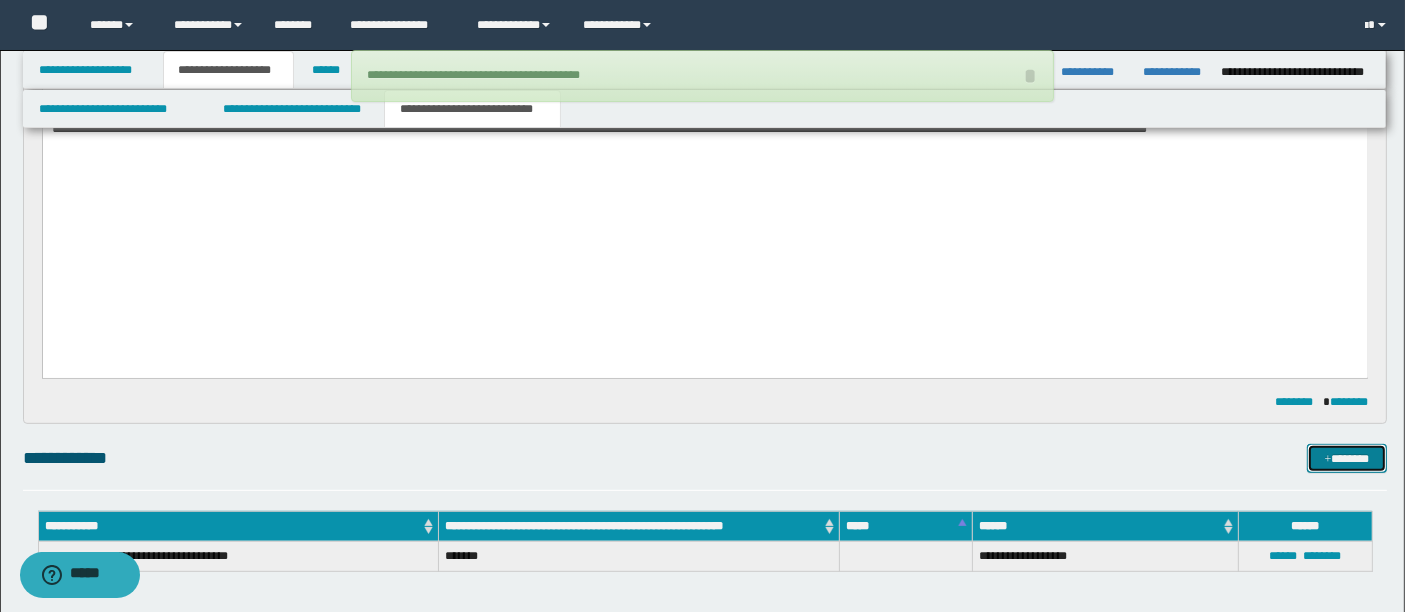 scroll, scrollTop: 826, scrollLeft: 0, axis: vertical 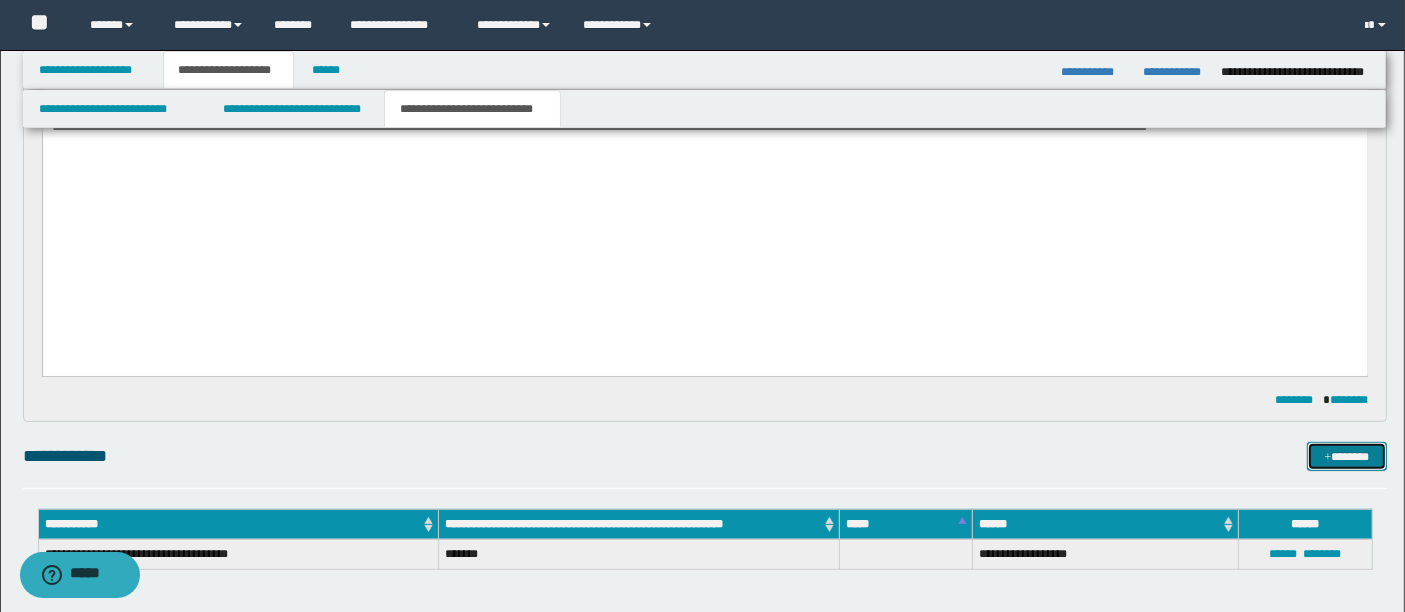 type 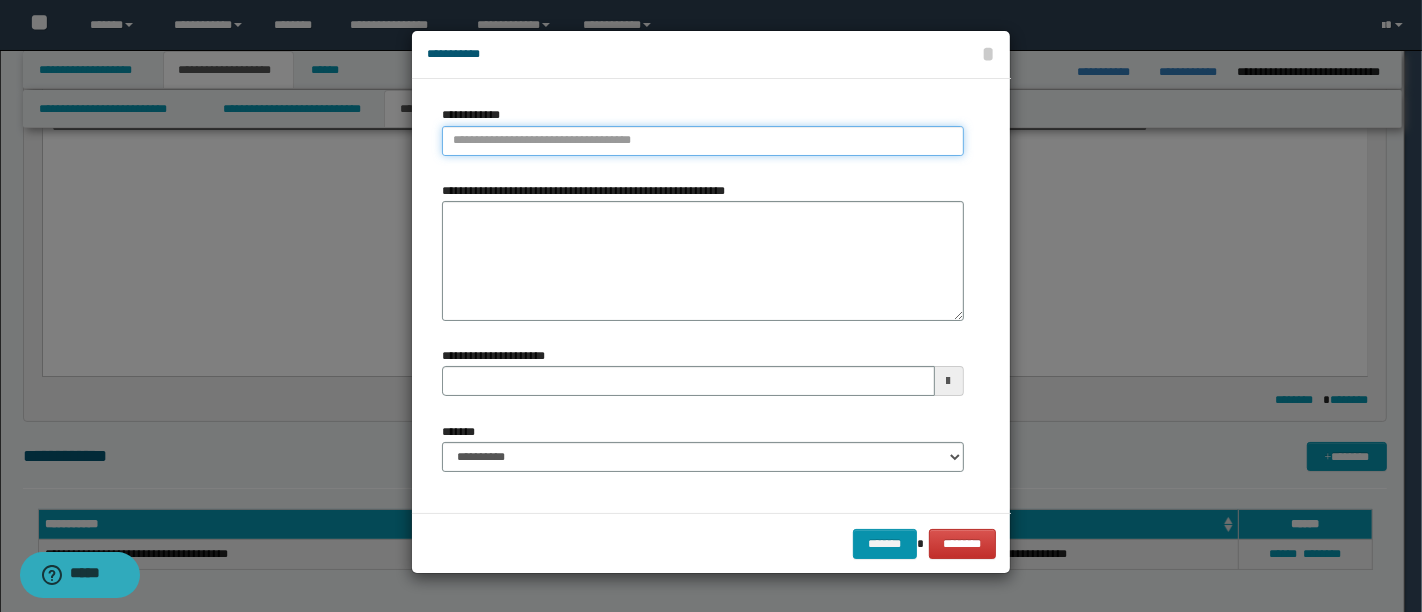 type on "**********" 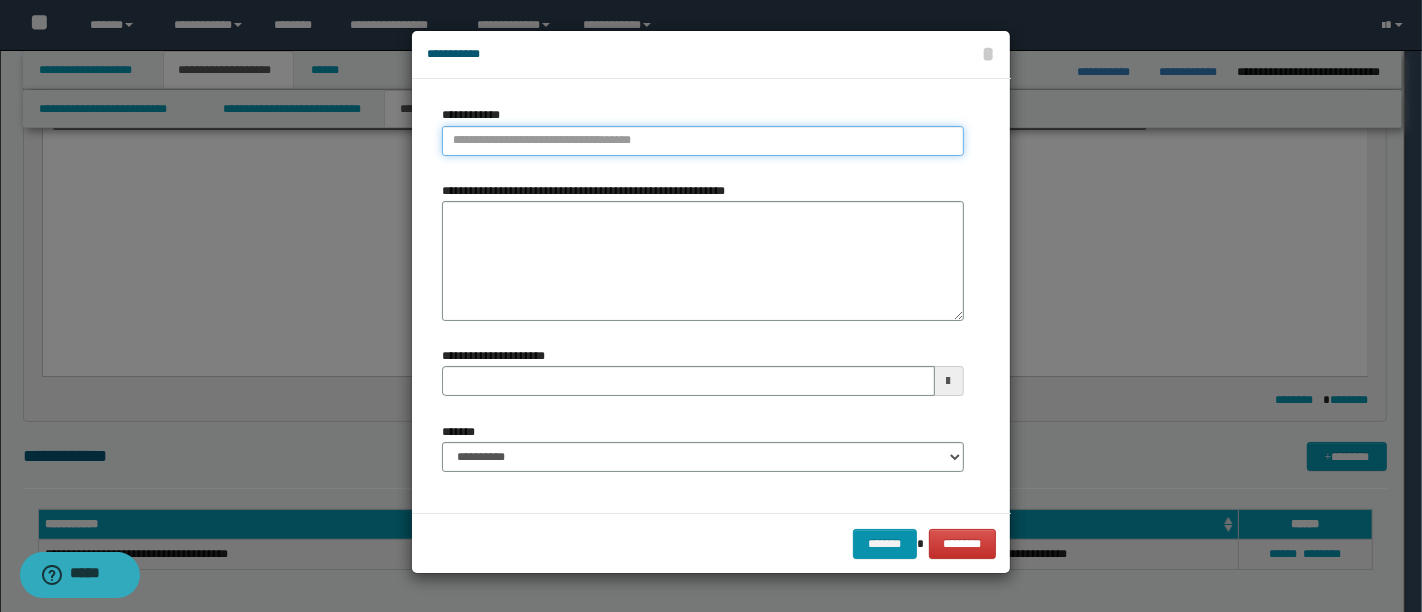 click on "**********" at bounding box center [703, 141] 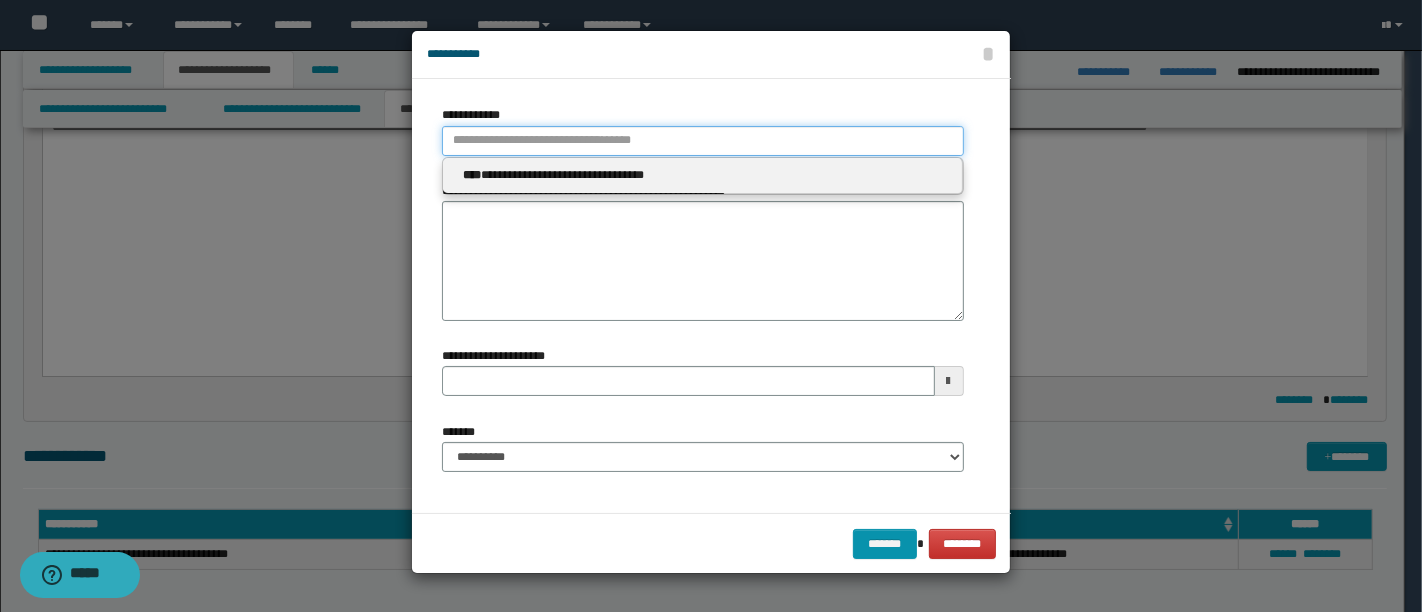 paste on "**********" 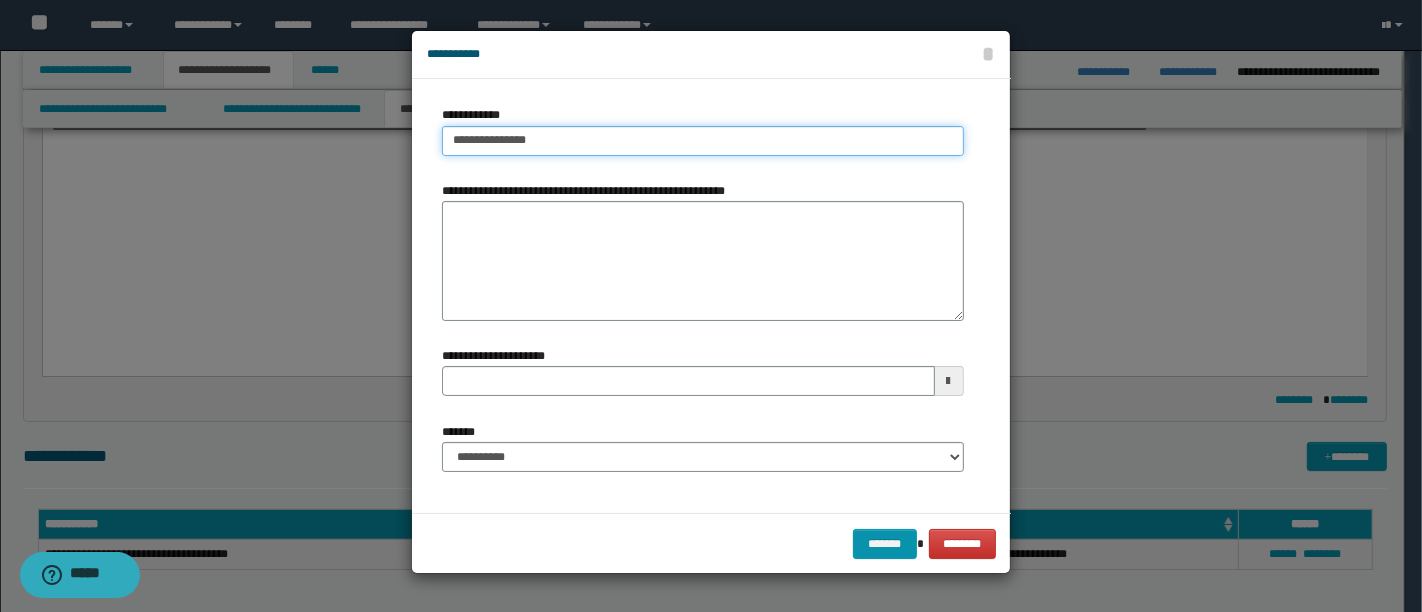 type on "**********" 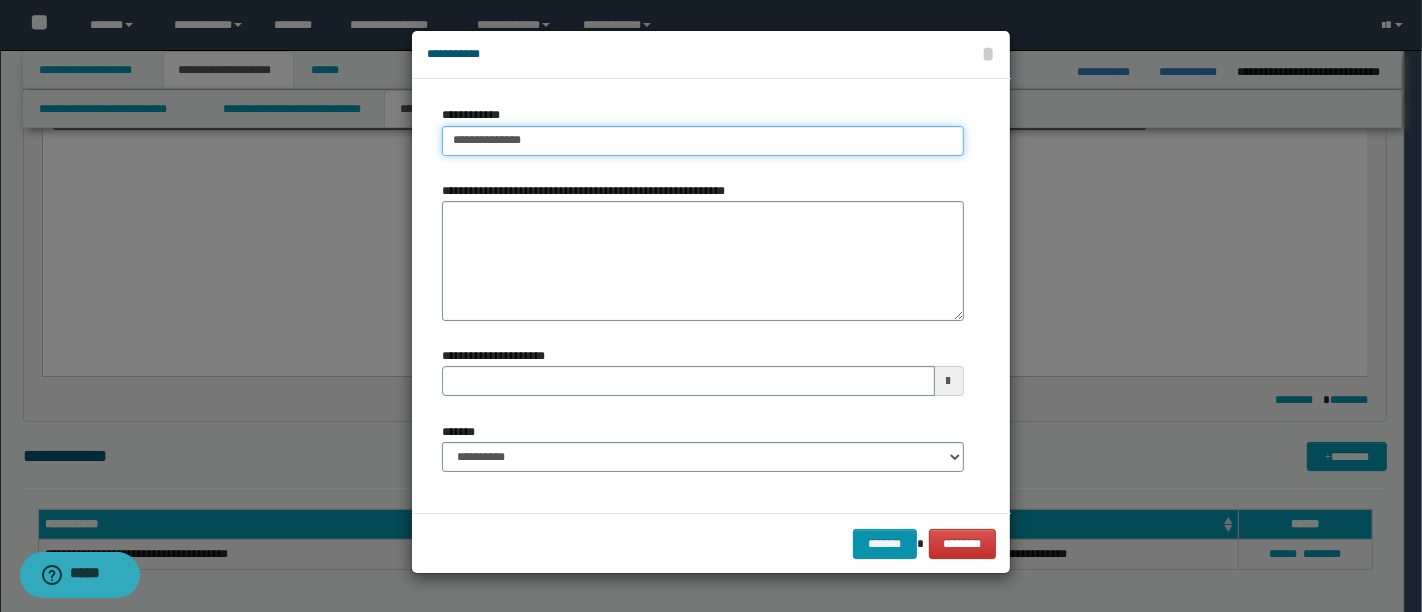 type on "**********" 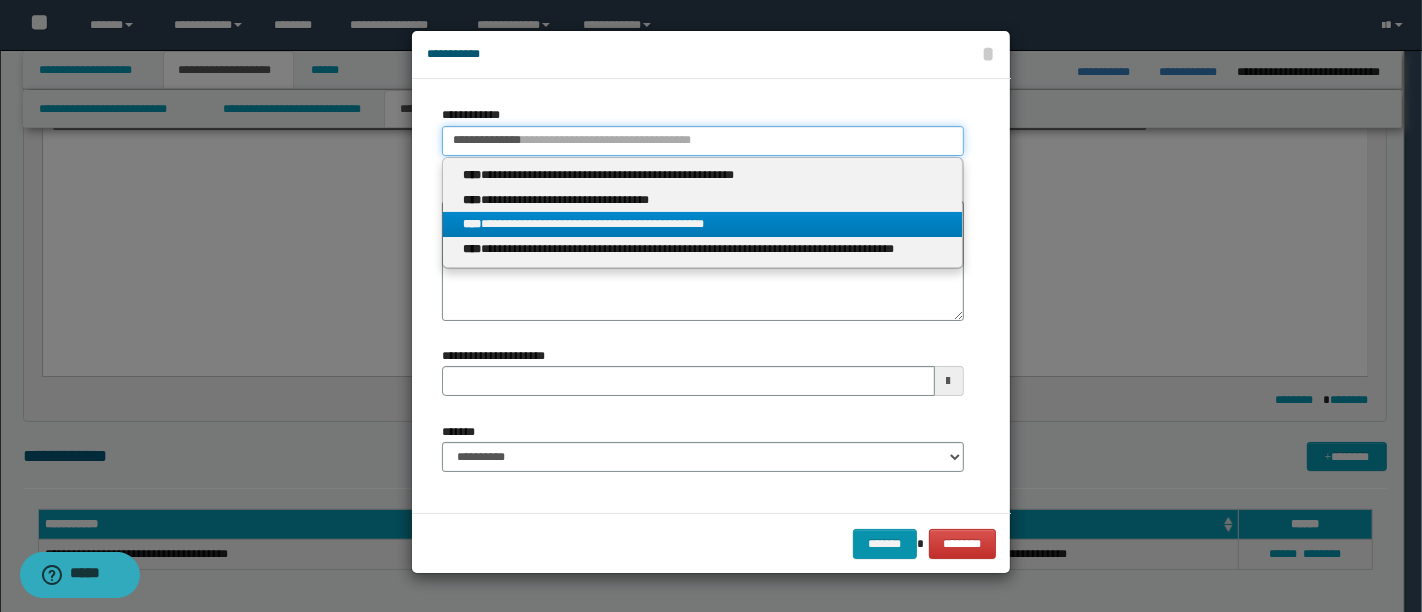 type on "**********" 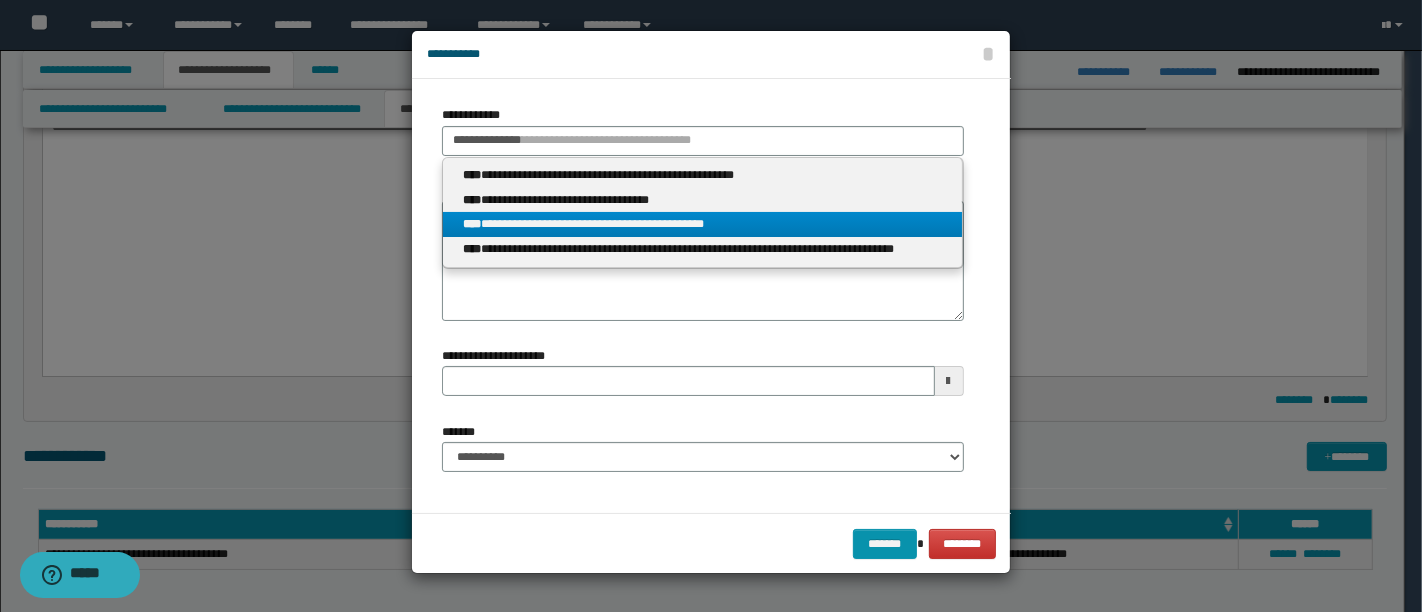 click on "**********" at bounding box center (702, 224) 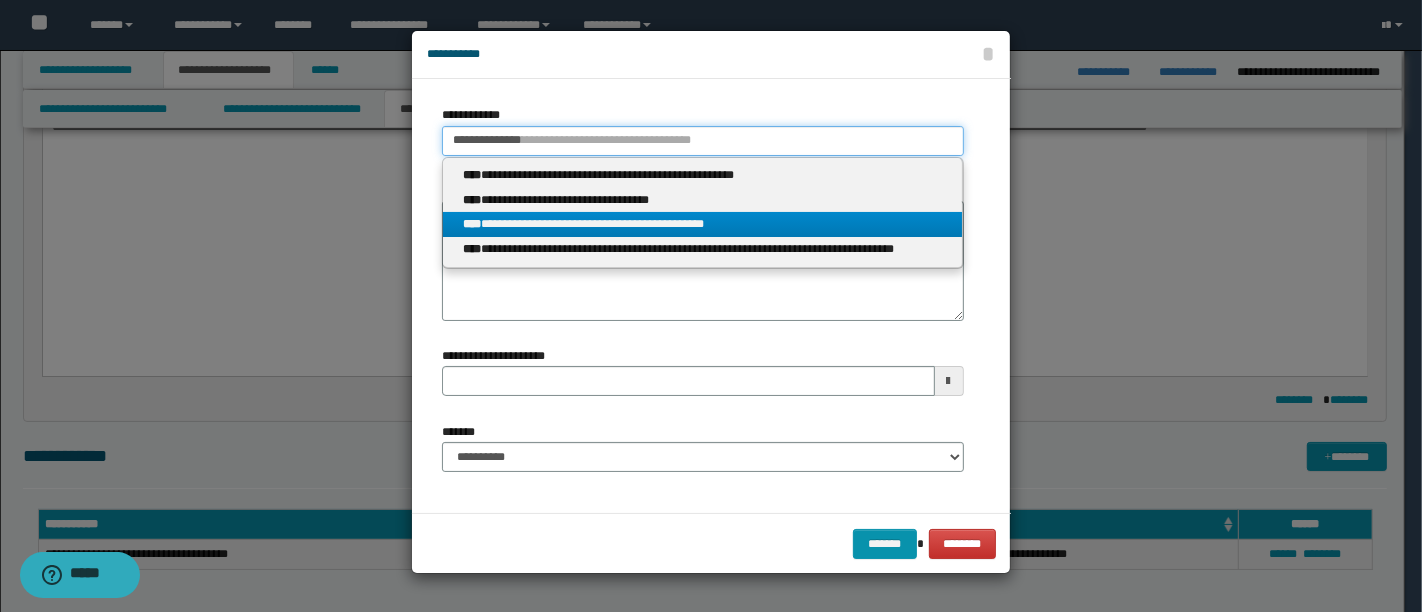 type 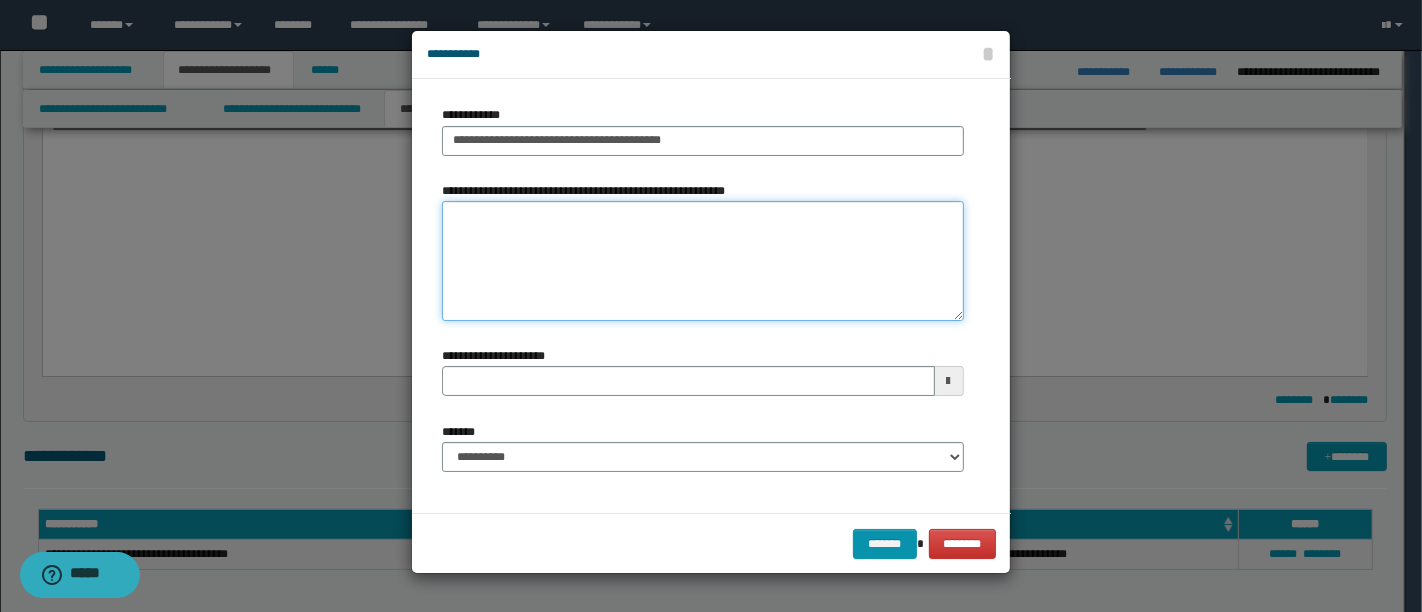 click on "**********" at bounding box center [703, 261] 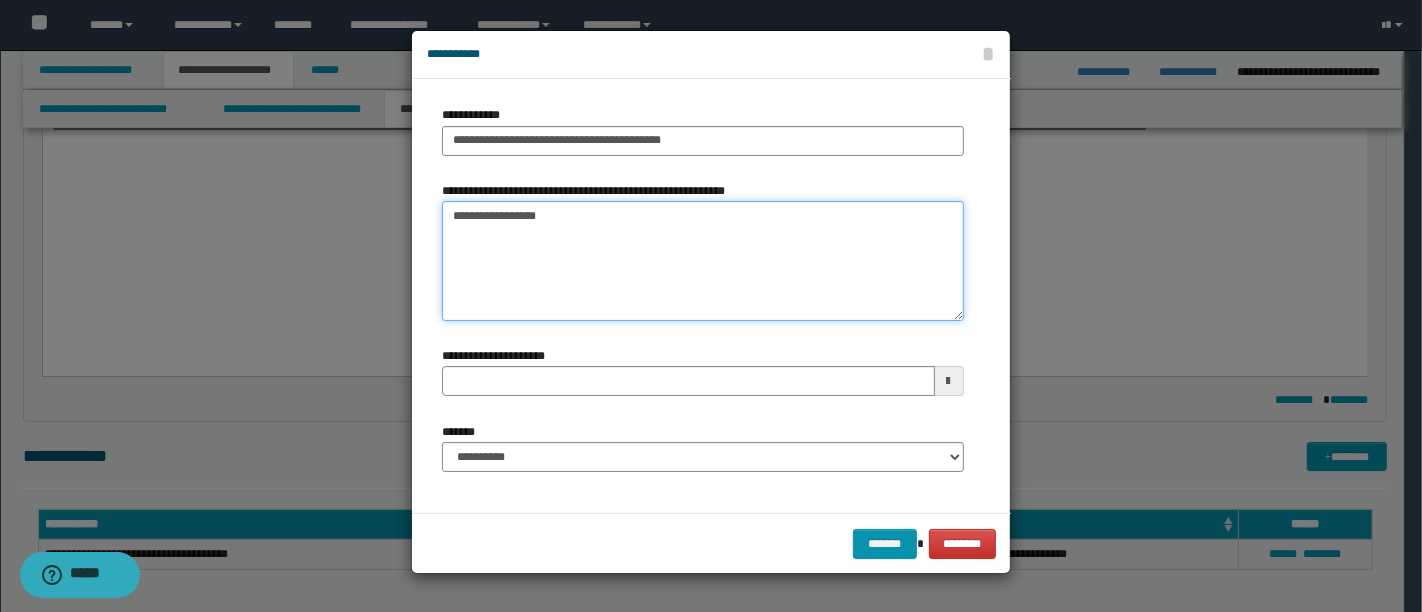 type on "**********" 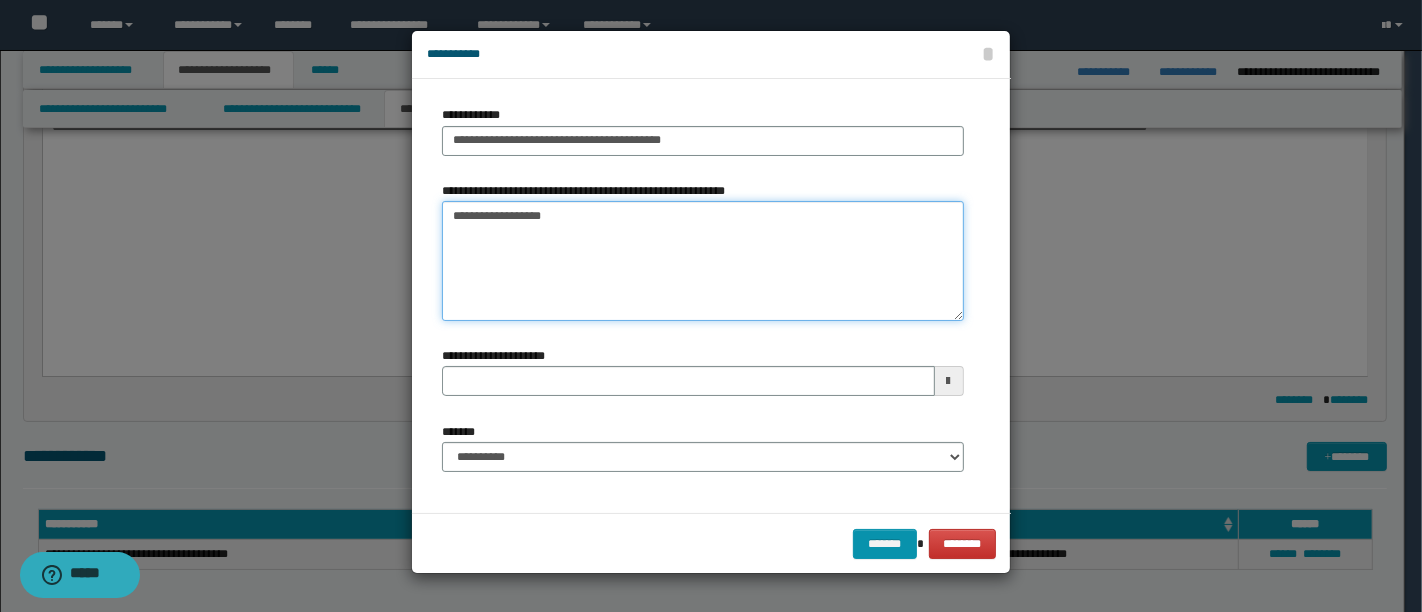 type 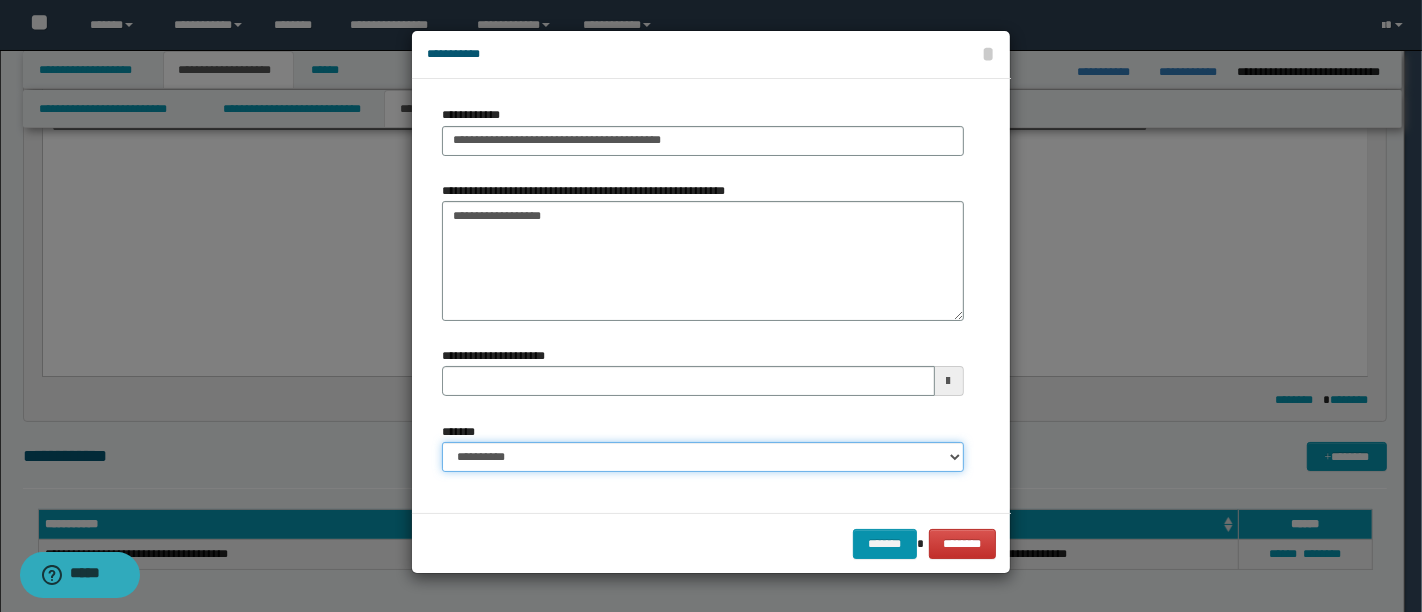 click on "**********" at bounding box center (703, 457) 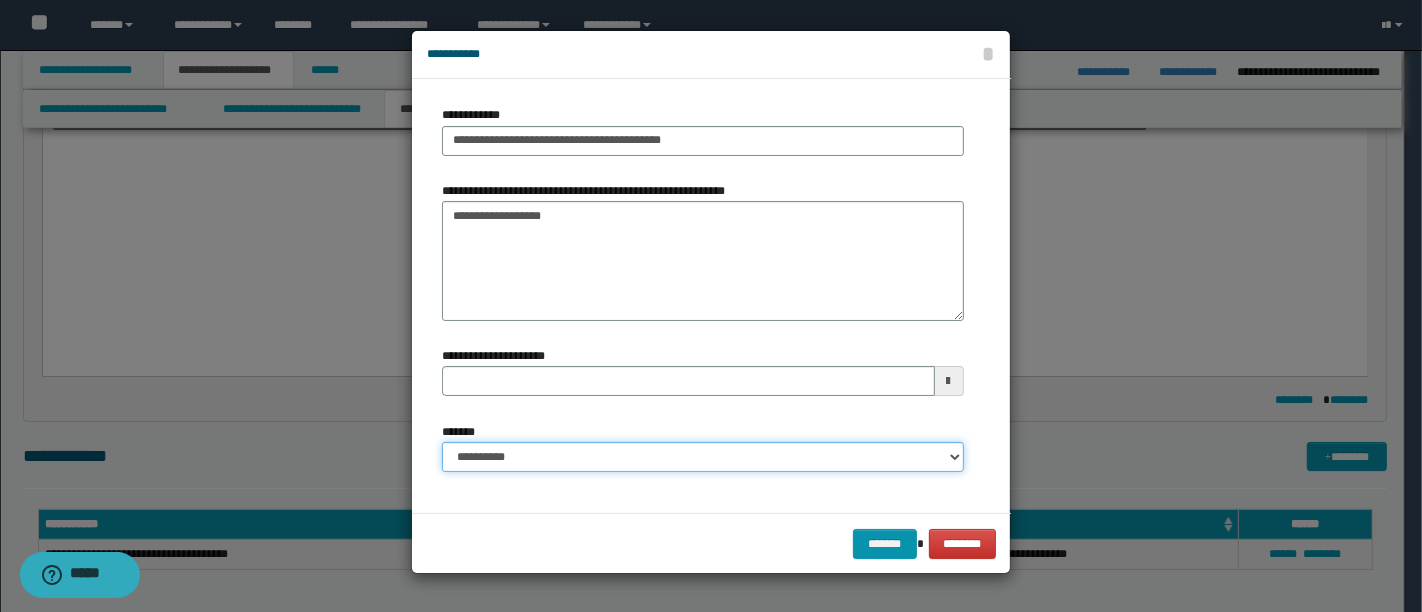 select on "*" 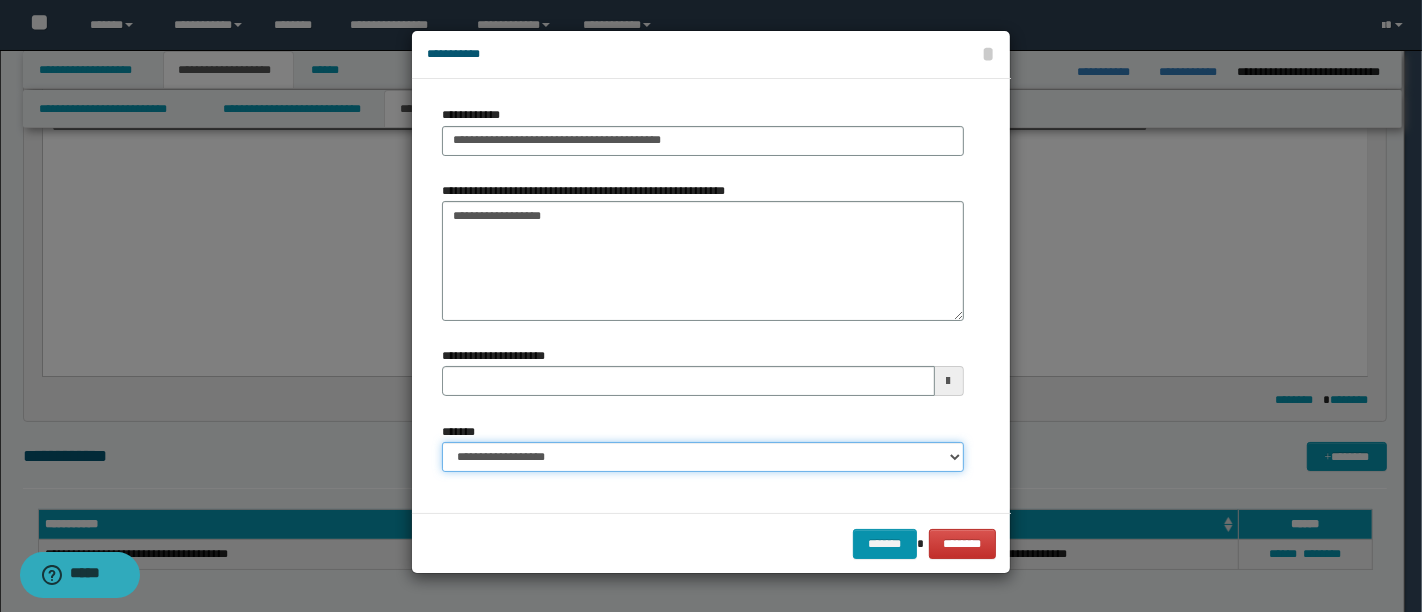 type 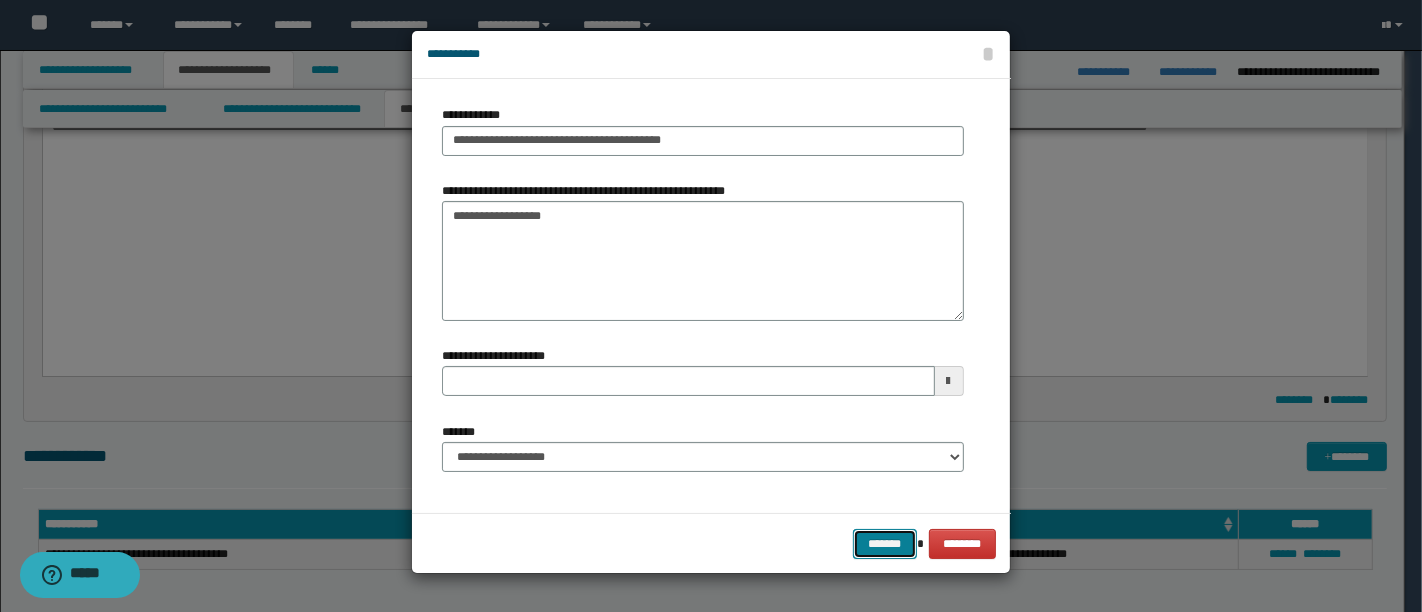 click on "*******" at bounding box center (885, 543) 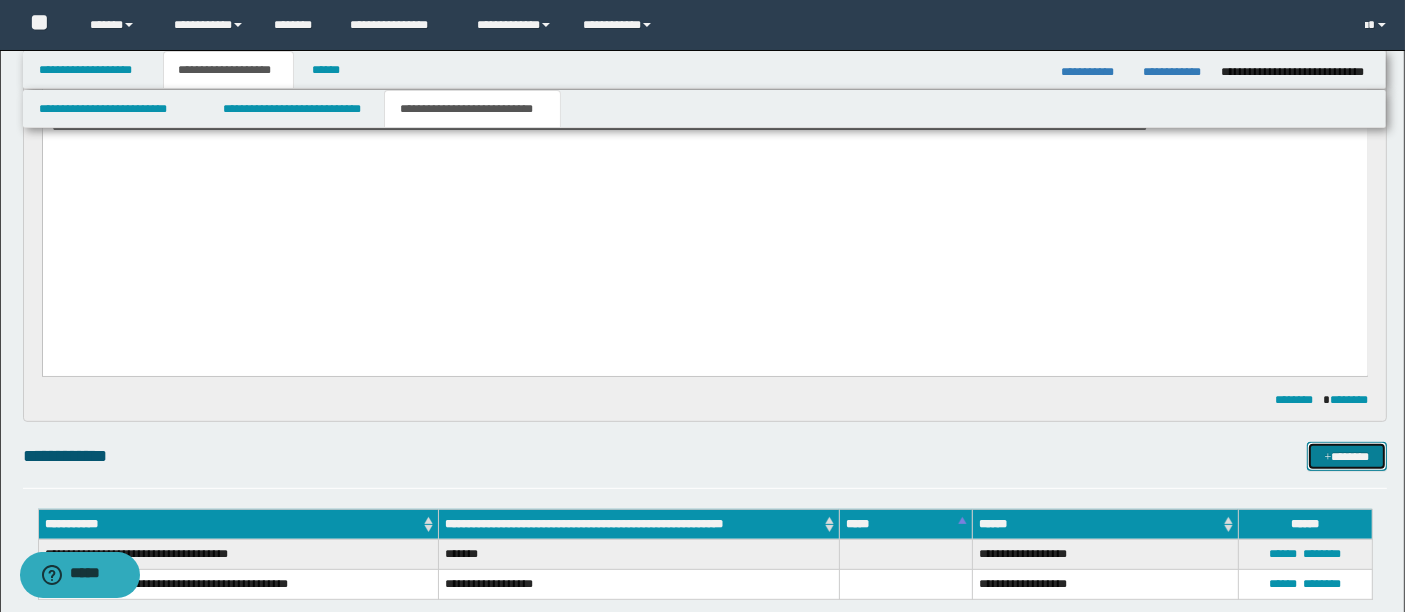 click on "*******" at bounding box center (1346, 456) 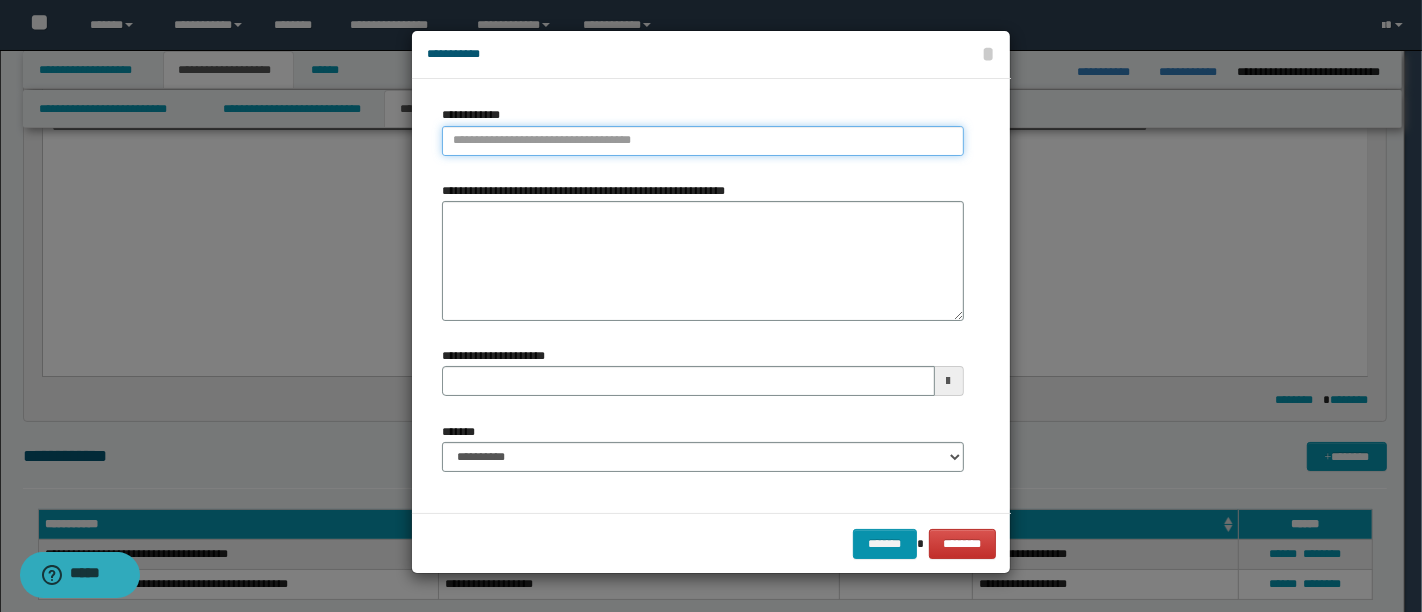 type on "**********" 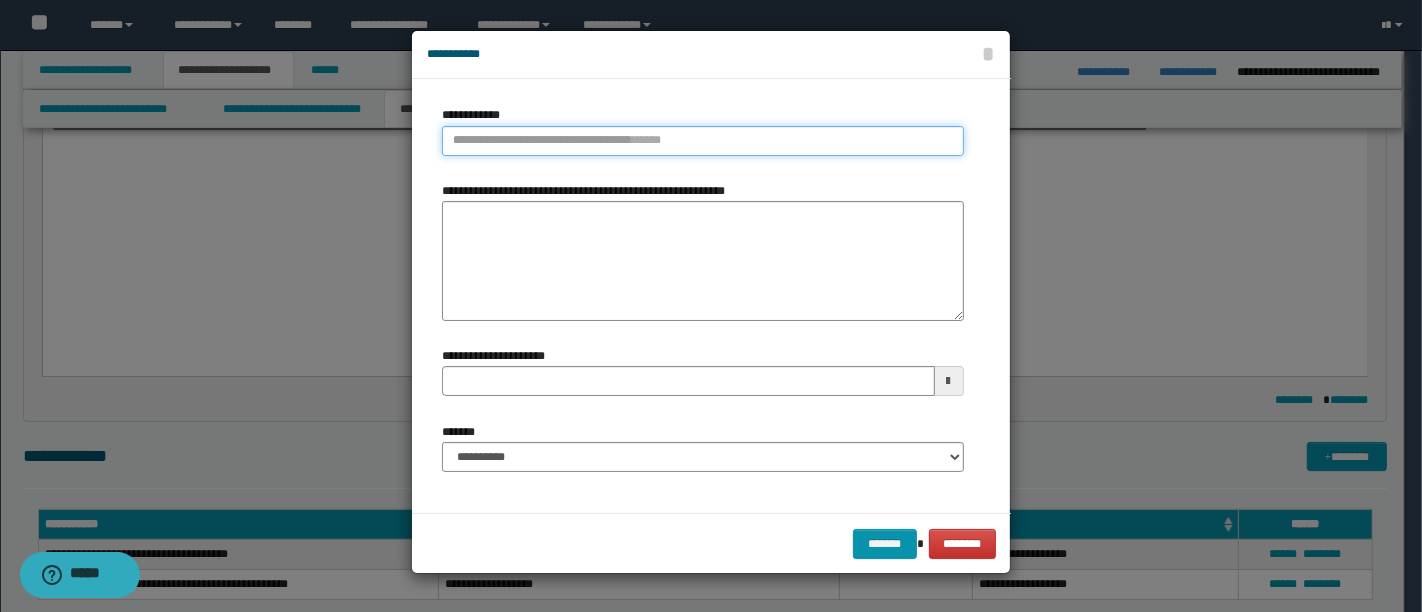 click on "**********" at bounding box center [703, 141] 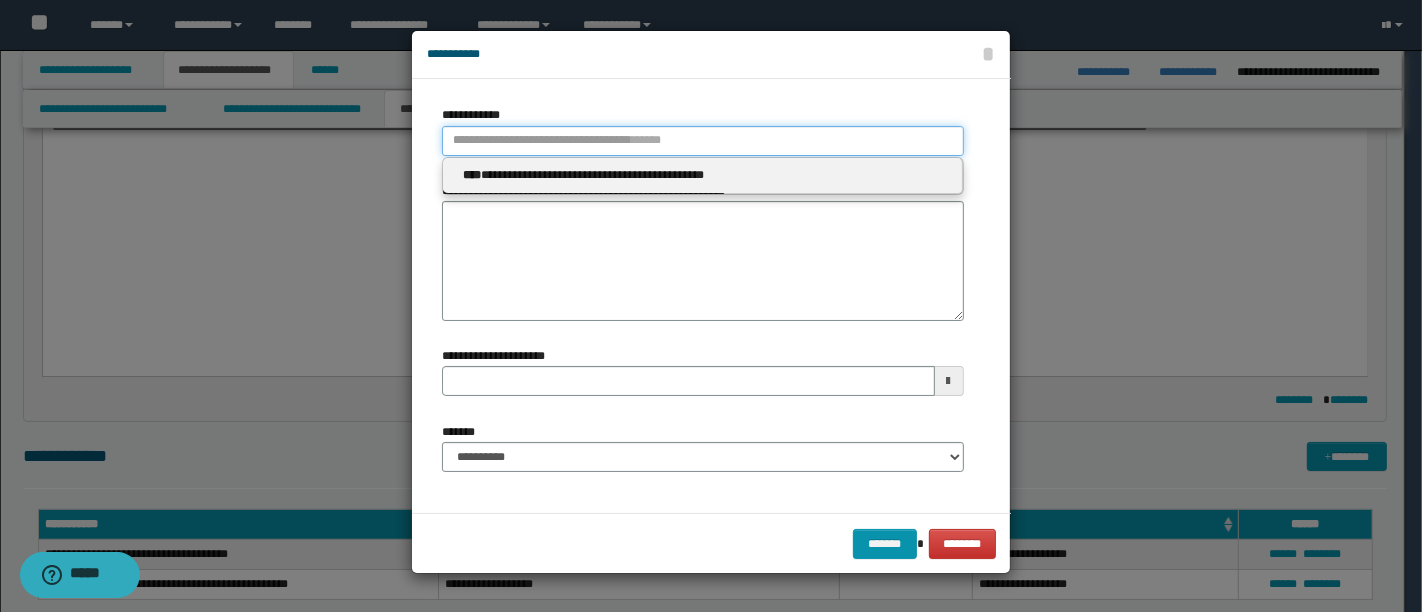 paste on "**********" 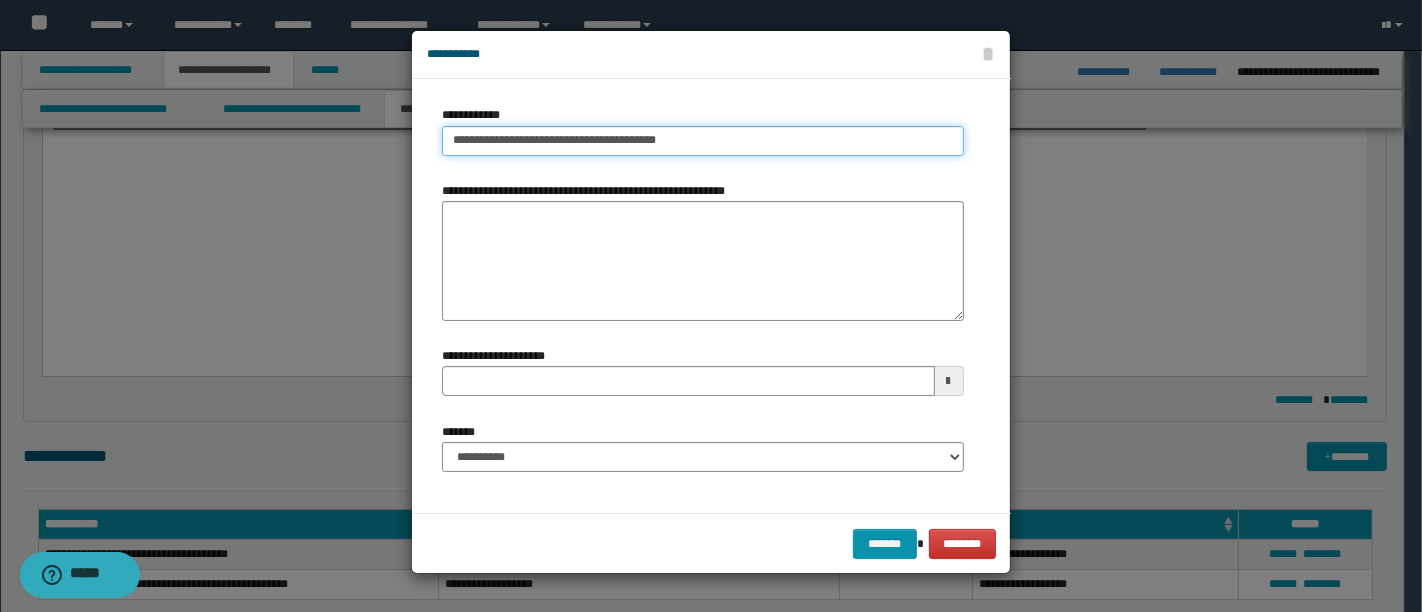 type on "**********" 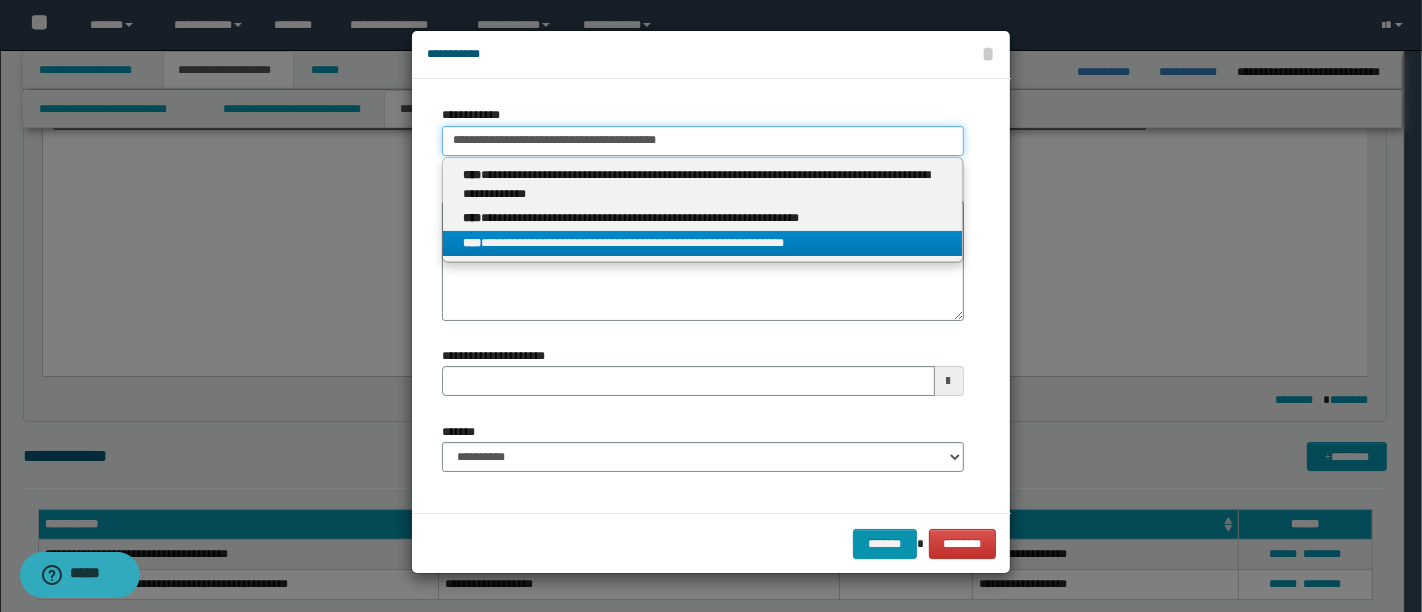 type on "**********" 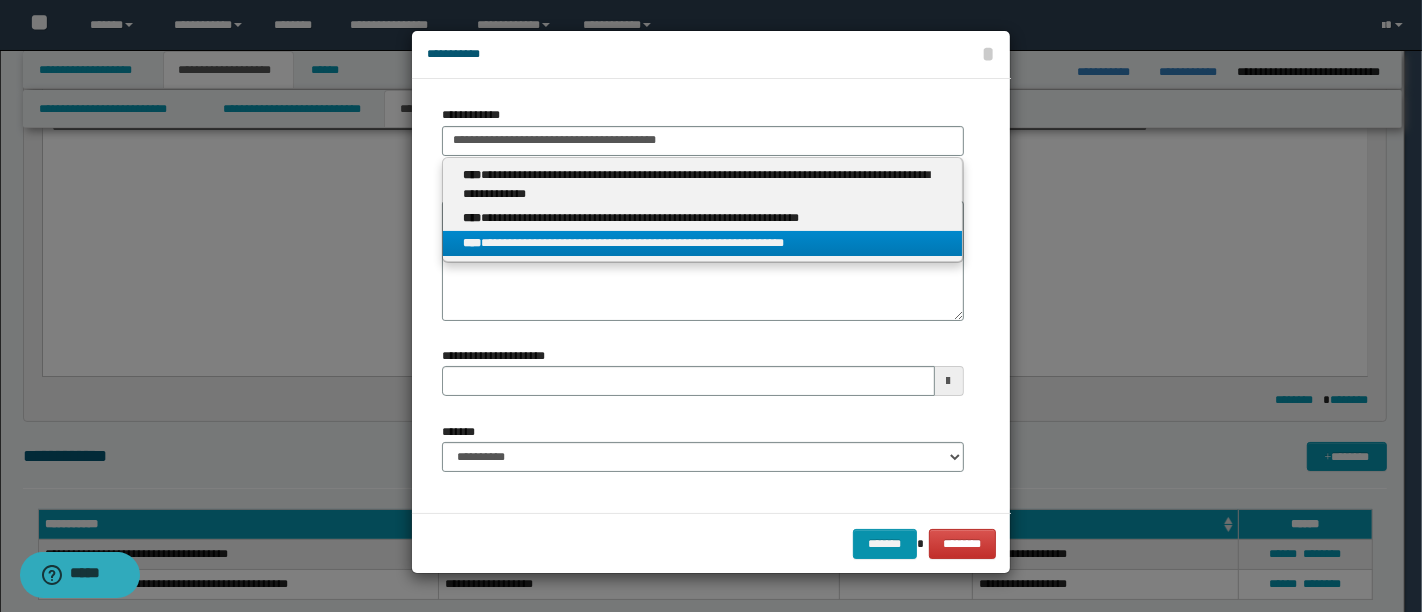 click on "**********" at bounding box center (702, 243) 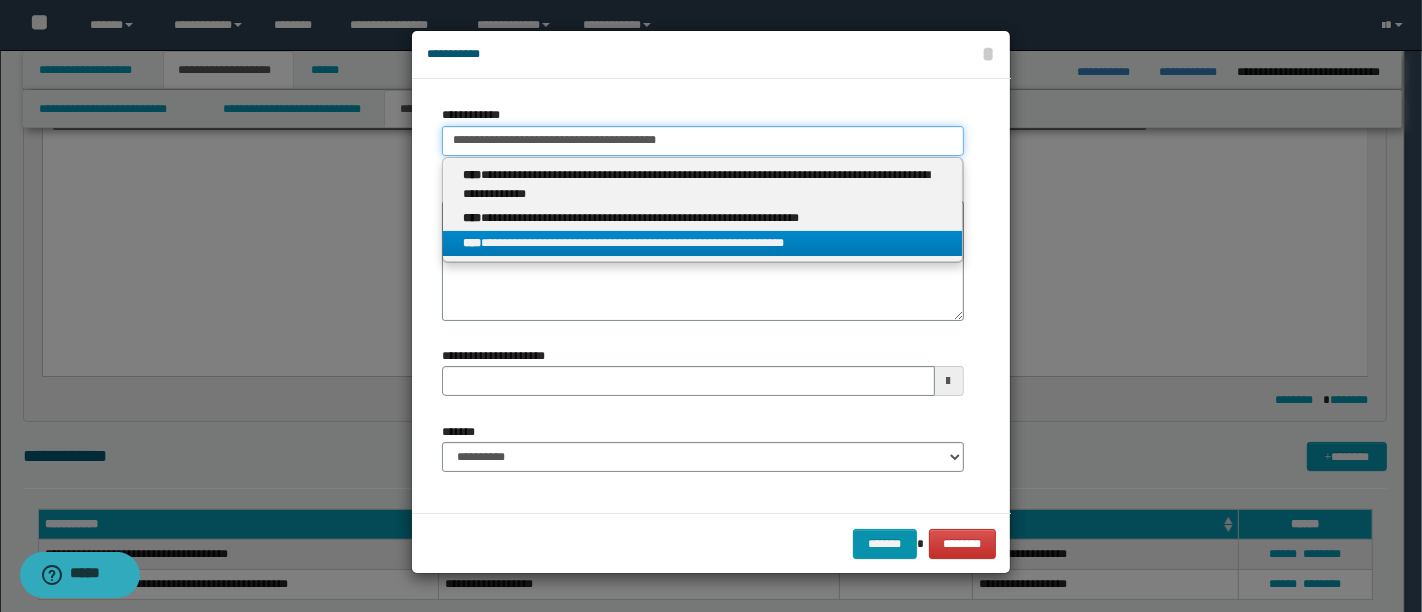 type 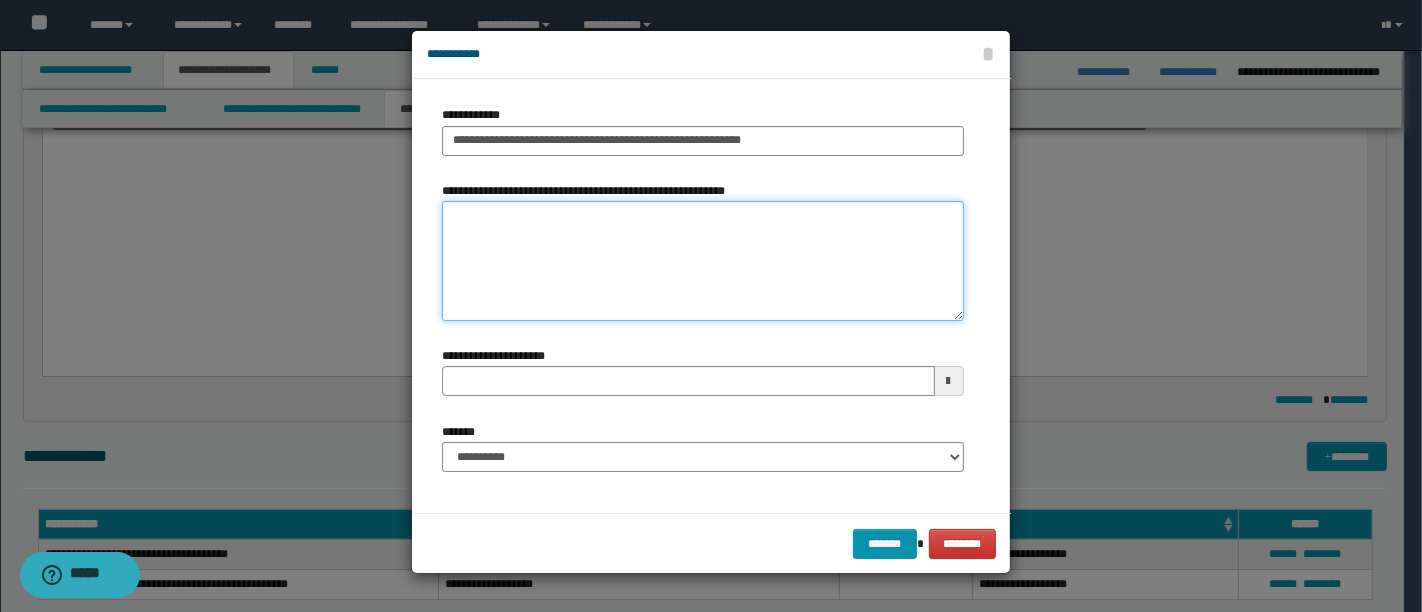 click on "**********" at bounding box center [703, 261] 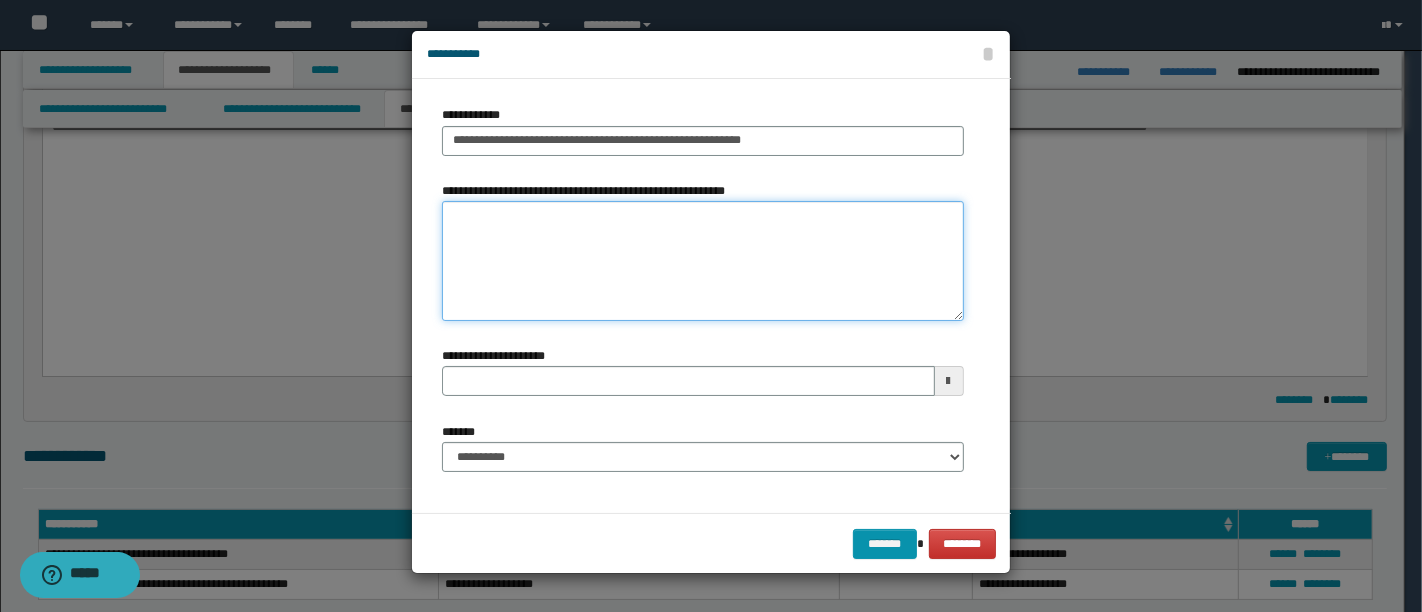 type 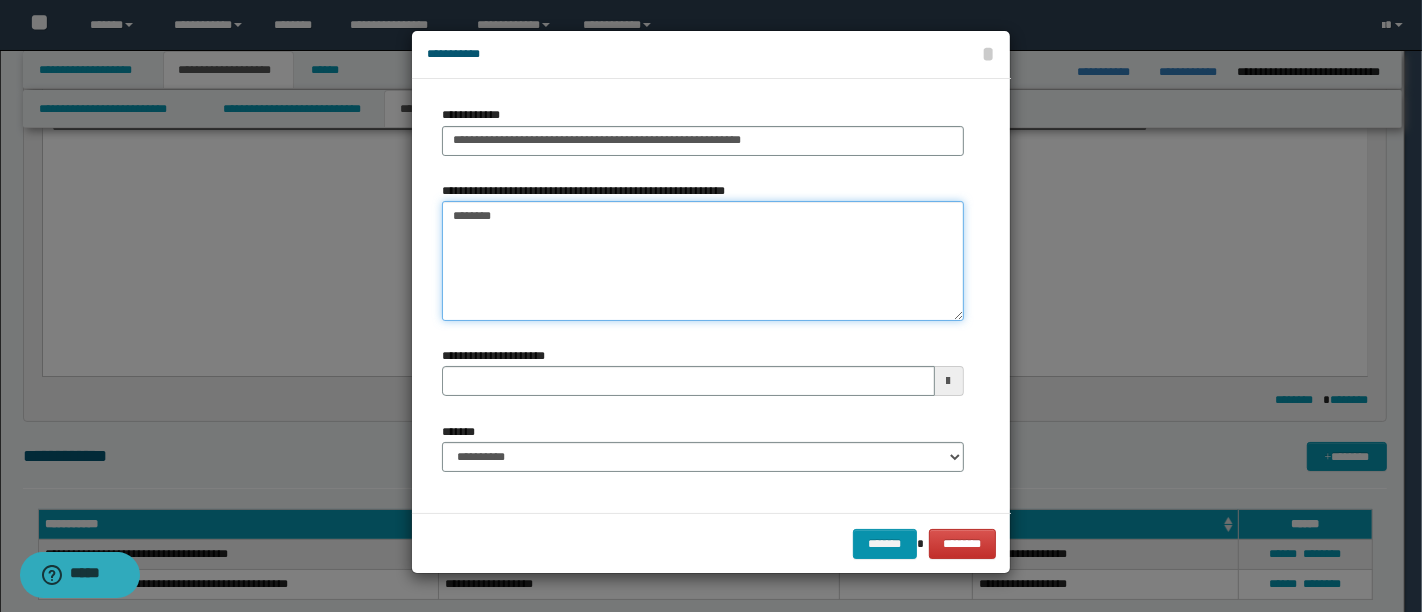 type on "********" 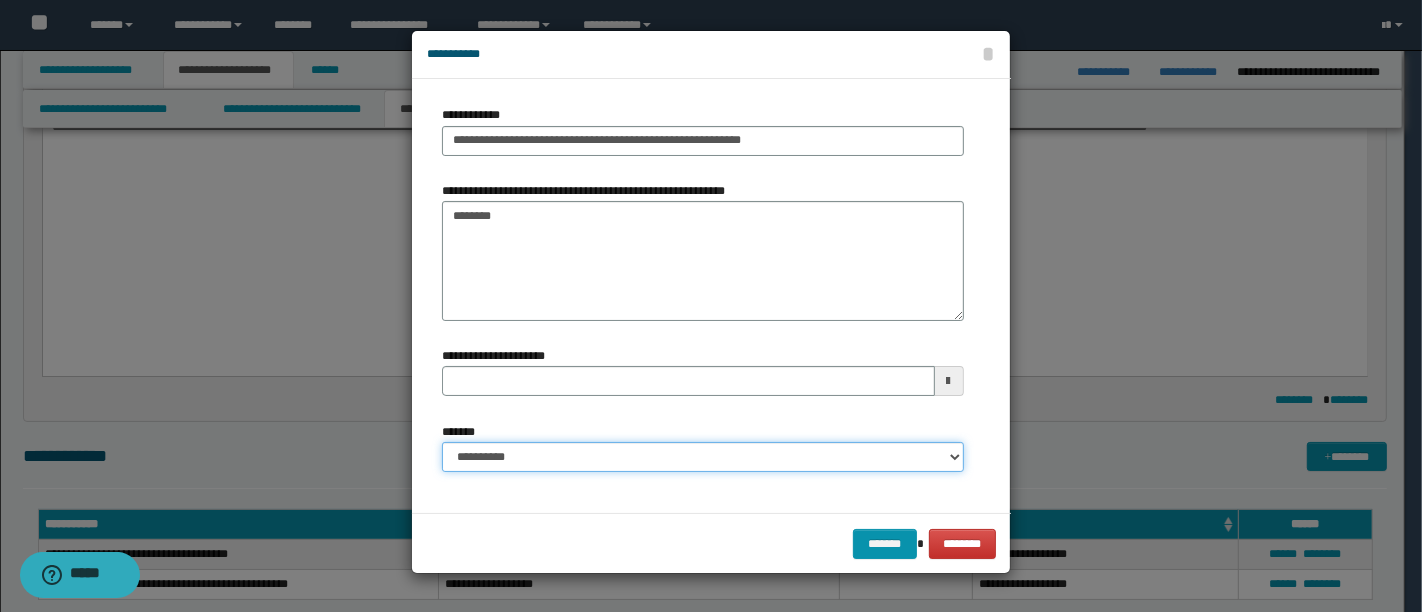 click on "**********" at bounding box center [703, 457] 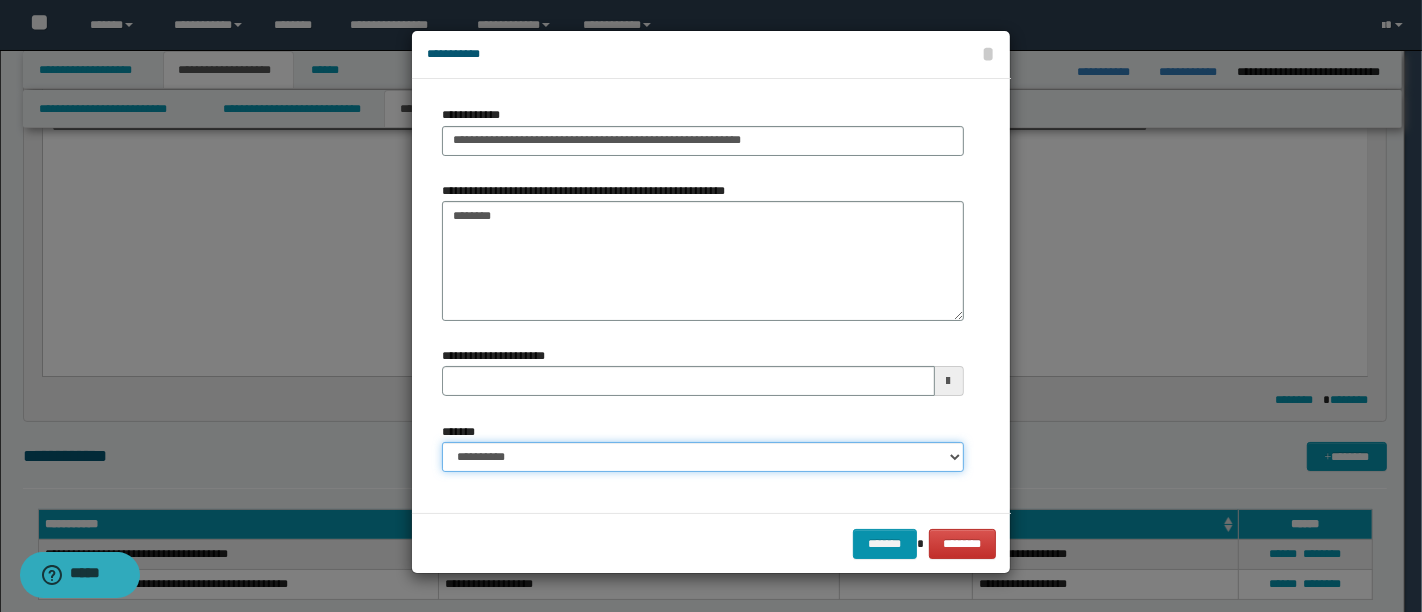 select on "*" 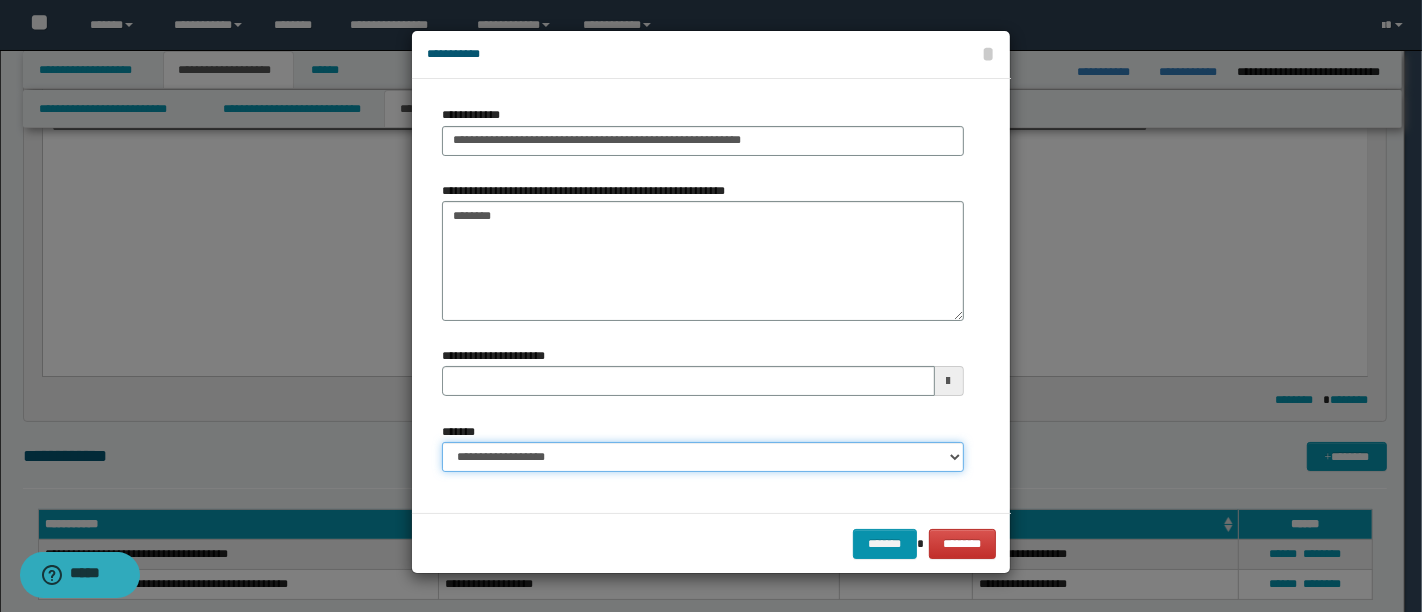 click on "**********" at bounding box center (703, 457) 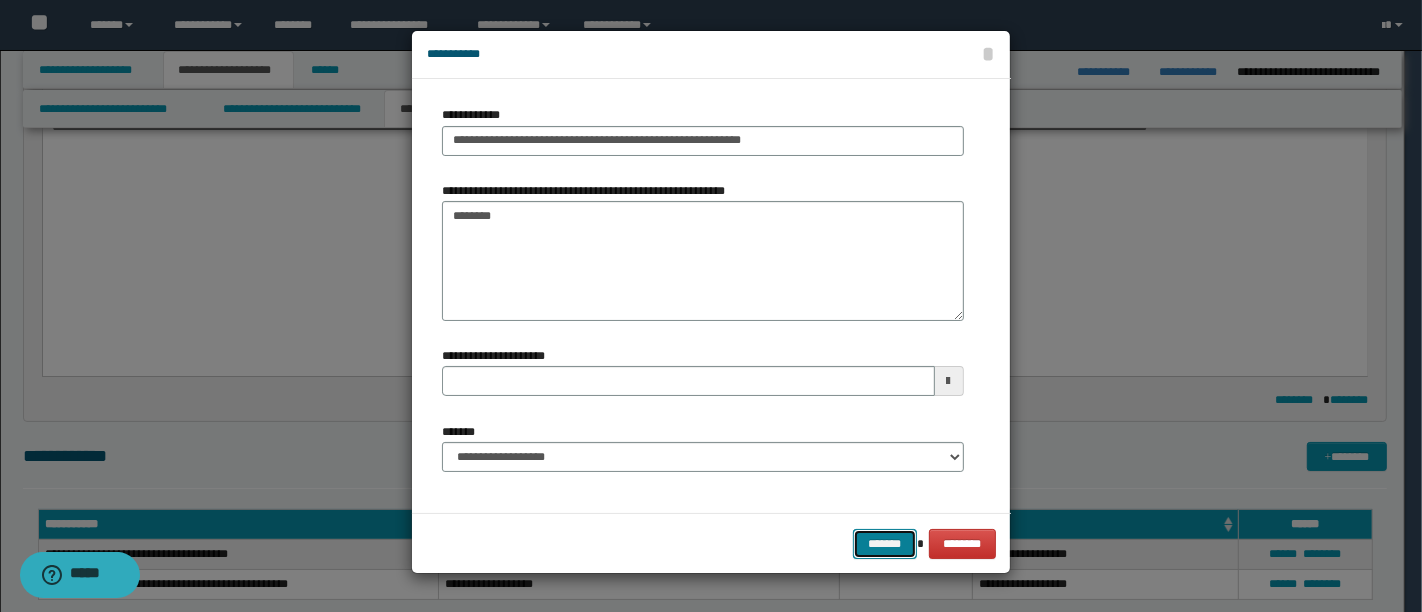 click on "*******" at bounding box center (885, 543) 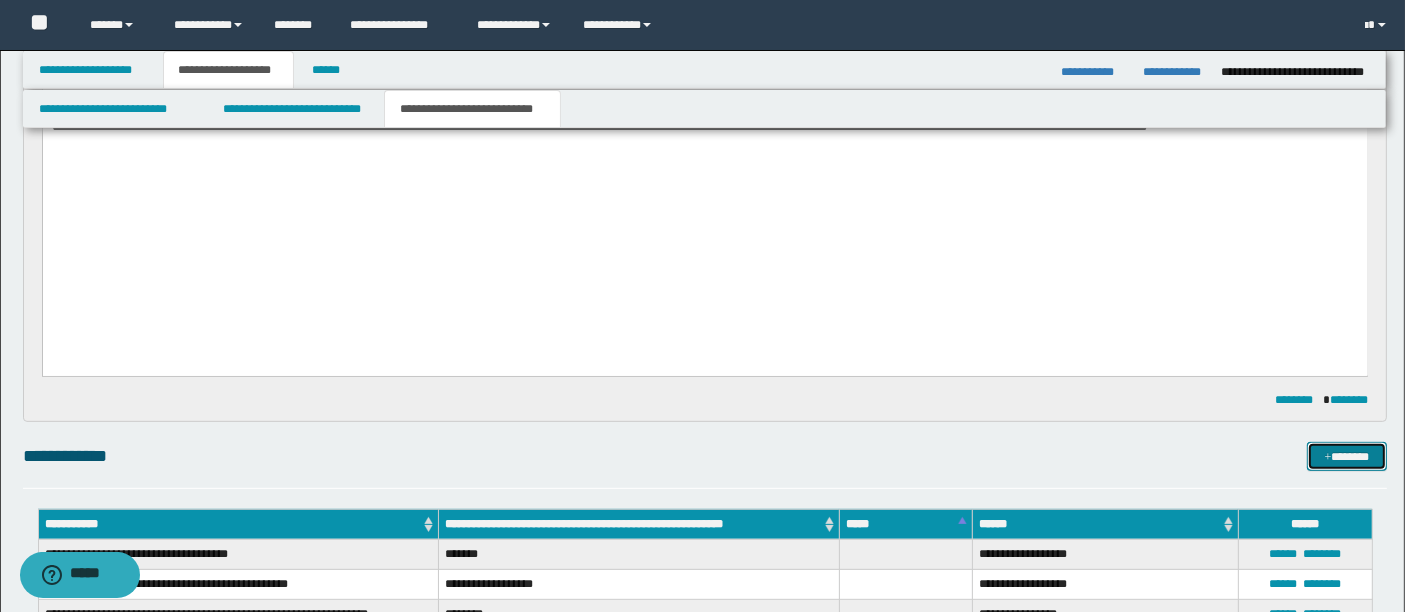 click on "*******" at bounding box center (1346, 456) 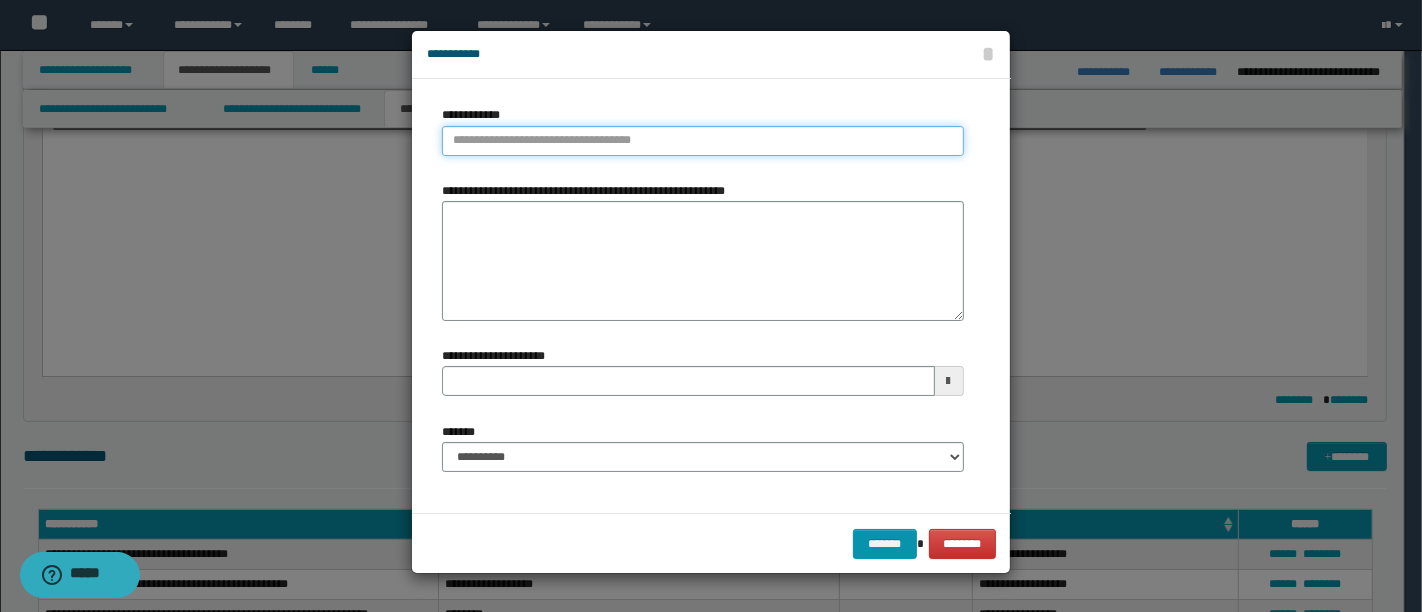 type on "**********" 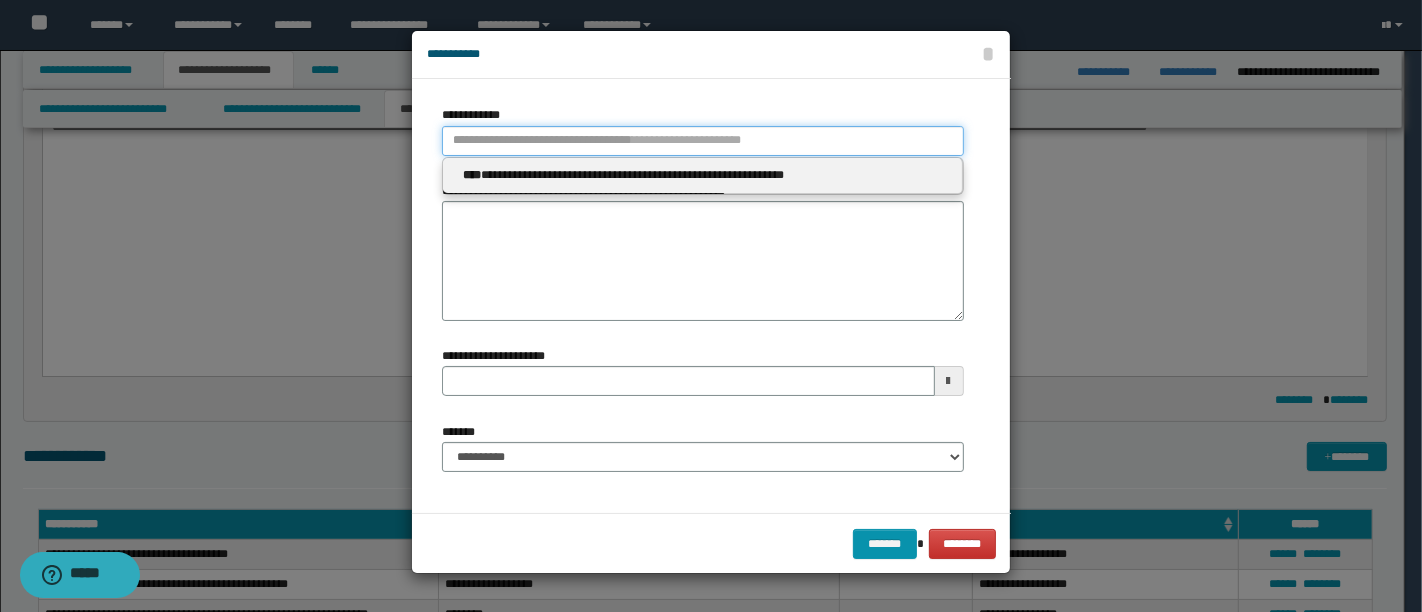 click on "**********" at bounding box center (703, 141) 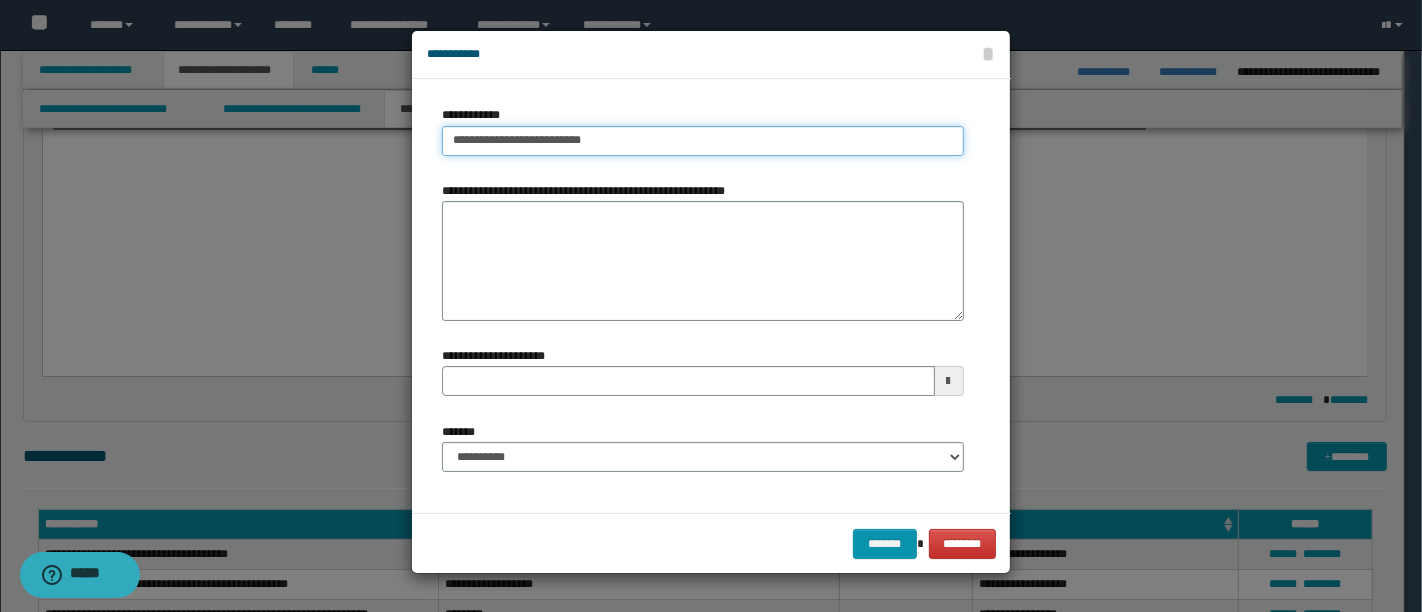 type on "**********" 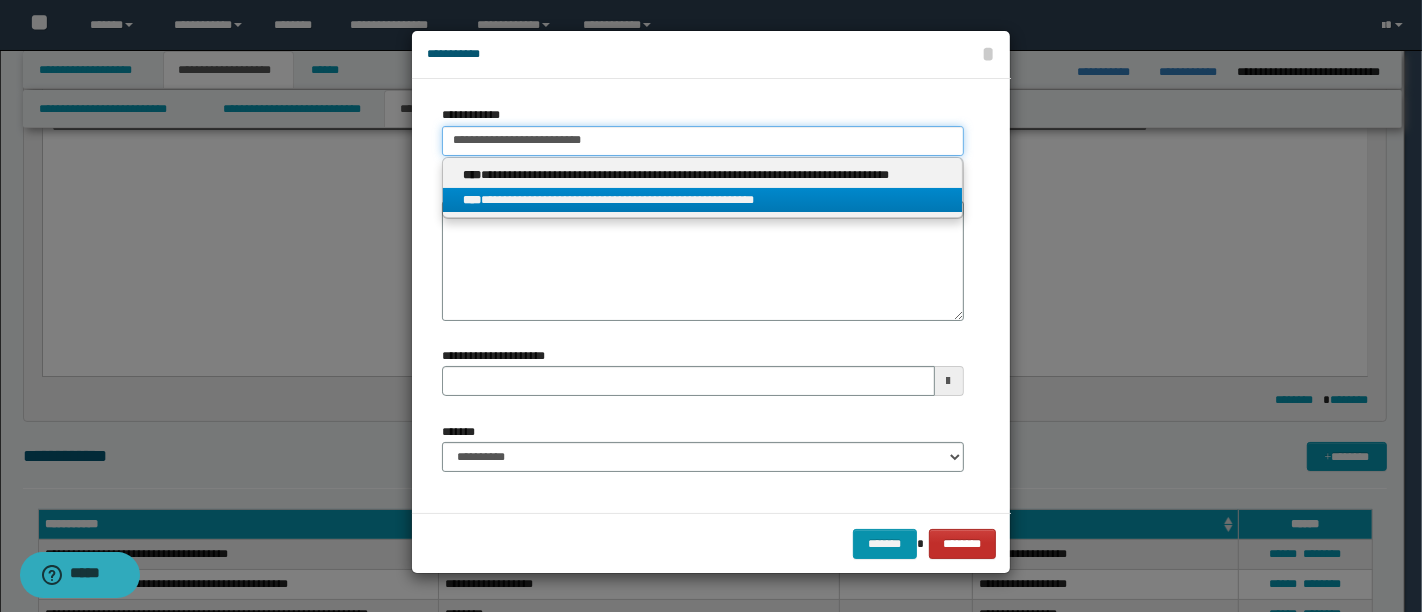 type on "**********" 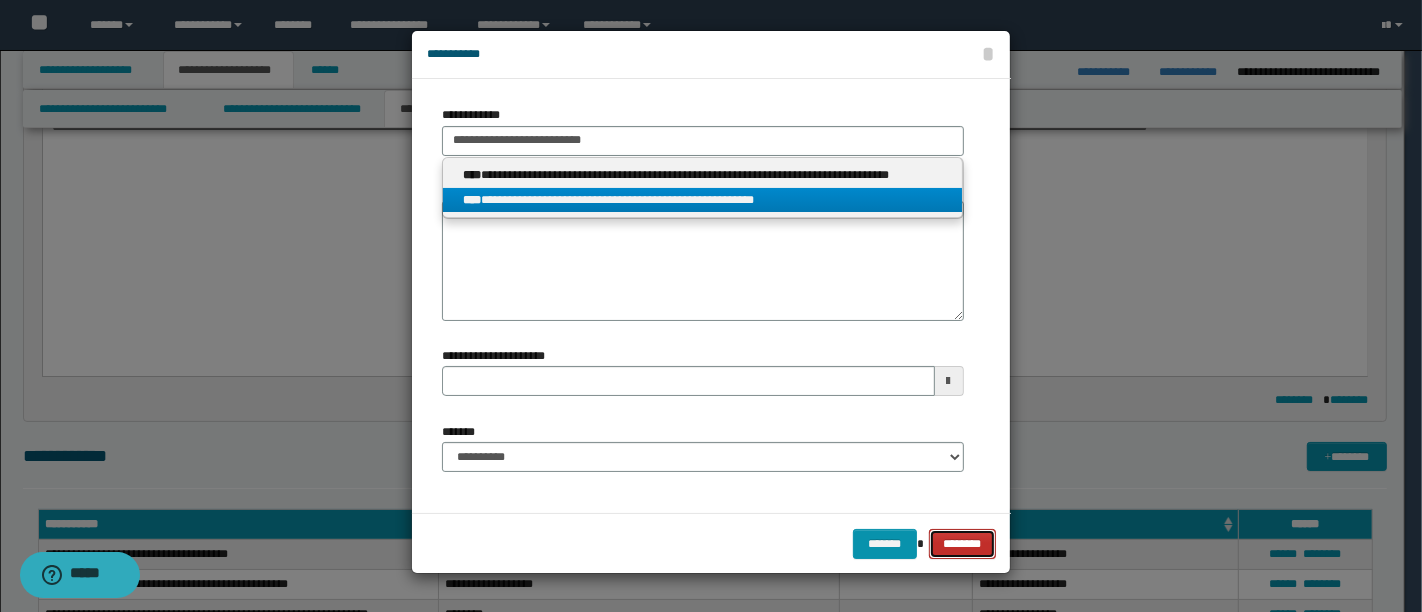 type 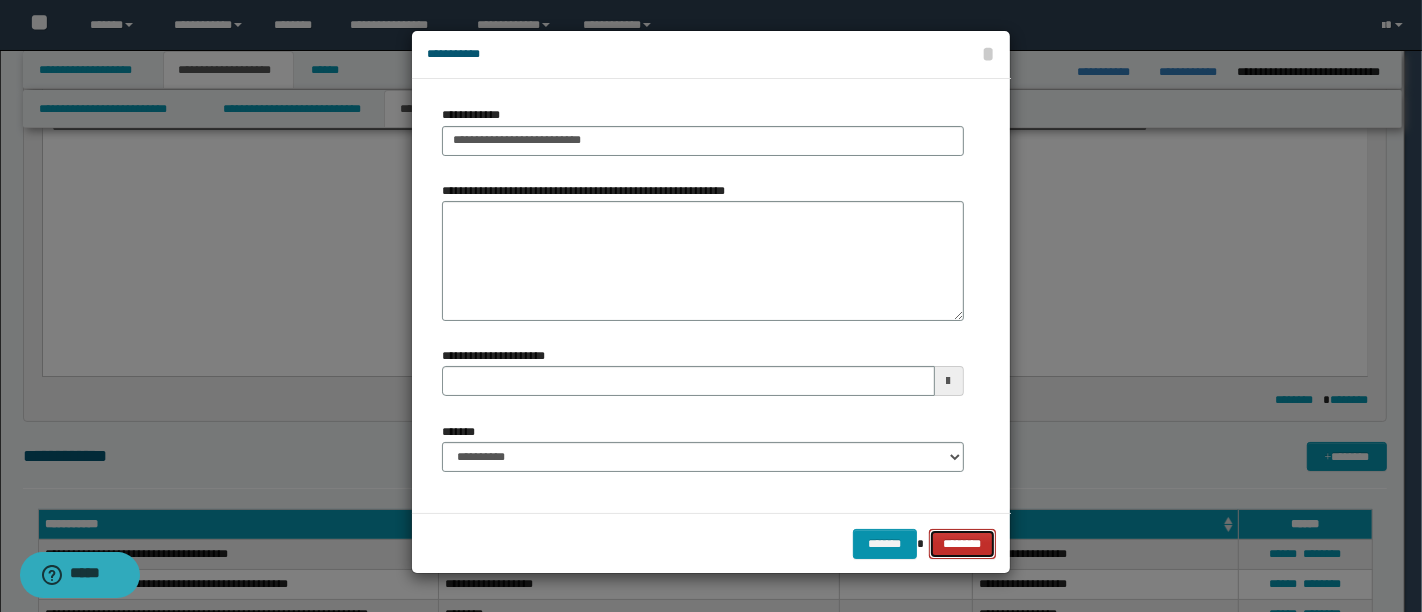 click on "********" at bounding box center (962, 543) 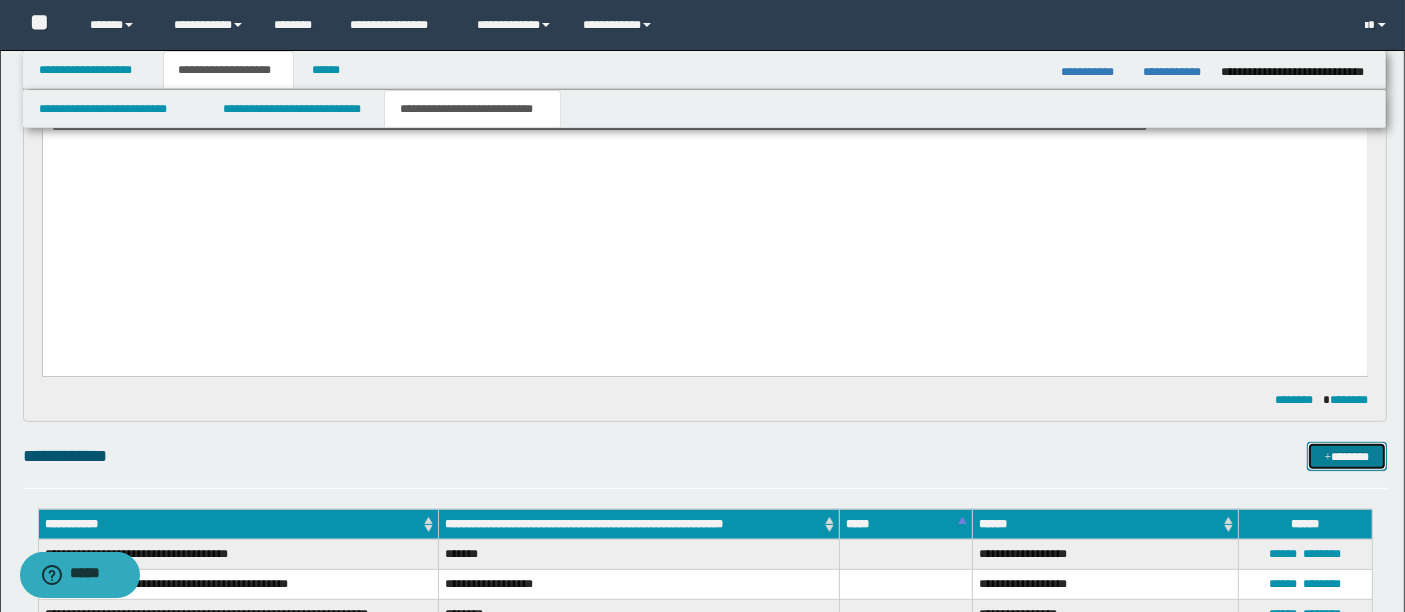 click on "*******" at bounding box center (1346, 456) 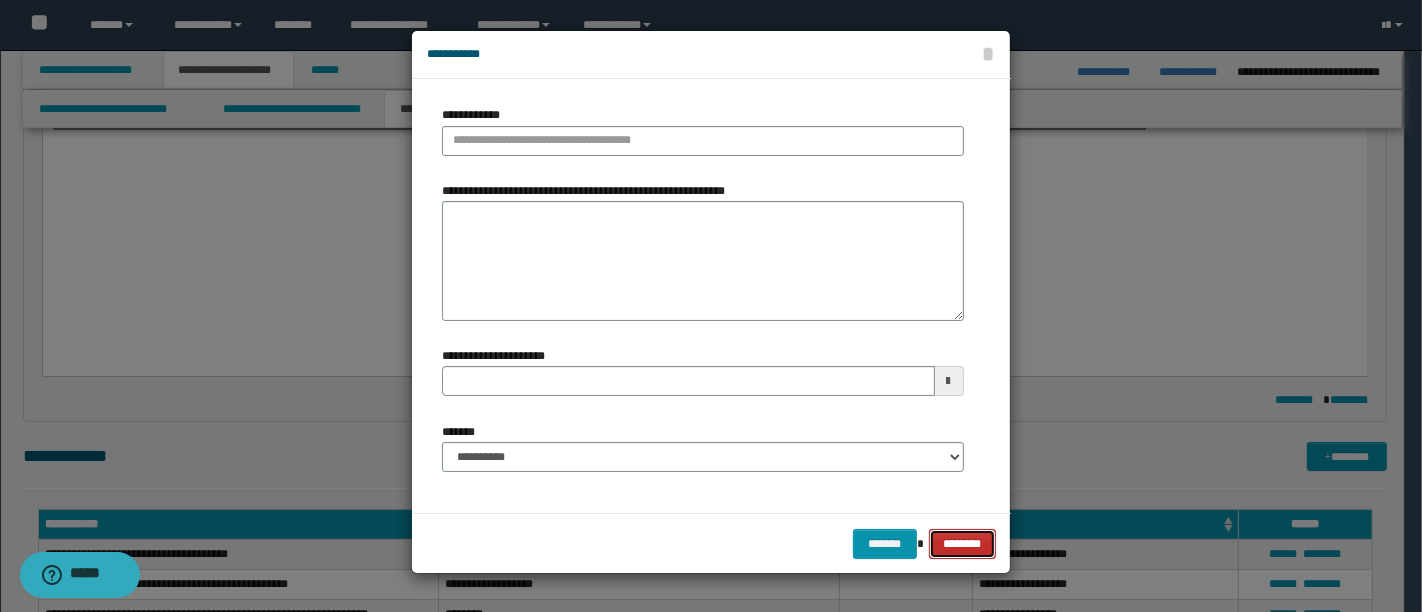 click on "********" at bounding box center (962, 543) 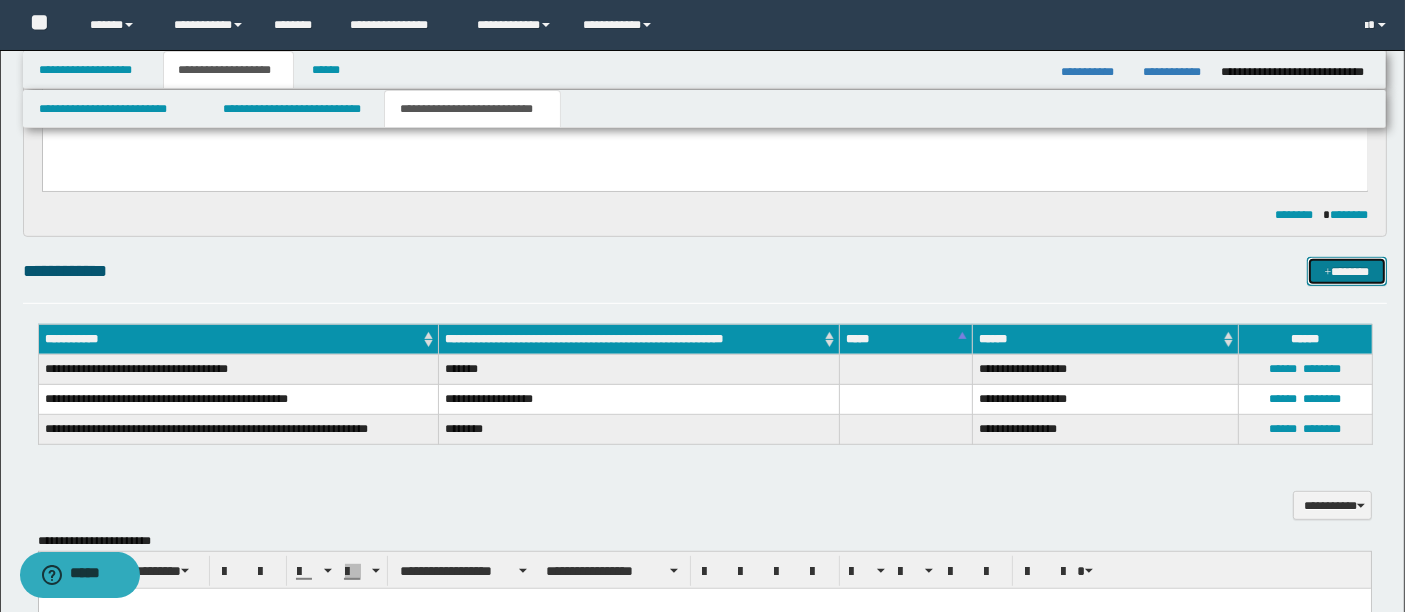 scroll, scrollTop: 1020, scrollLeft: 0, axis: vertical 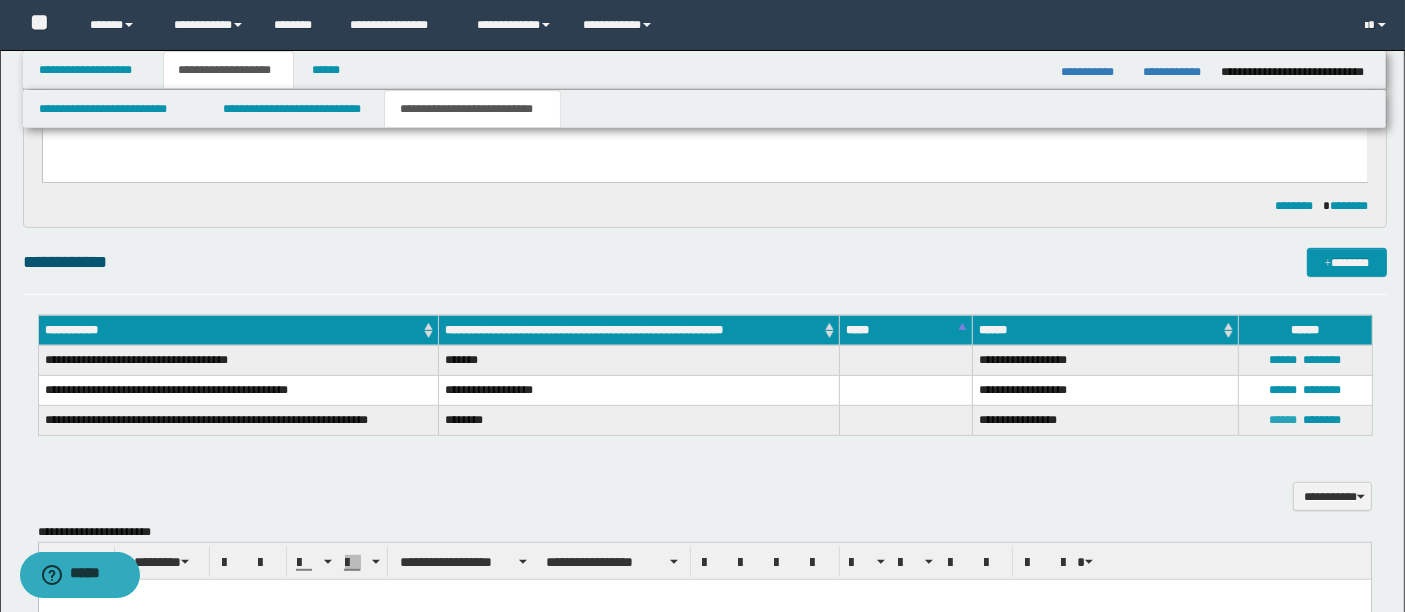 click on "******" at bounding box center (1284, 420) 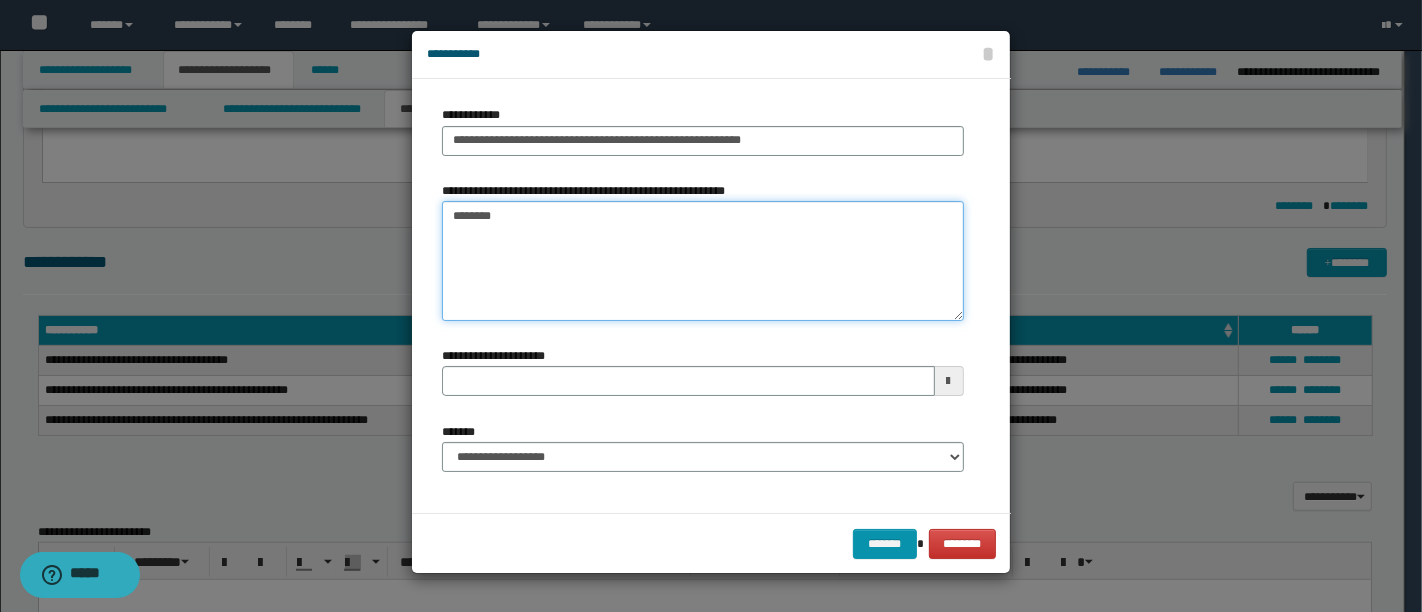 drag, startPoint x: 530, startPoint y: 212, endPoint x: 349, endPoint y: 213, distance: 181.00276 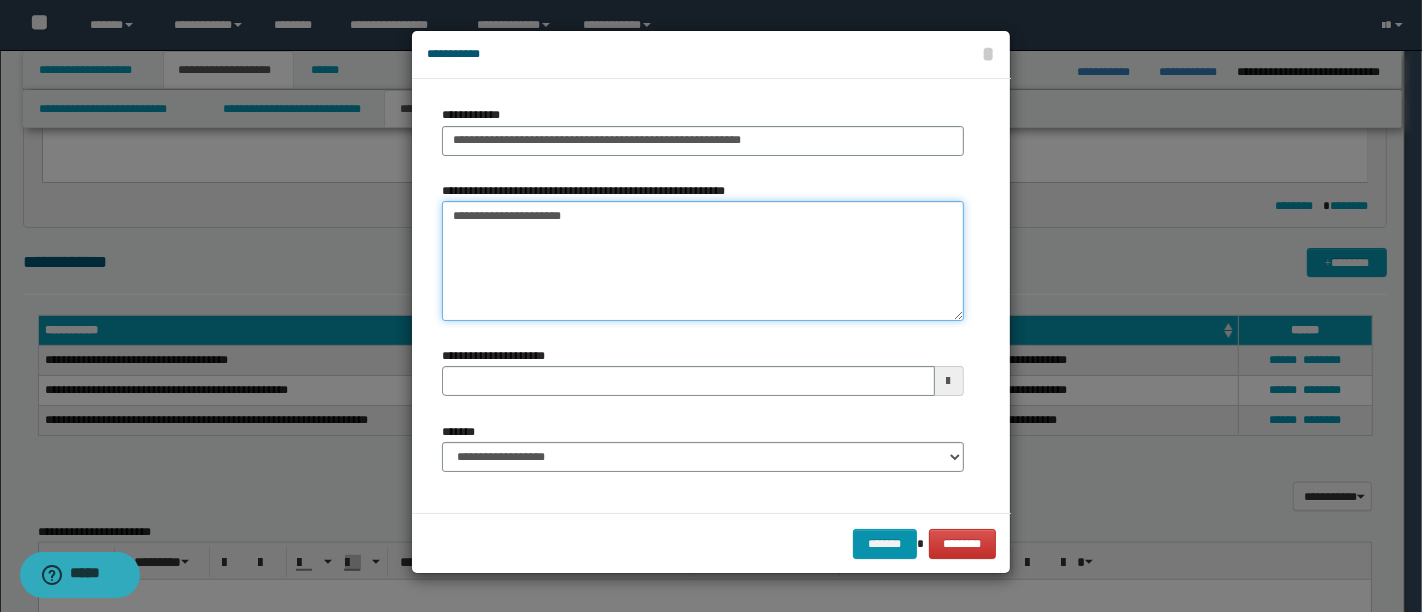 type on "**********" 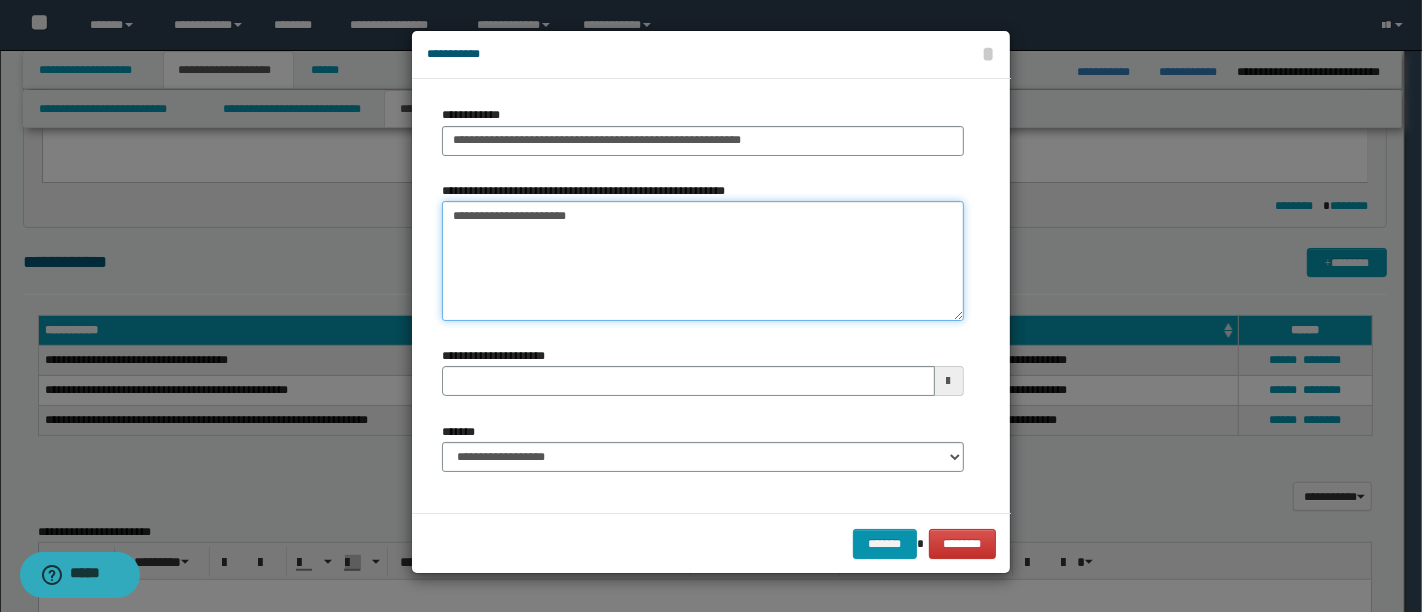 type 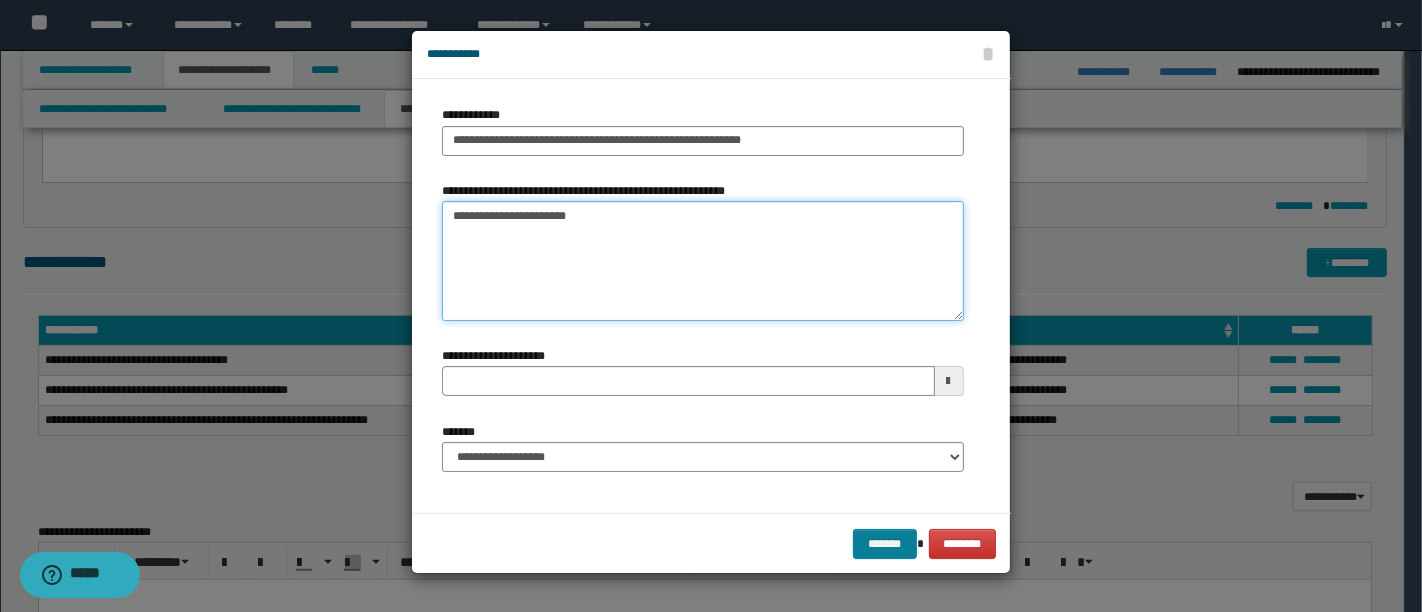type on "**********" 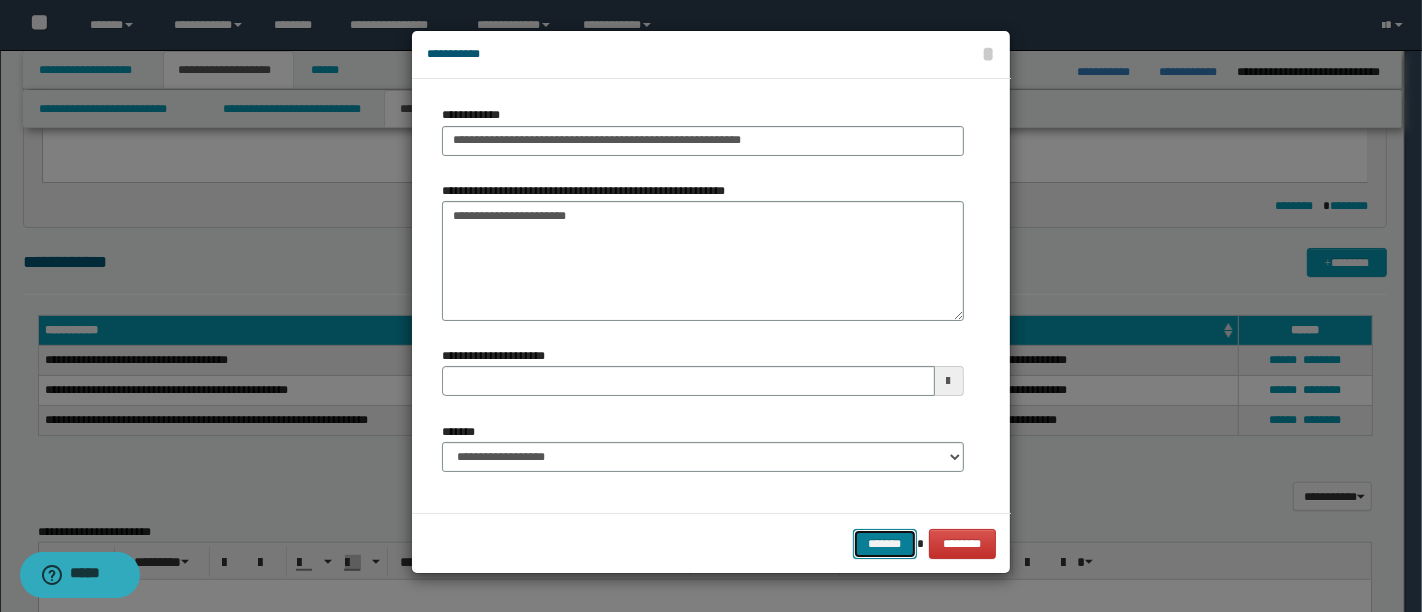 click on "*******" at bounding box center (885, 543) 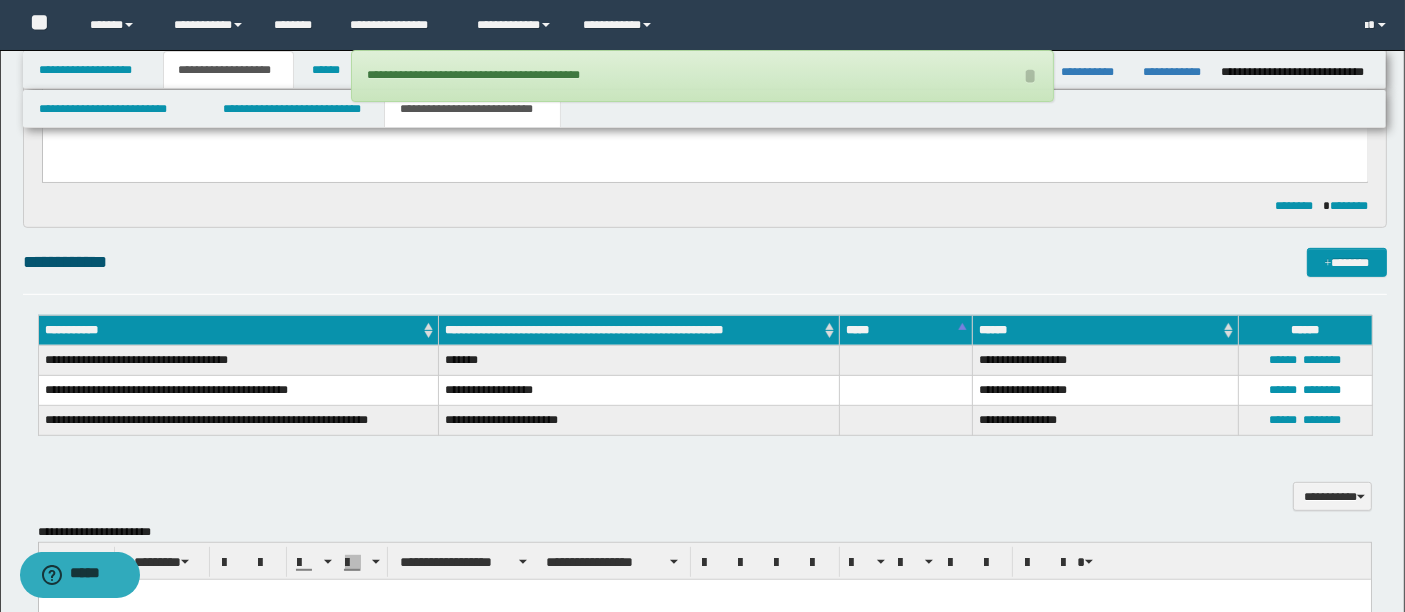 click on "**********" at bounding box center [705, 485] 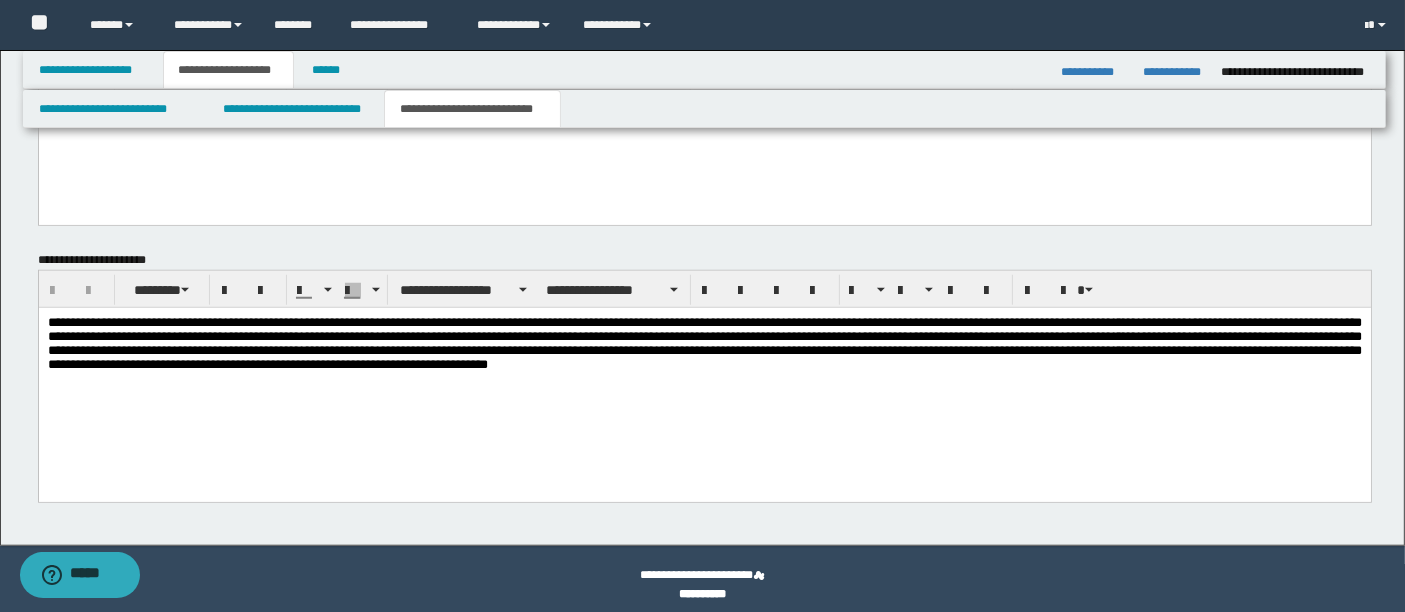 scroll, scrollTop: 1734, scrollLeft: 0, axis: vertical 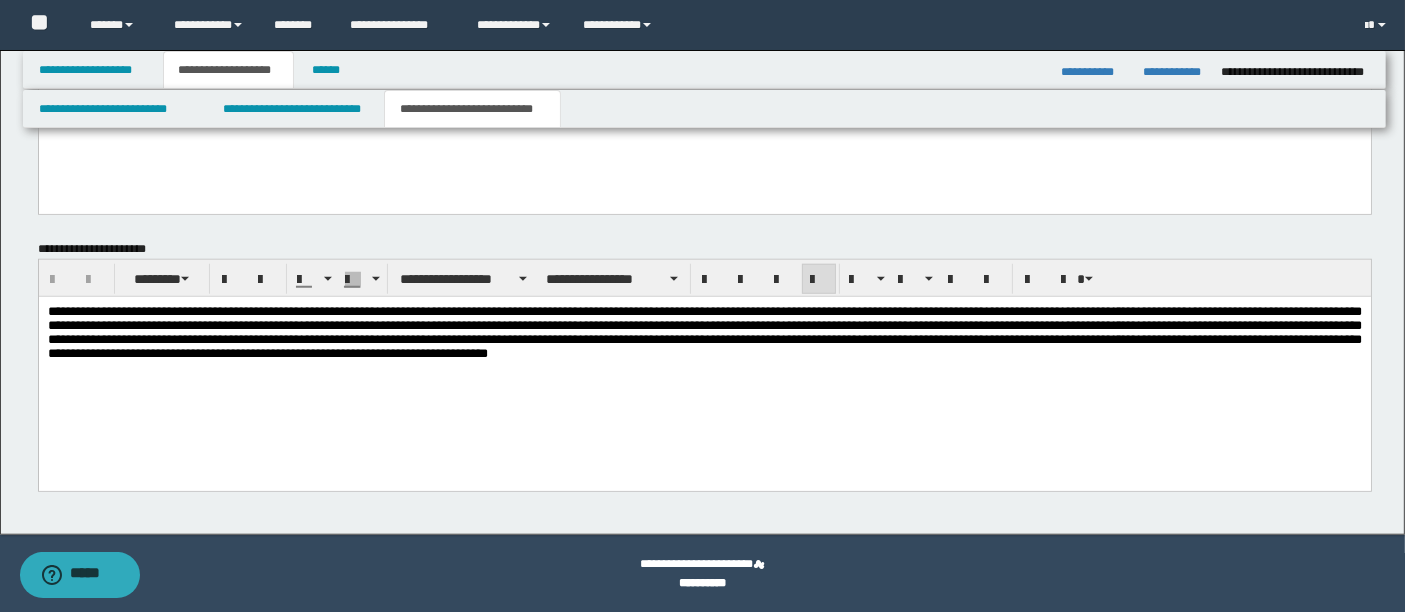 click on "**********" at bounding box center (704, 358) 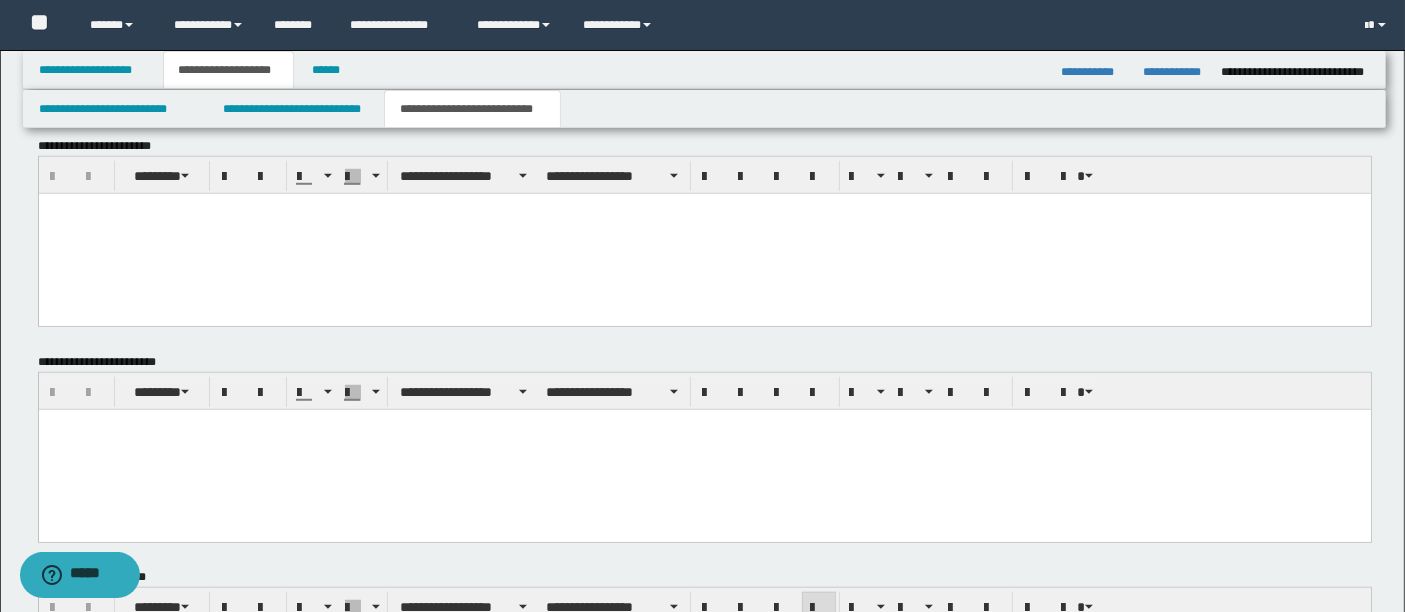 scroll, scrollTop: 1388, scrollLeft: 0, axis: vertical 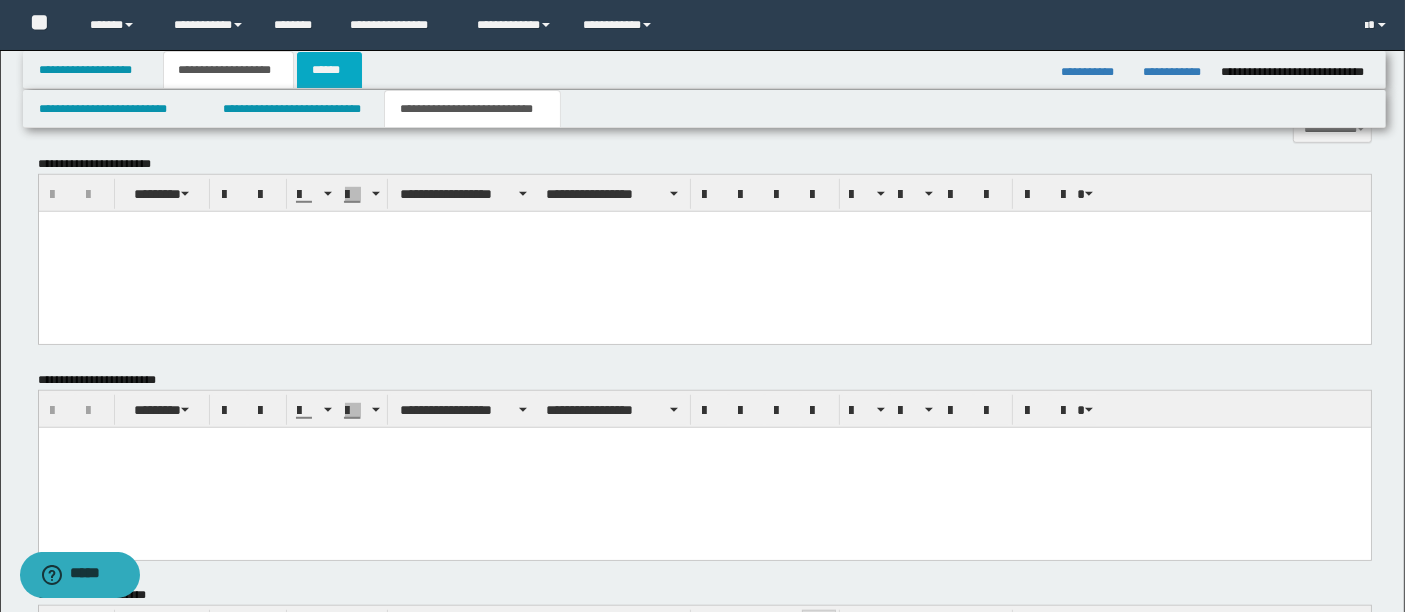 click on "******" at bounding box center [330, 70] 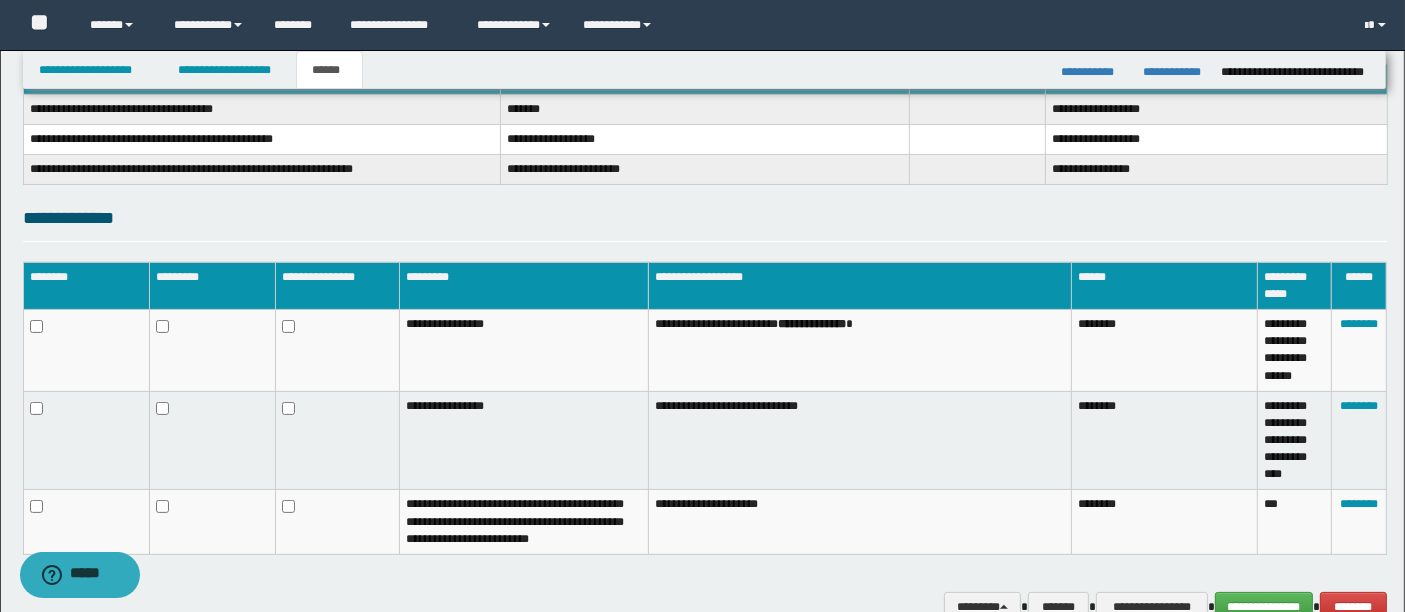 scroll, scrollTop: 451, scrollLeft: 0, axis: vertical 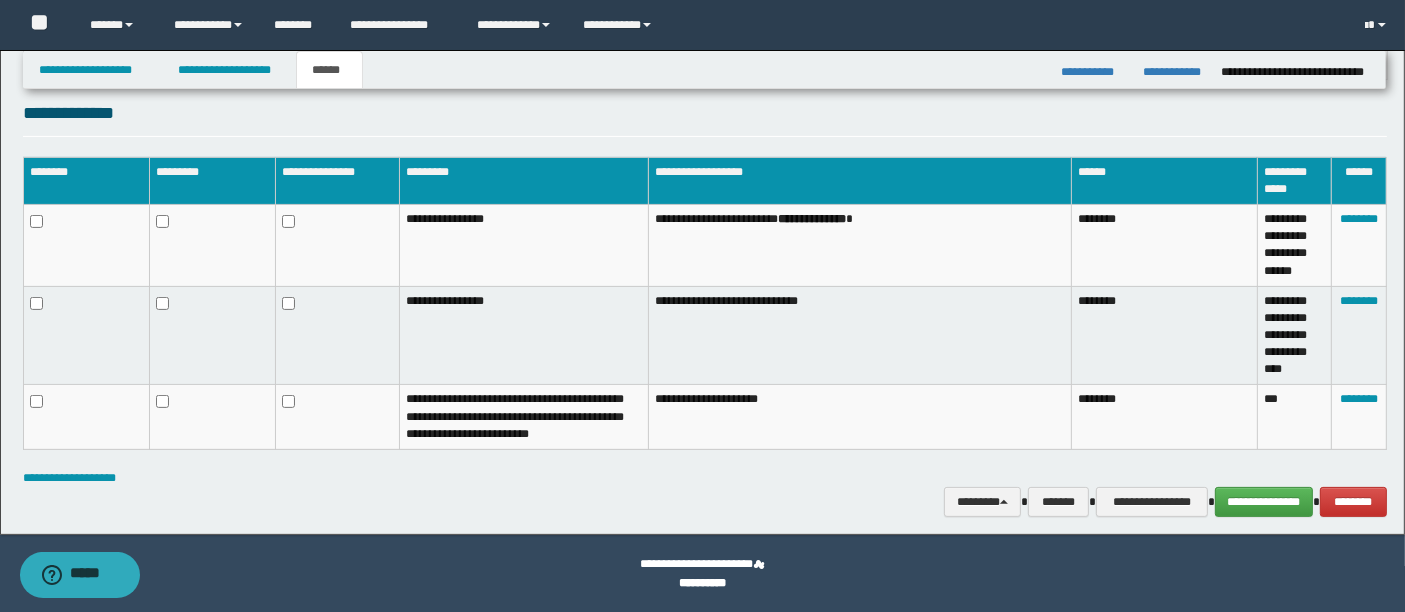 click on "**********" at bounding box center [705, 478] 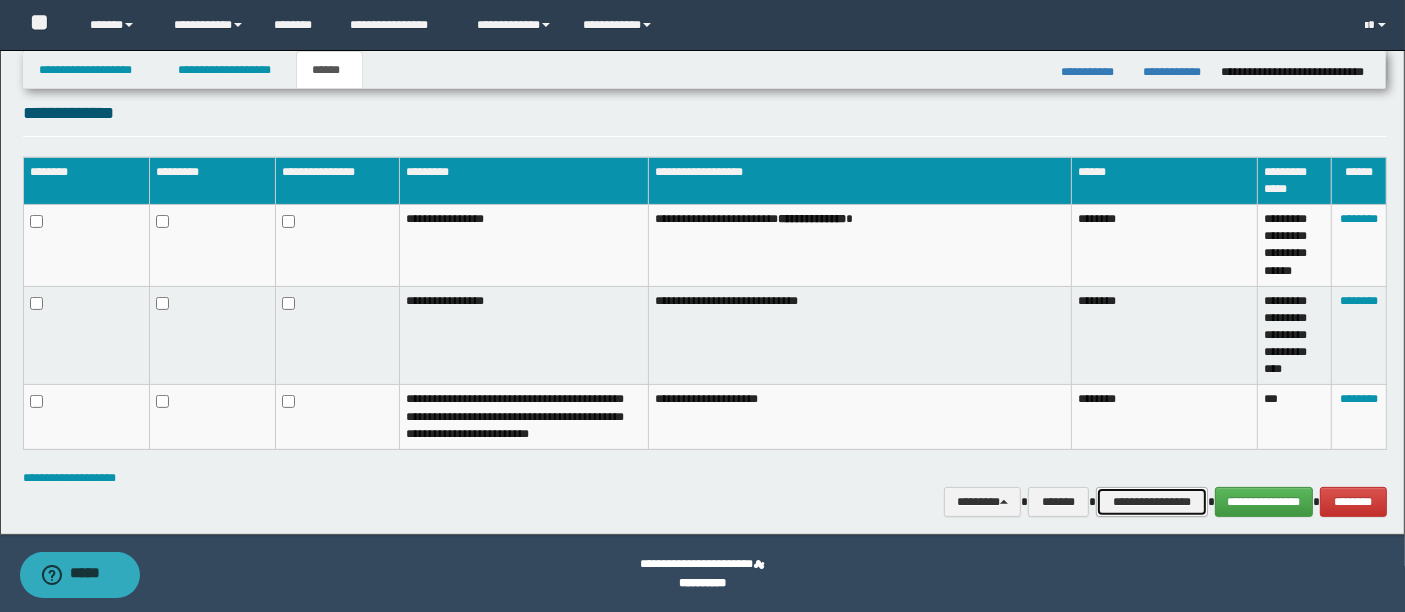 click on "**********" at bounding box center (1152, 501) 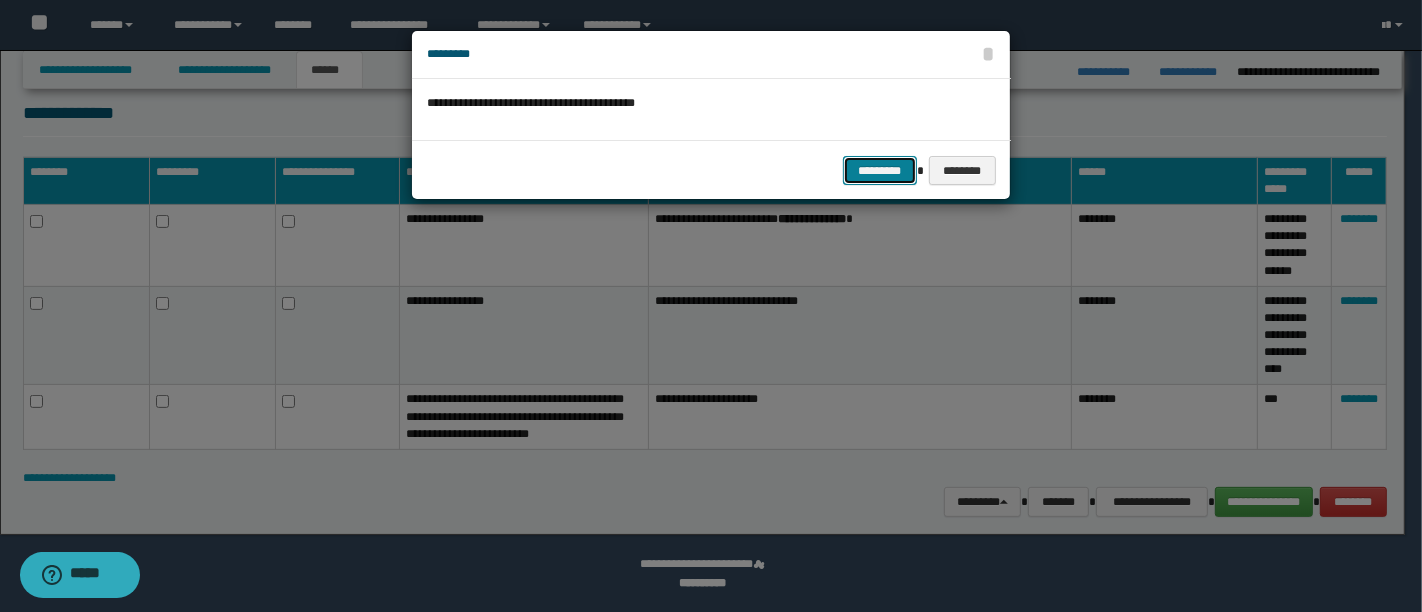 click on "*********" at bounding box center [880, 170] 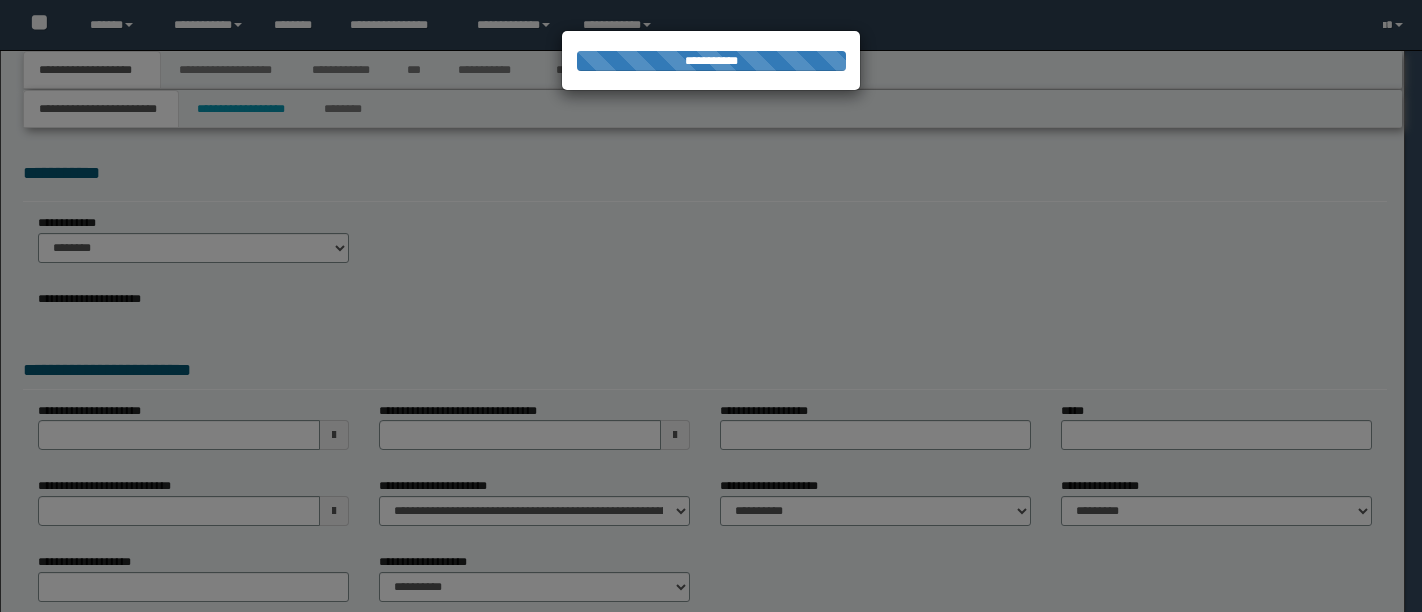 scroll, scrollTop: 0, scrollLeft: 0, axis: both 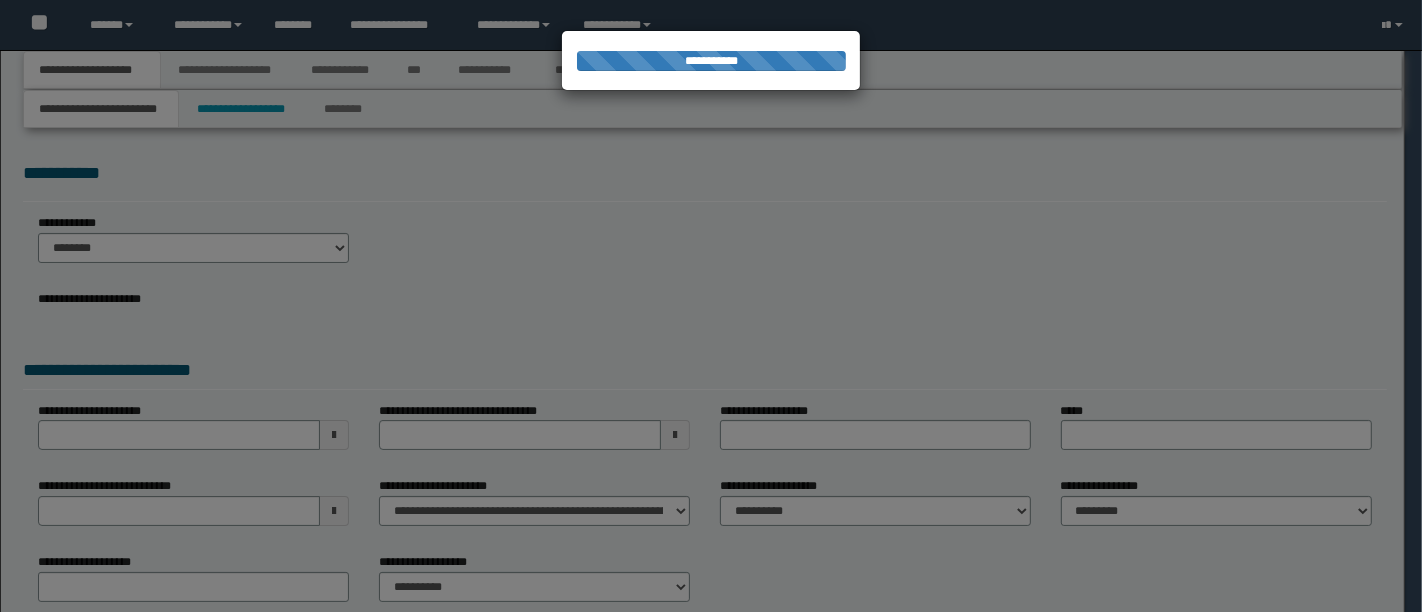 type on "**********" 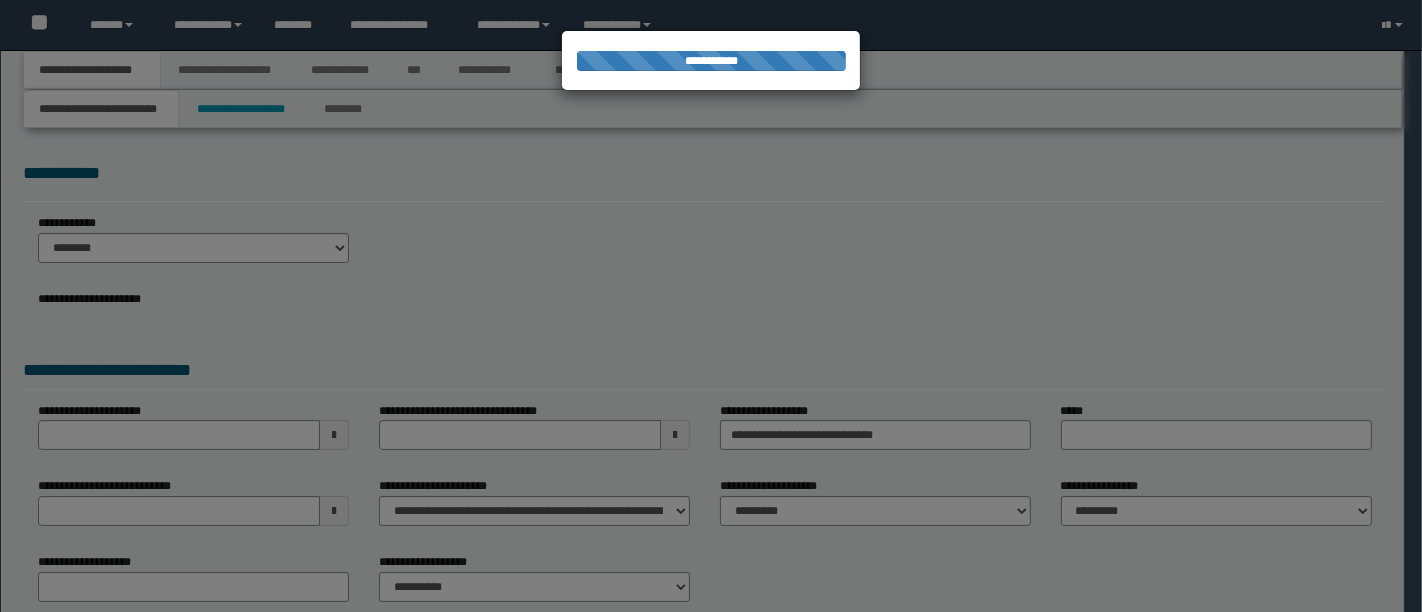 type on "**********" 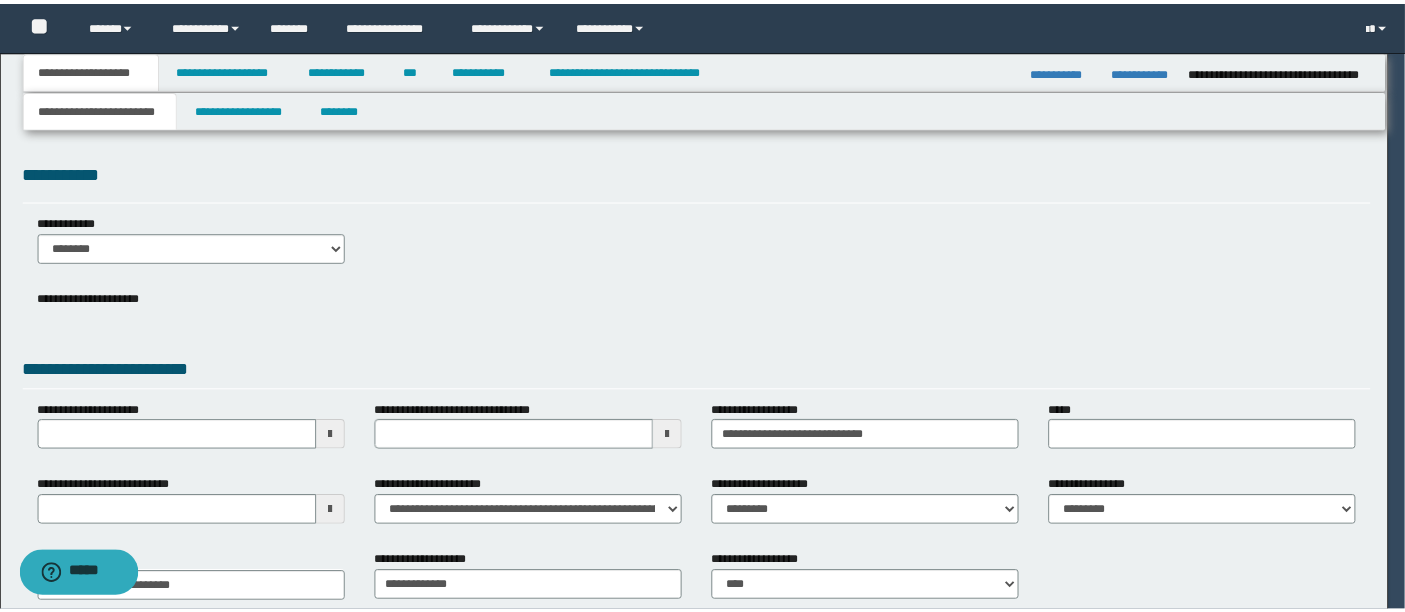 scroll, scrollTop: 0, scrollLeft: 0, axis: both 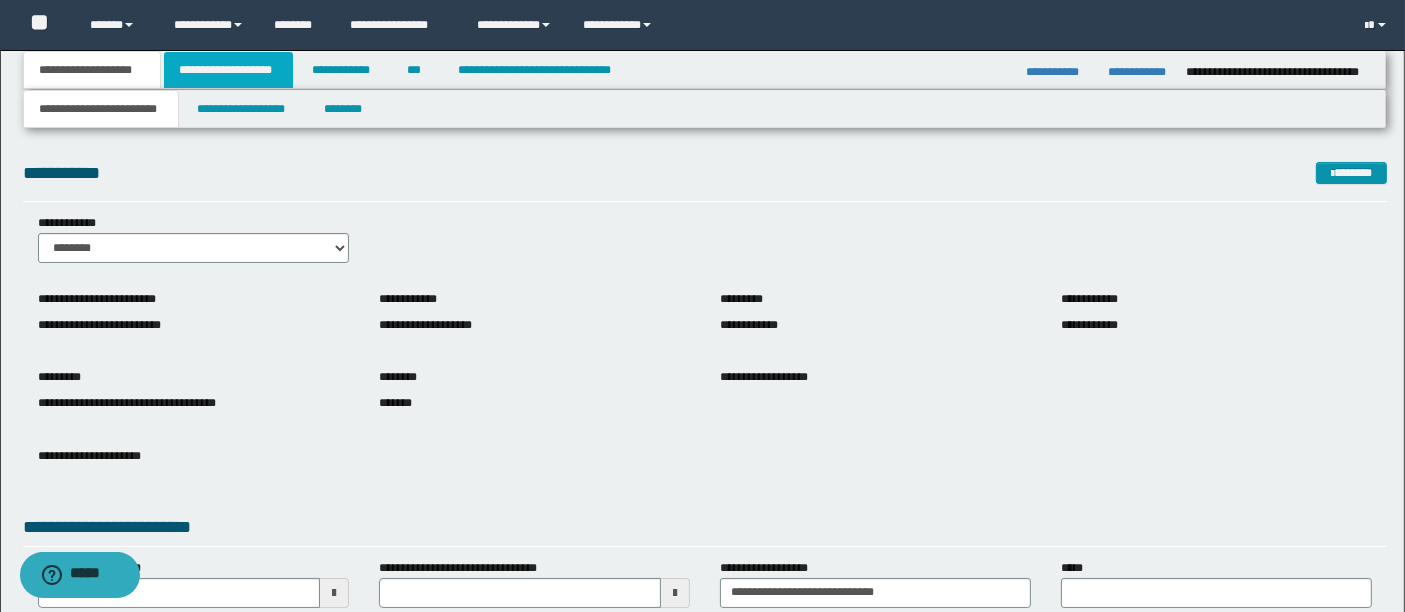 click on "**********" at bounding box center (228, 70) 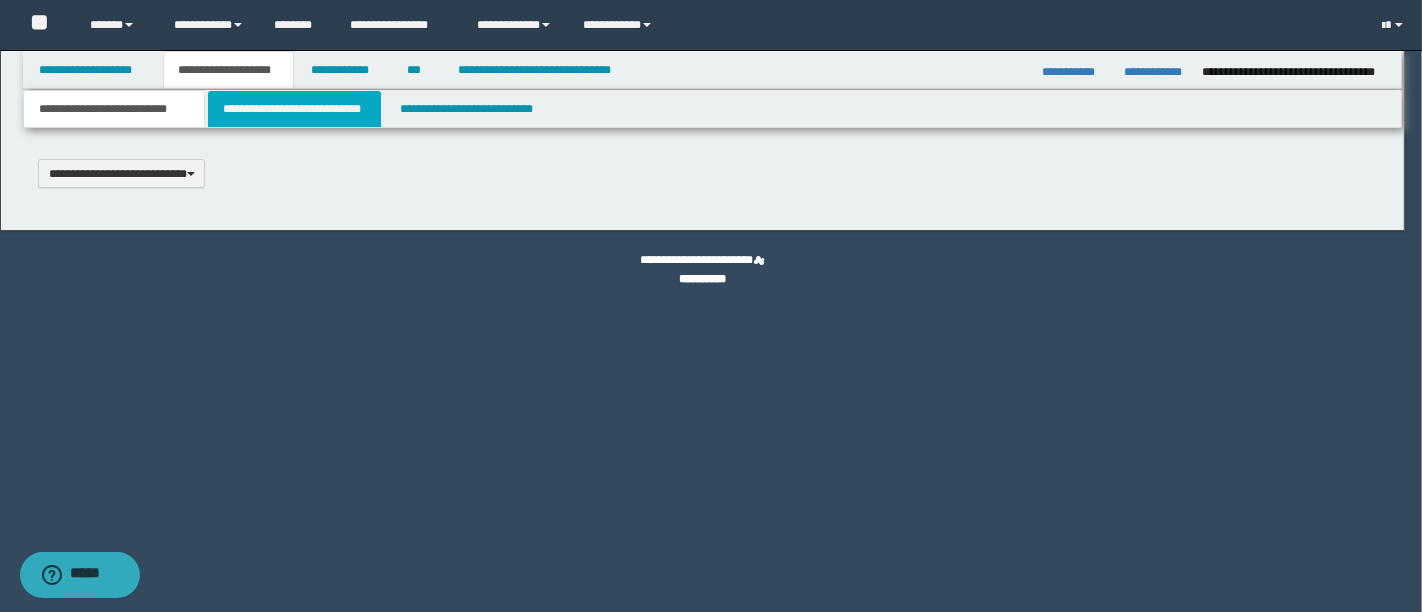 type 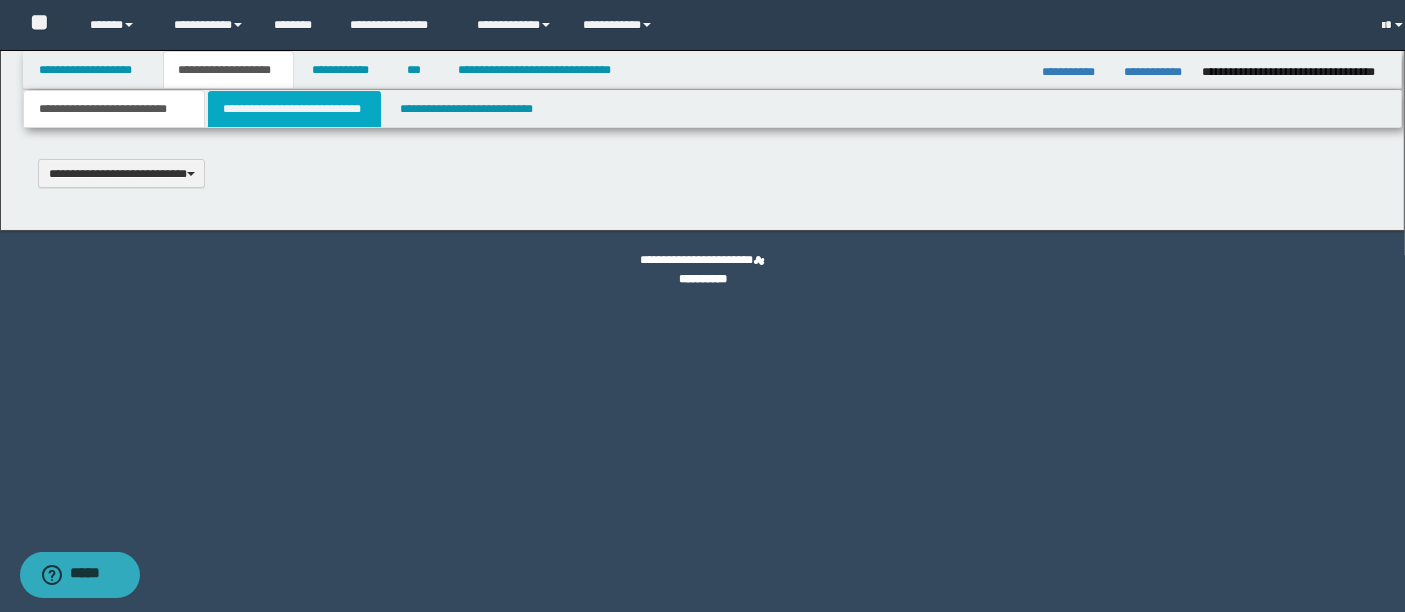 select on "*" 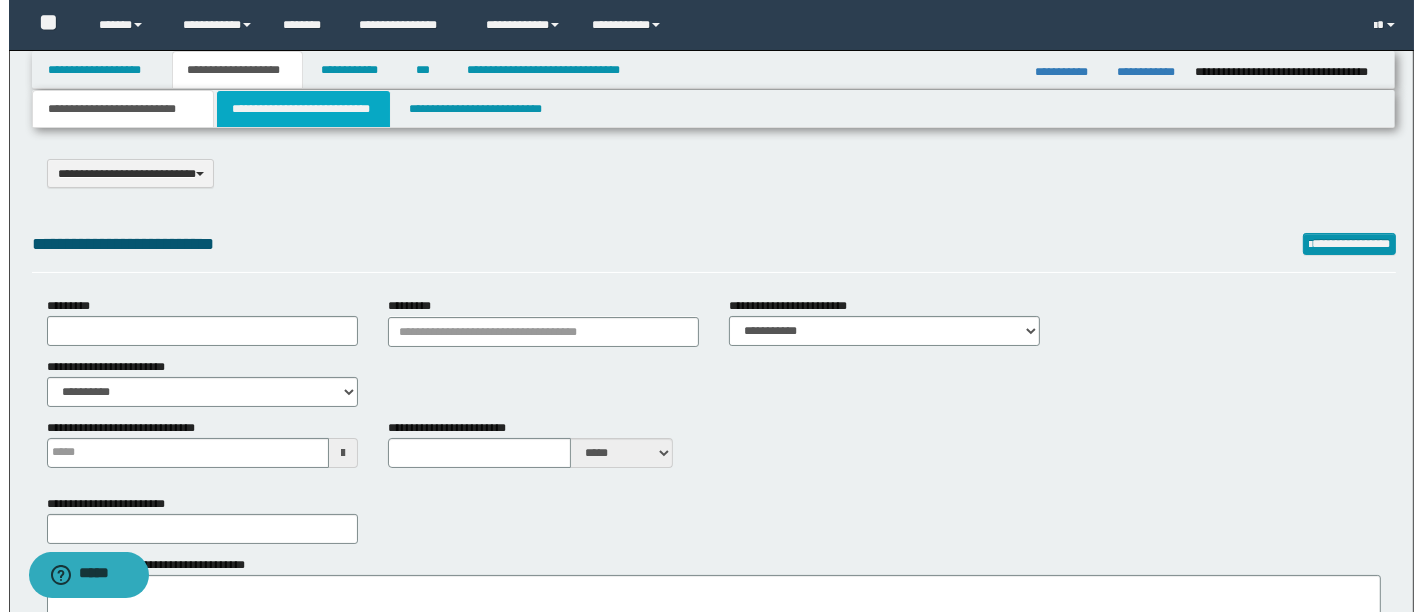 scroll, scrollTop: 0, scrollLeft: 0, axis: both 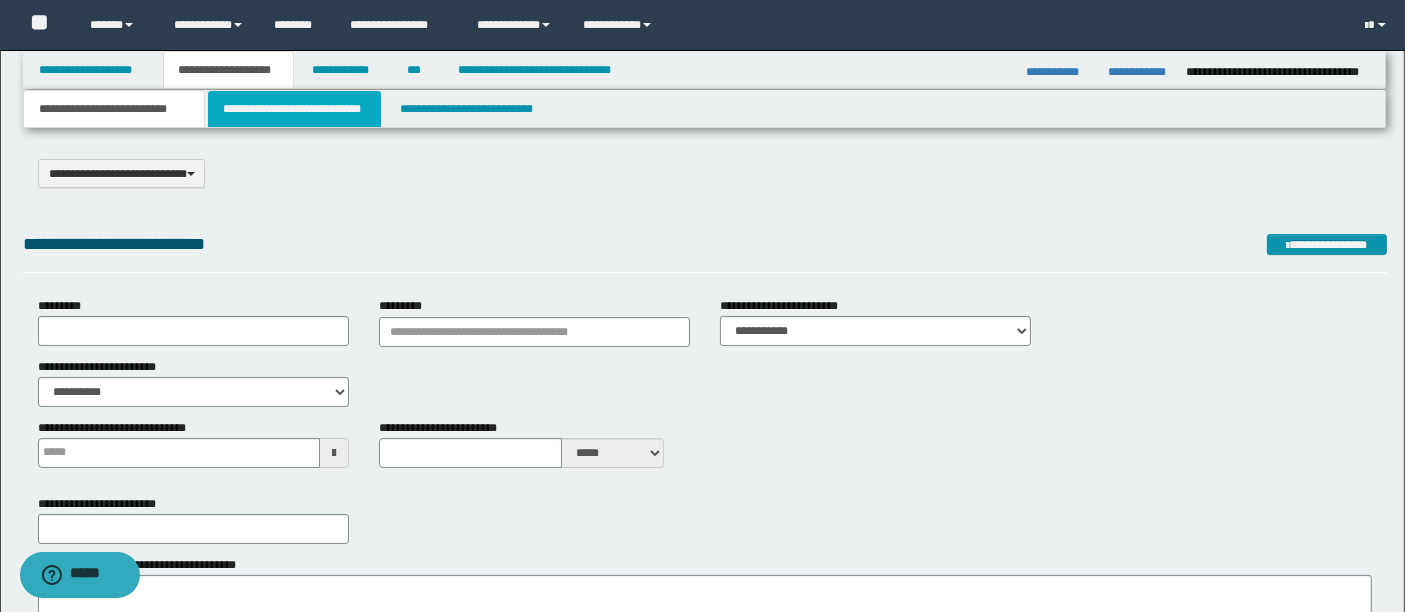 click on "**********" at bounding box center (294, 109) 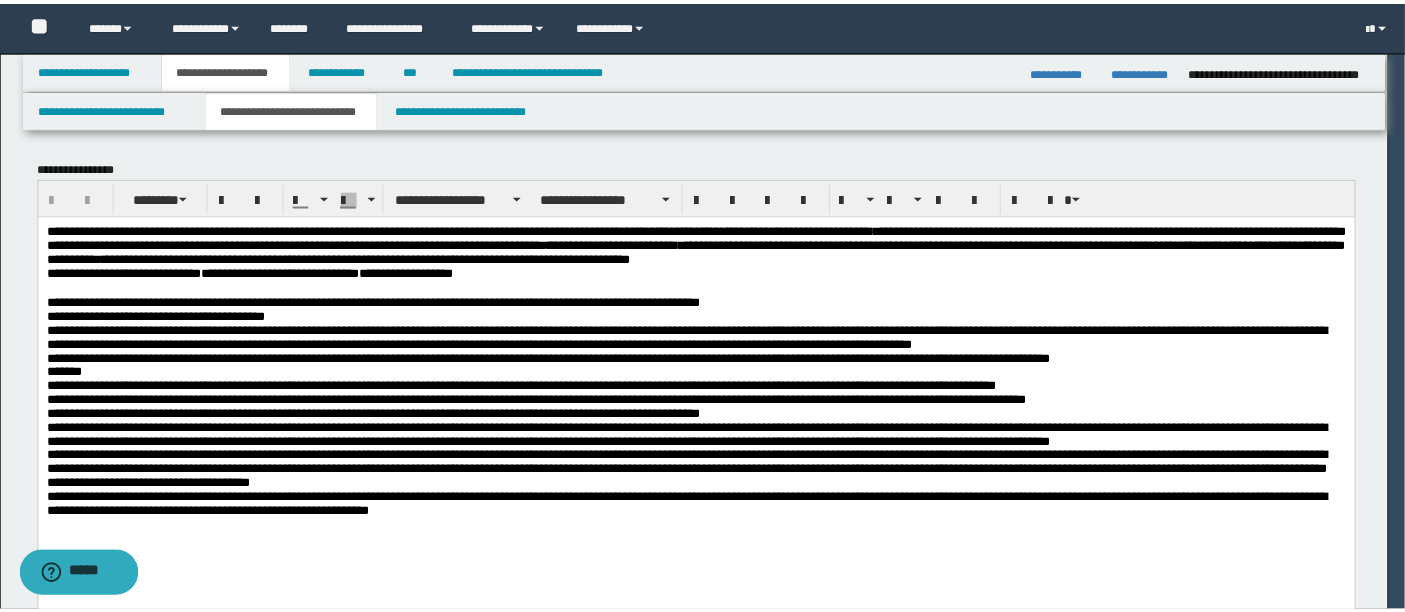scroll, scrollTop: 0, scrollLeft: 0, axis: both 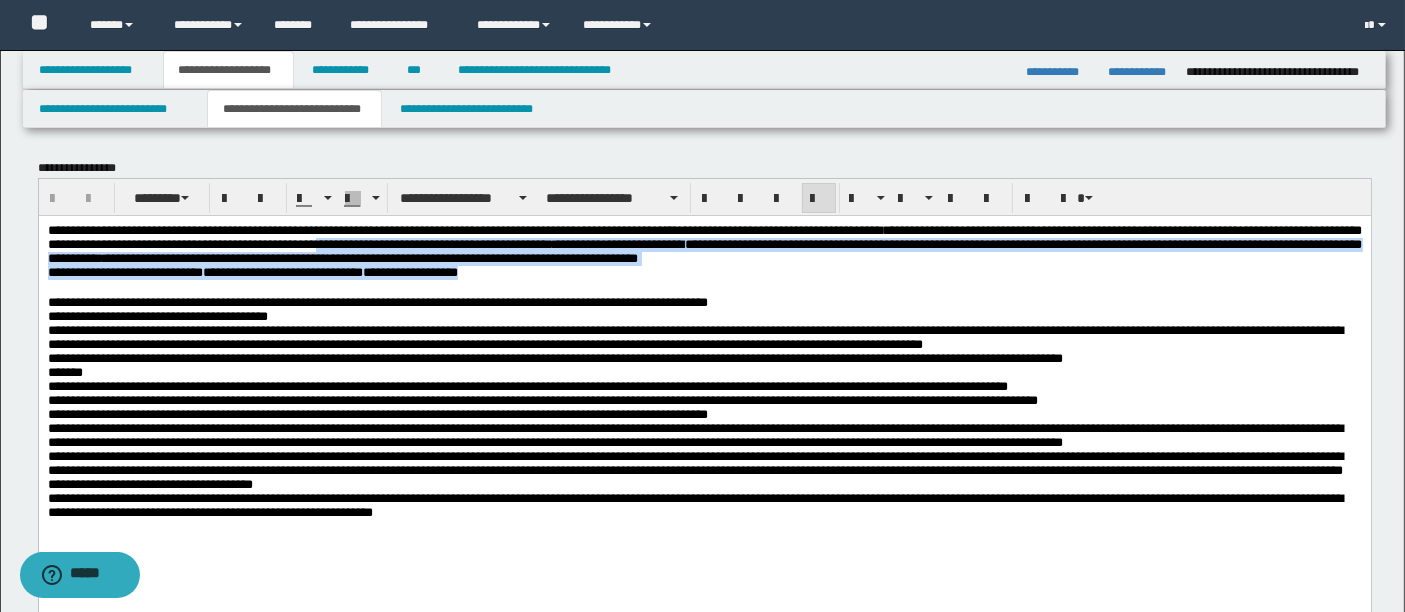 drag, startPoint x: 667, startPoint y: 244, endPoint x: 688, endPoint y: 276, distance: 38.27532 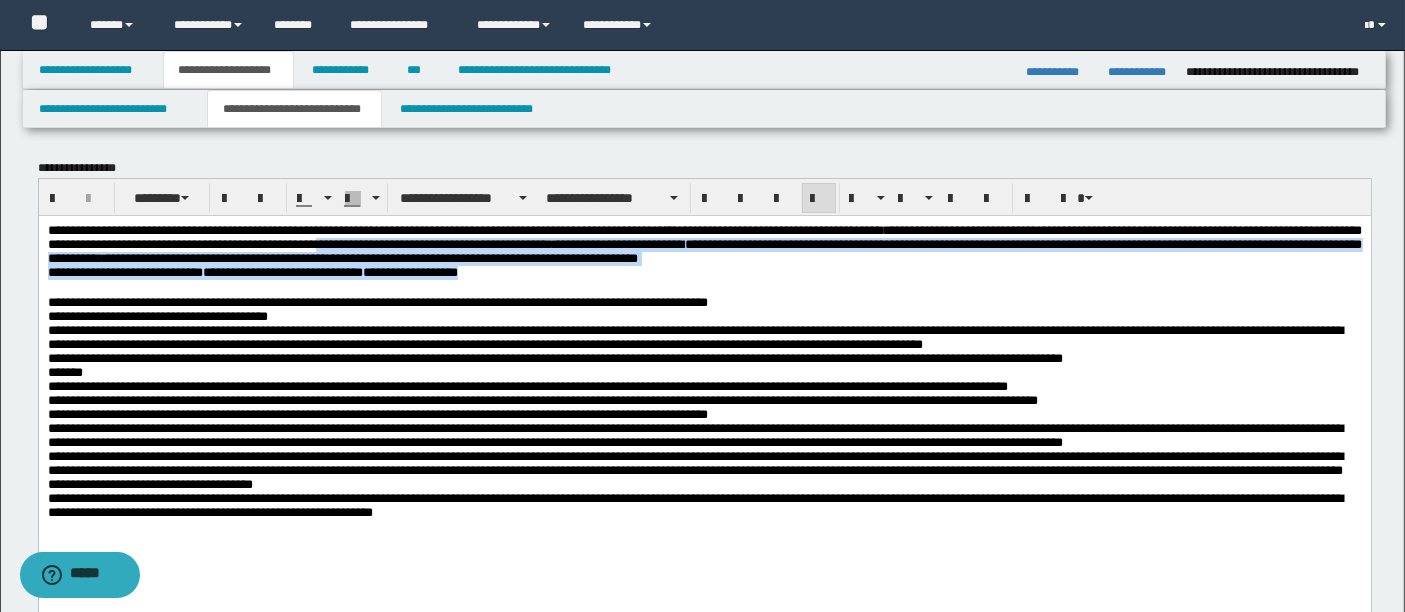 copy on "**********" 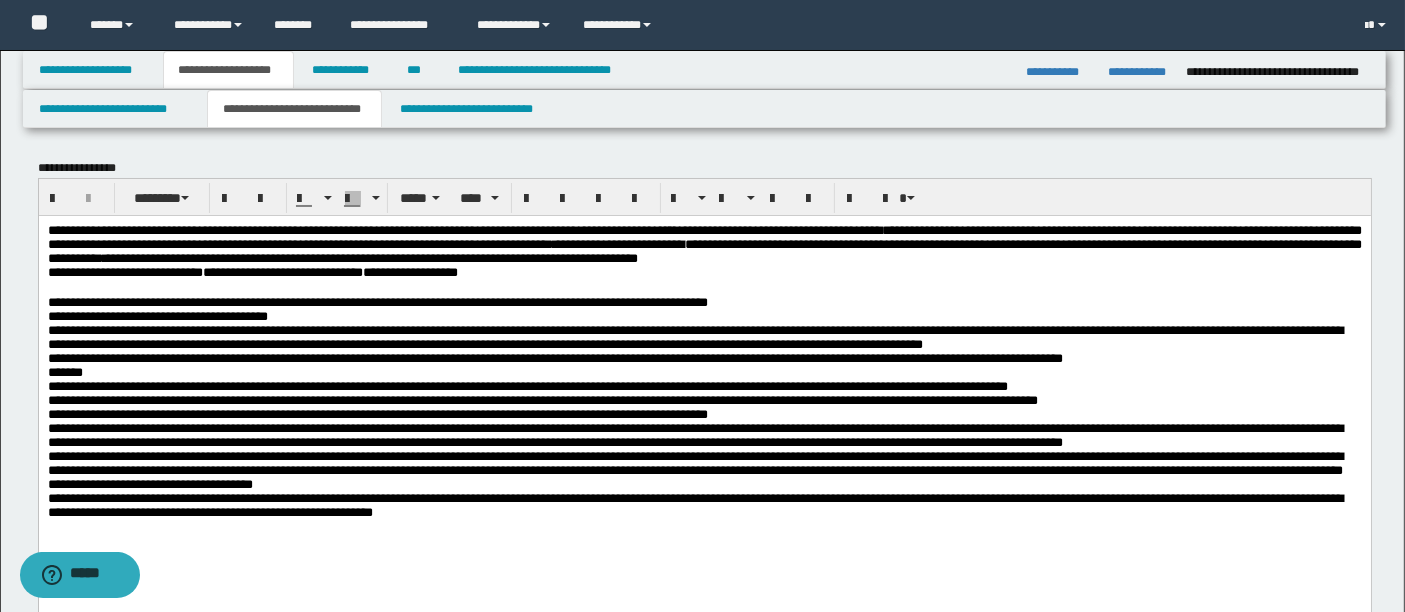 click on "**********" at bounding box center (377, 413) 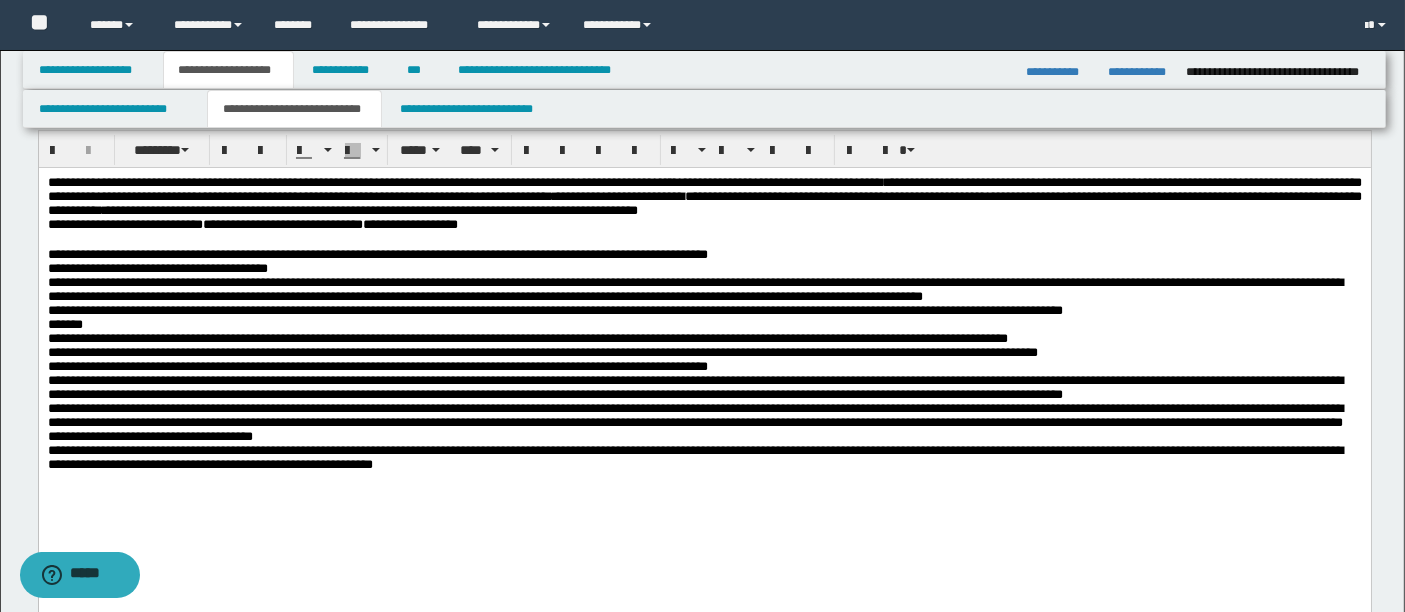 scroll, scrollTop: 0, scrollLeft: 0, axis: both 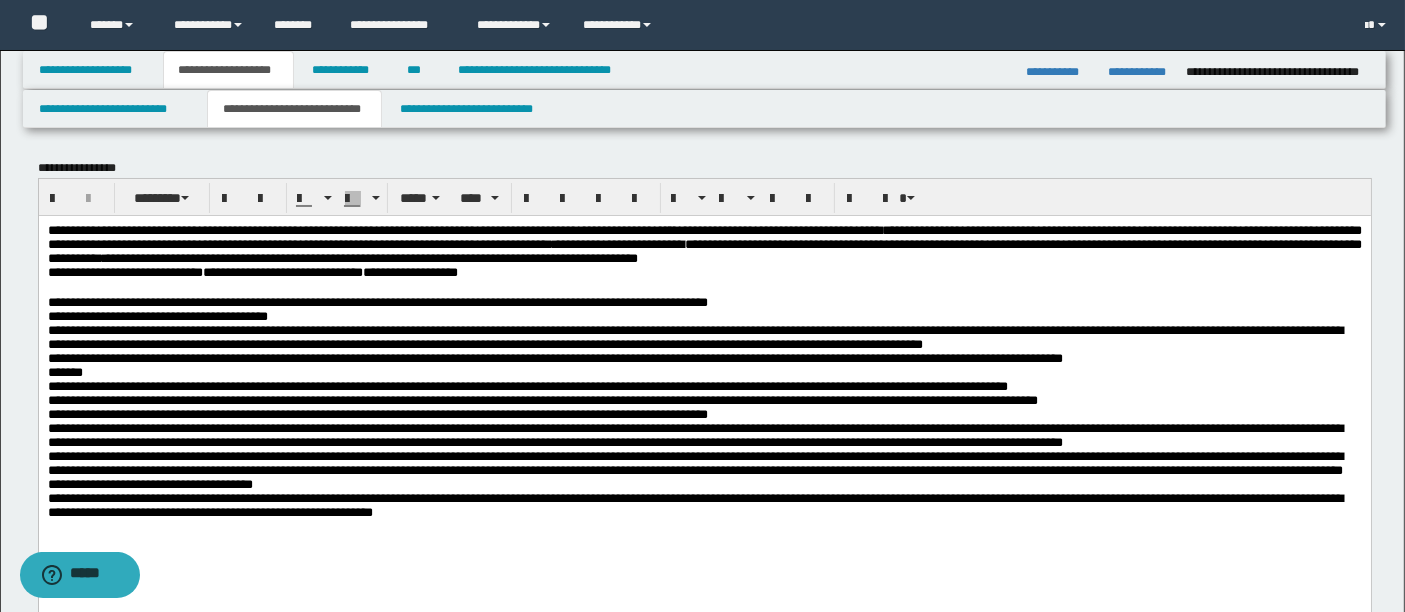 click on "**********" at bounding box center (694, 504) 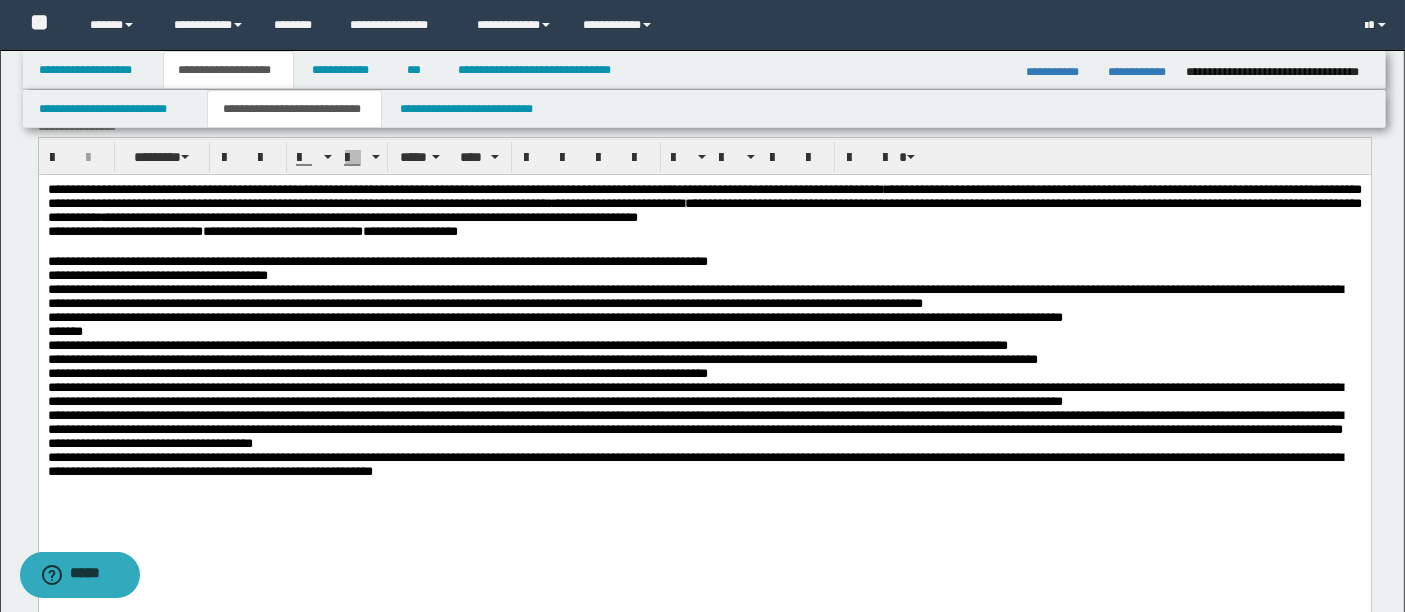 scroll, scrollTop: 42, scrollLeft: 0, axis: vertical 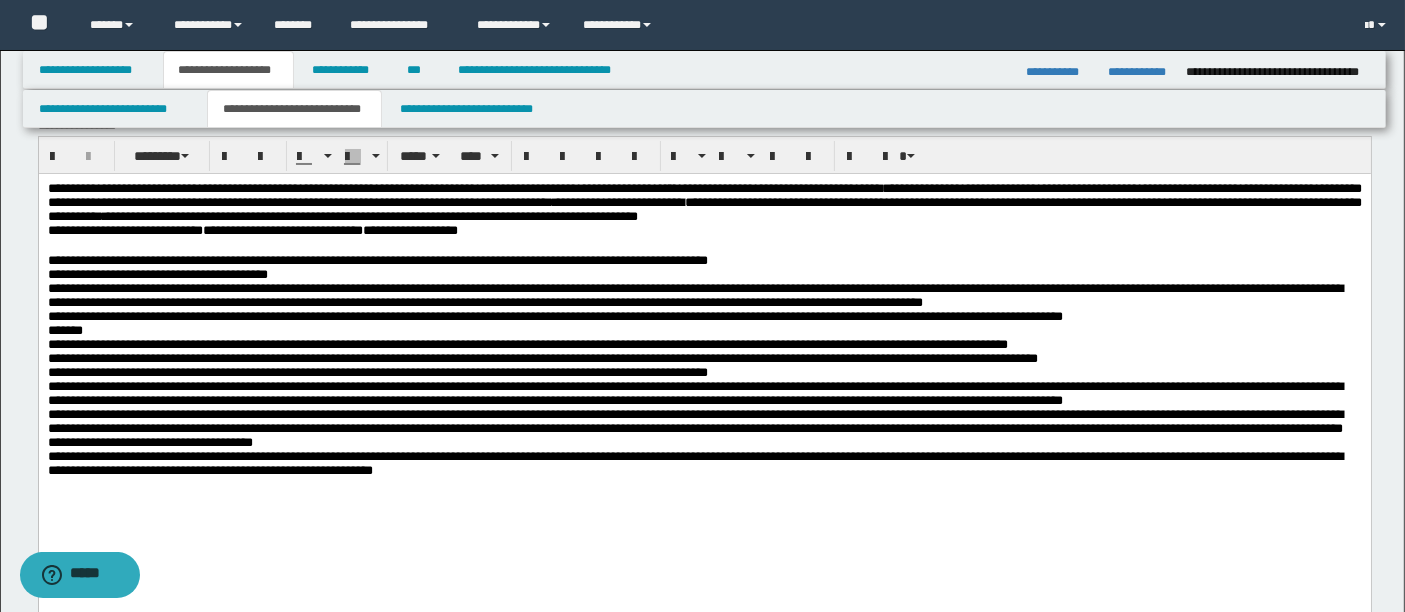 click on "**********" at bounding box center [704, 354] 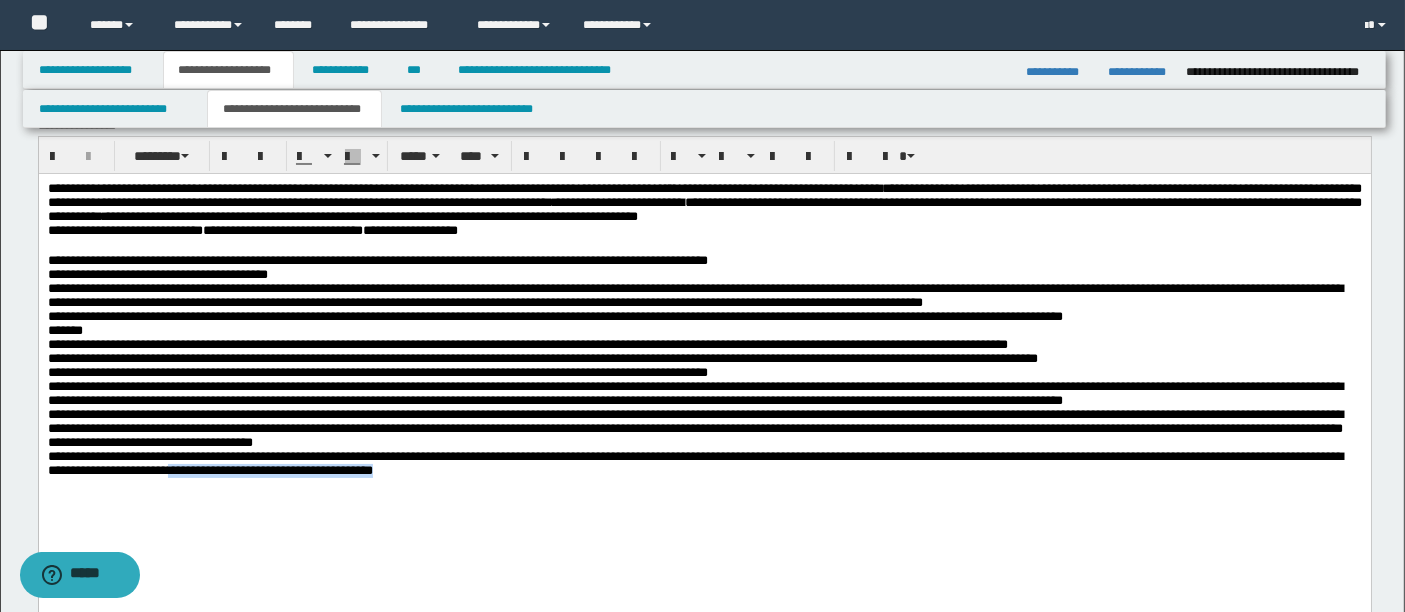 drag, startPoint x: 433, startPoint y: 536, endPoint x: 713, endPoint y: 553, distance: 280.5156 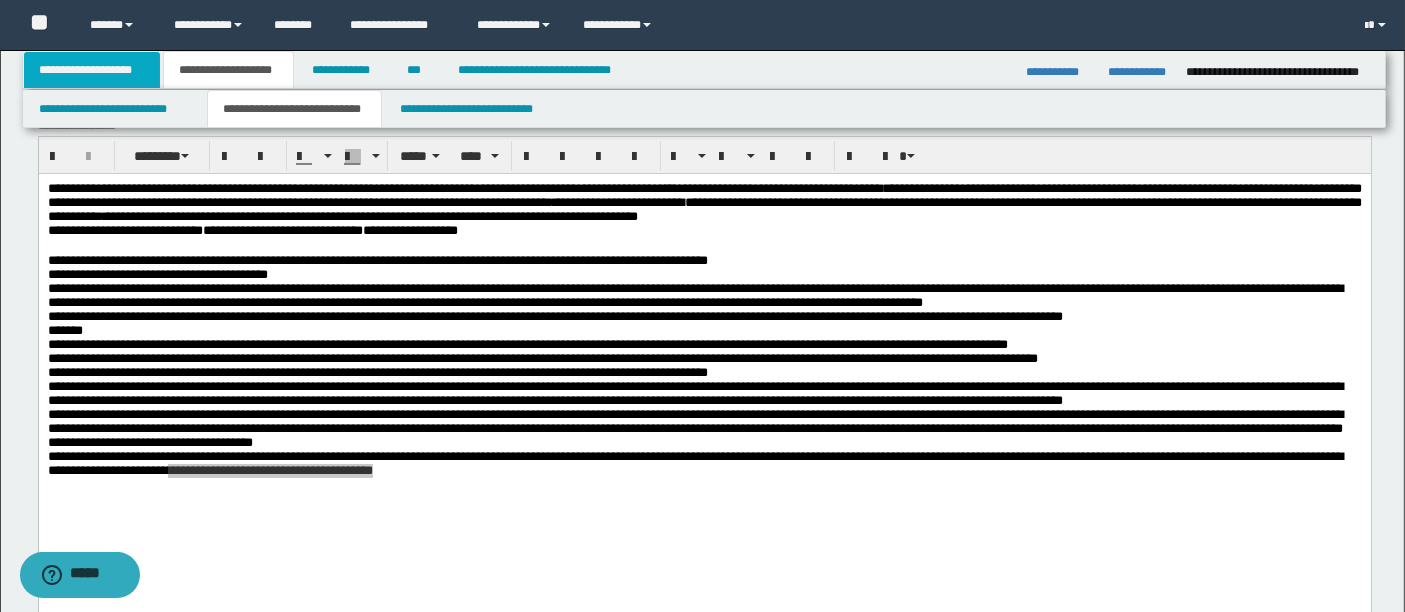 click on "**********" at bounding box center (92, 70) 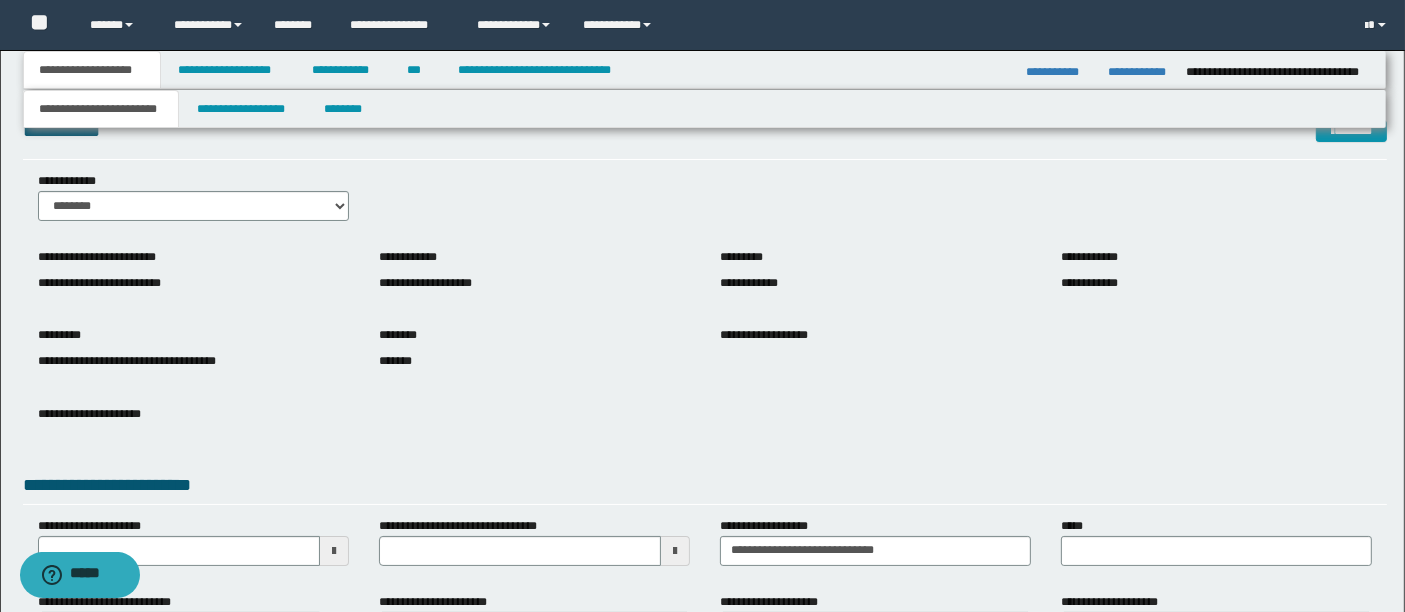 click on "**********" at bounding box center [705, 488] 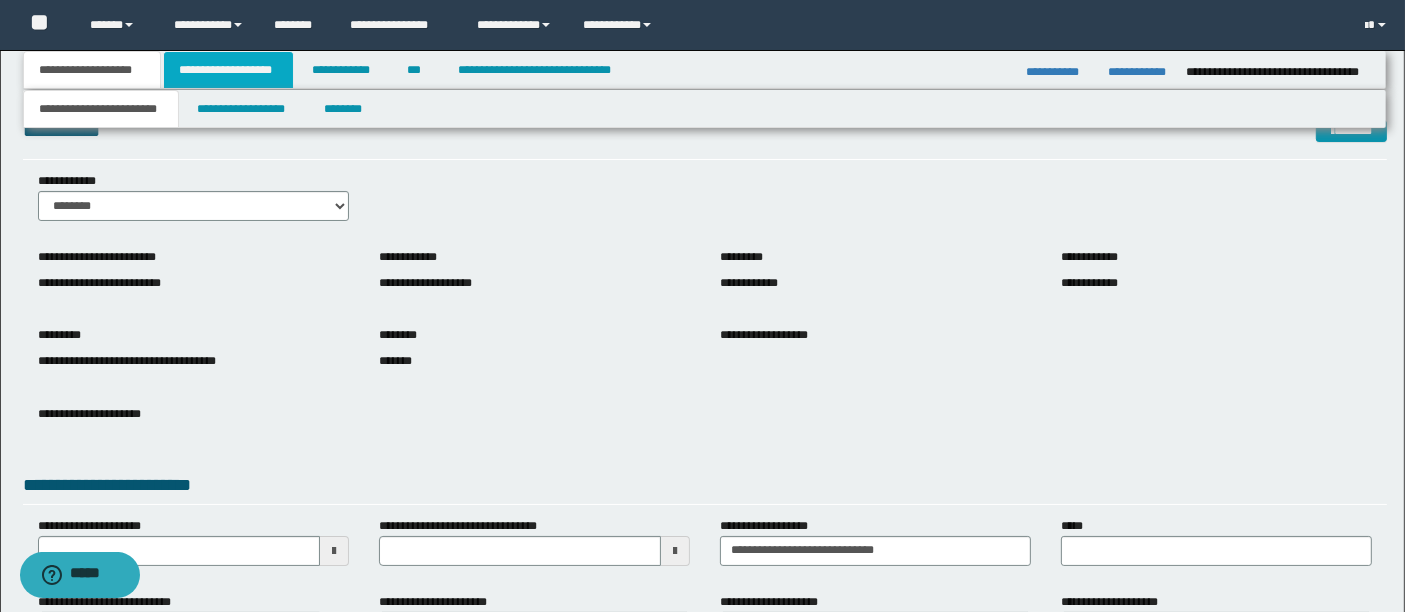 click on "**********" at bounding box center (228, 70) 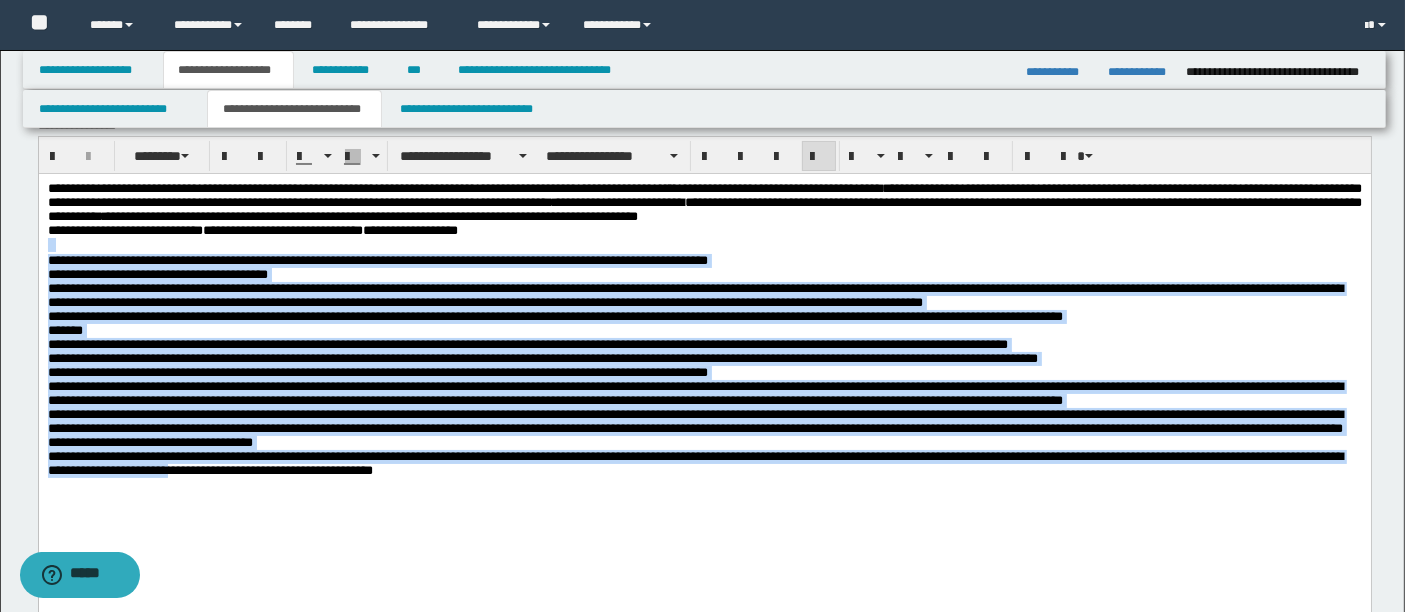 drag, startPoint x: 670, startPoint y: 207, endPoint x: 605, endPoint y: 240, distance: 72.89719 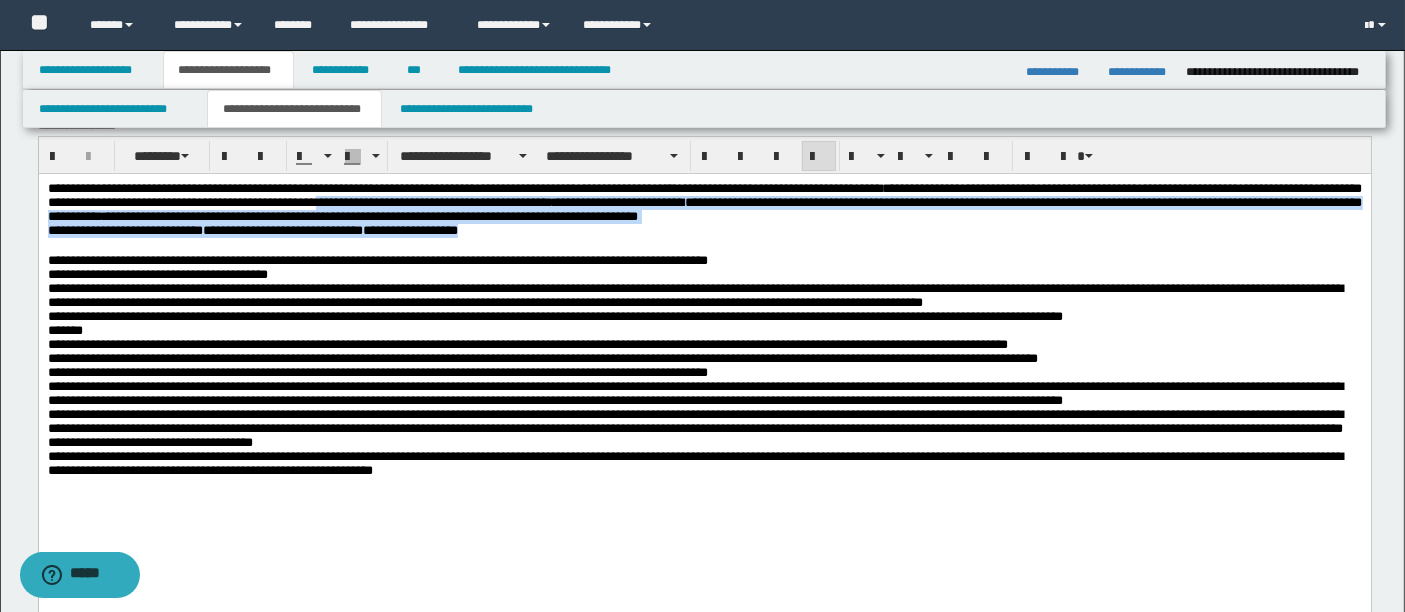 drag, startPoint x: 668, startPoint y: 204, endPoint x: 665, endPoint y: 231, distance: 27.166155 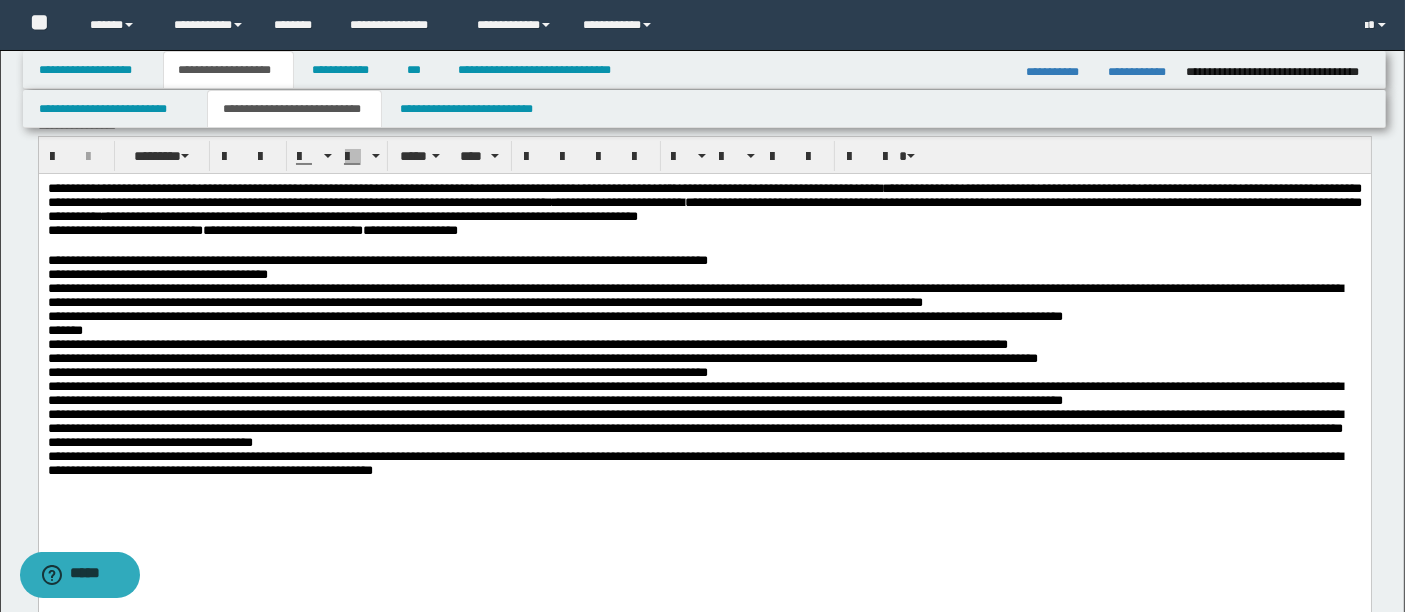 click on "**********" at bounding box center (694, 462) 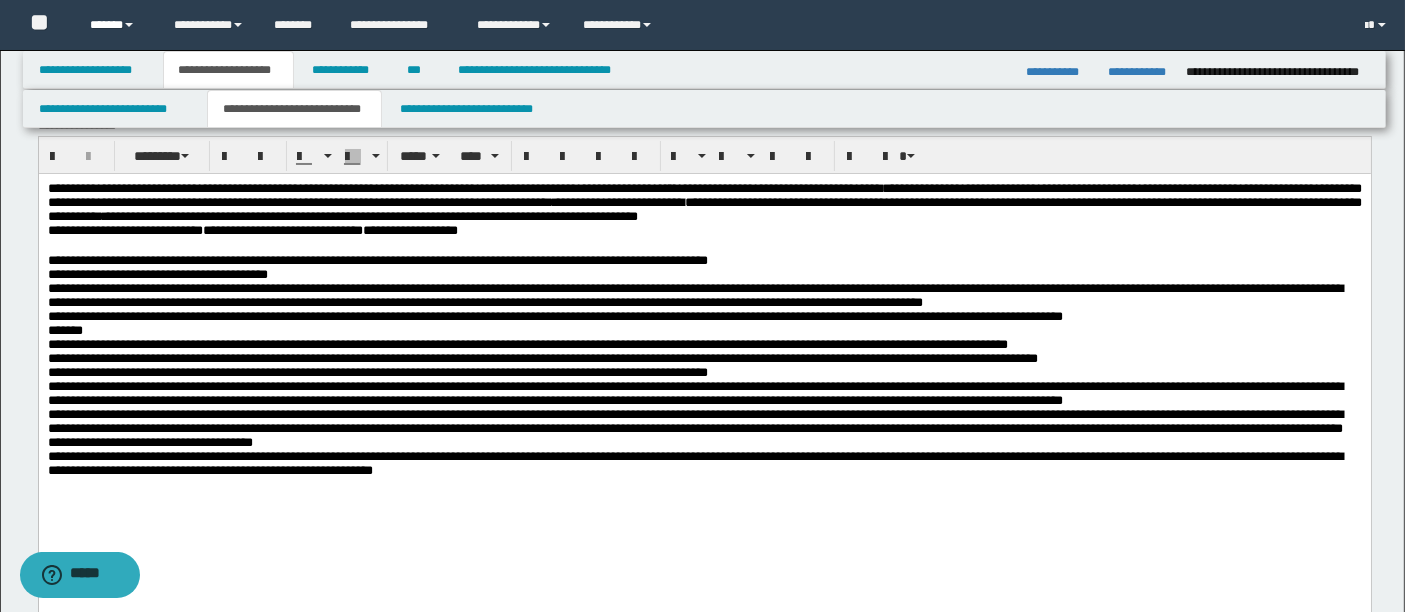 click on "******" at bounding box center [117, 25] 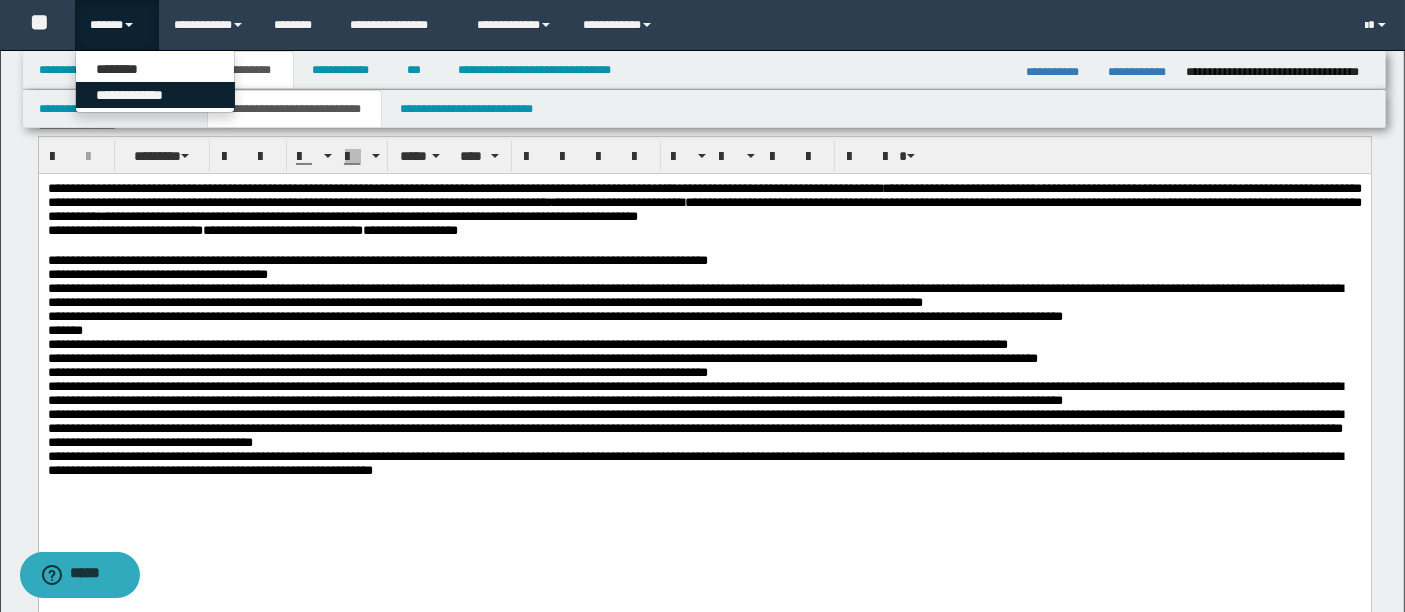 click on "**********" at bounding box center [155, 95] 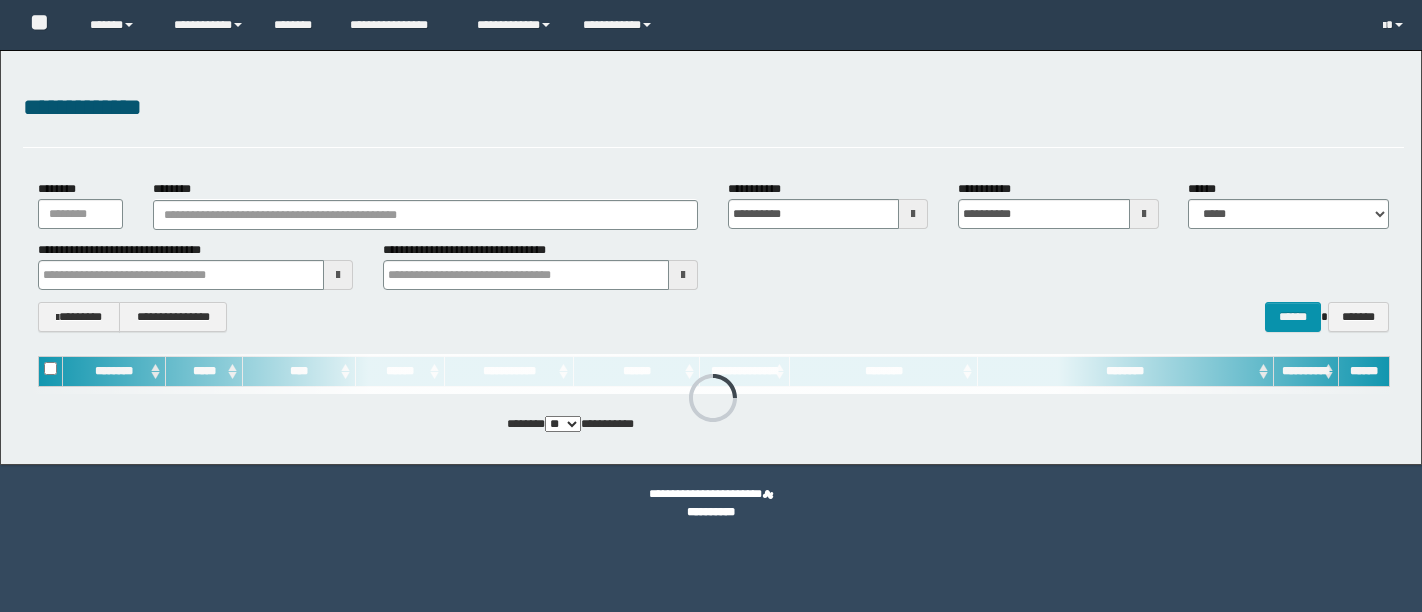 scroll, scrollTop: 0, scrollLeft: 0, axis: both 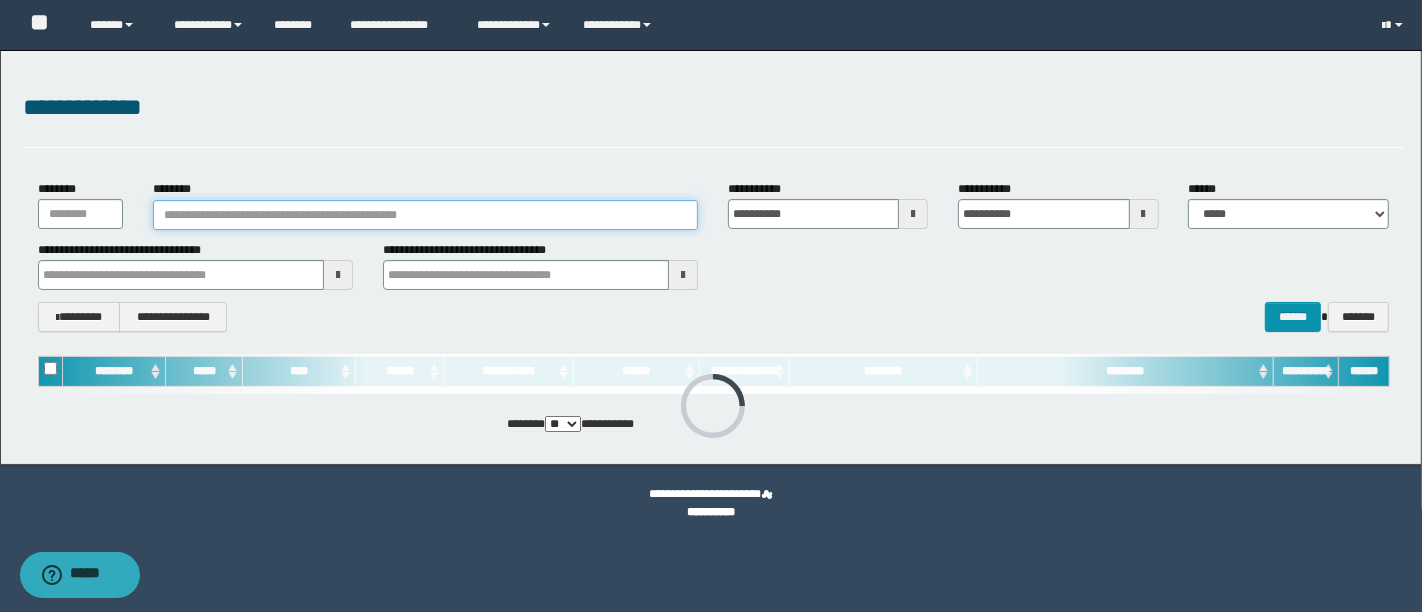 click on "********" at bounding box center (425, 215) 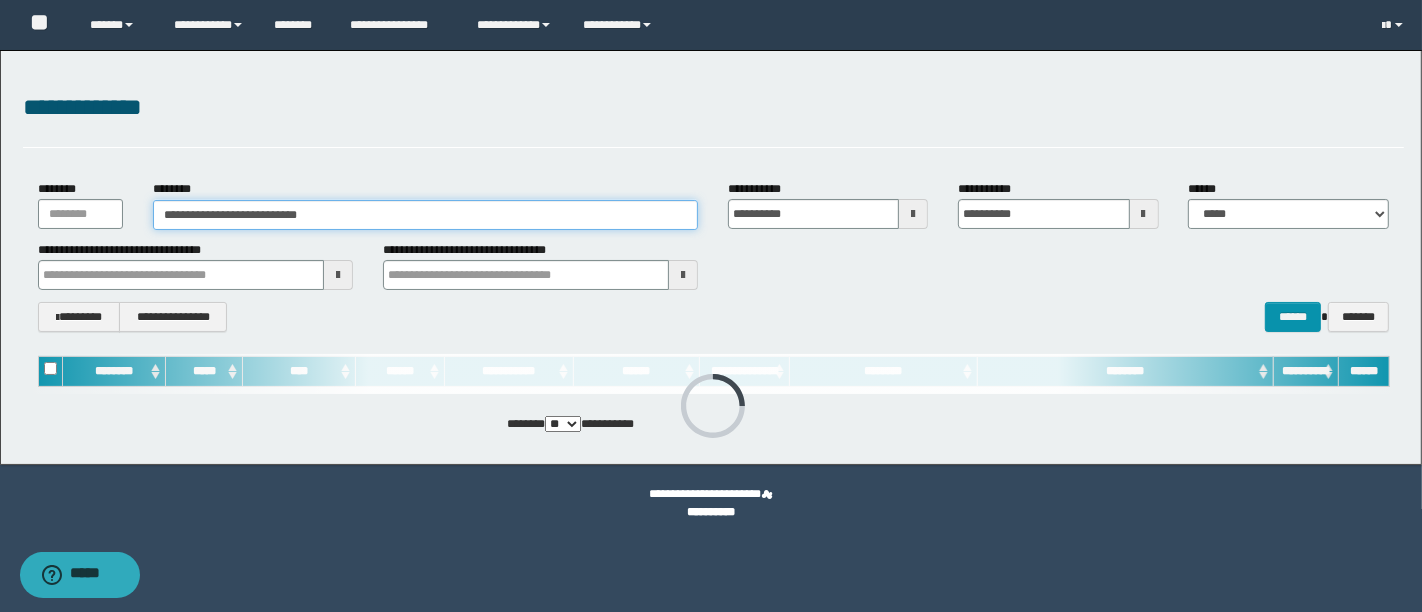 type on "**********" 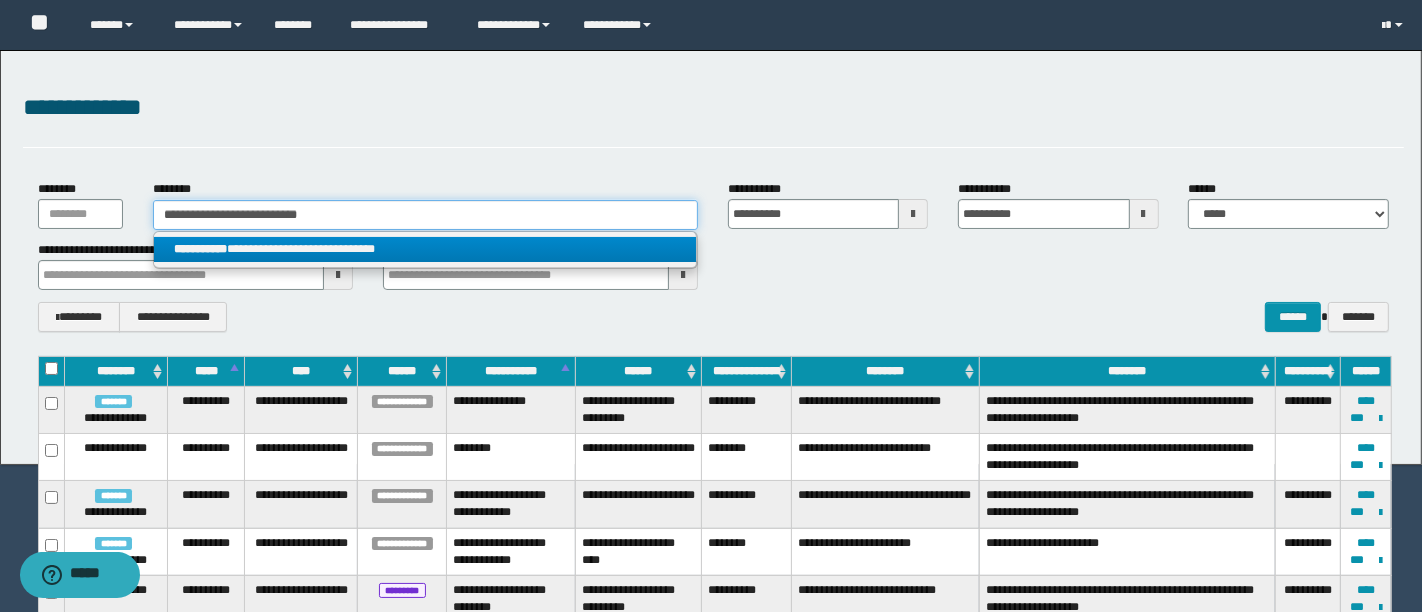 type on "**********" 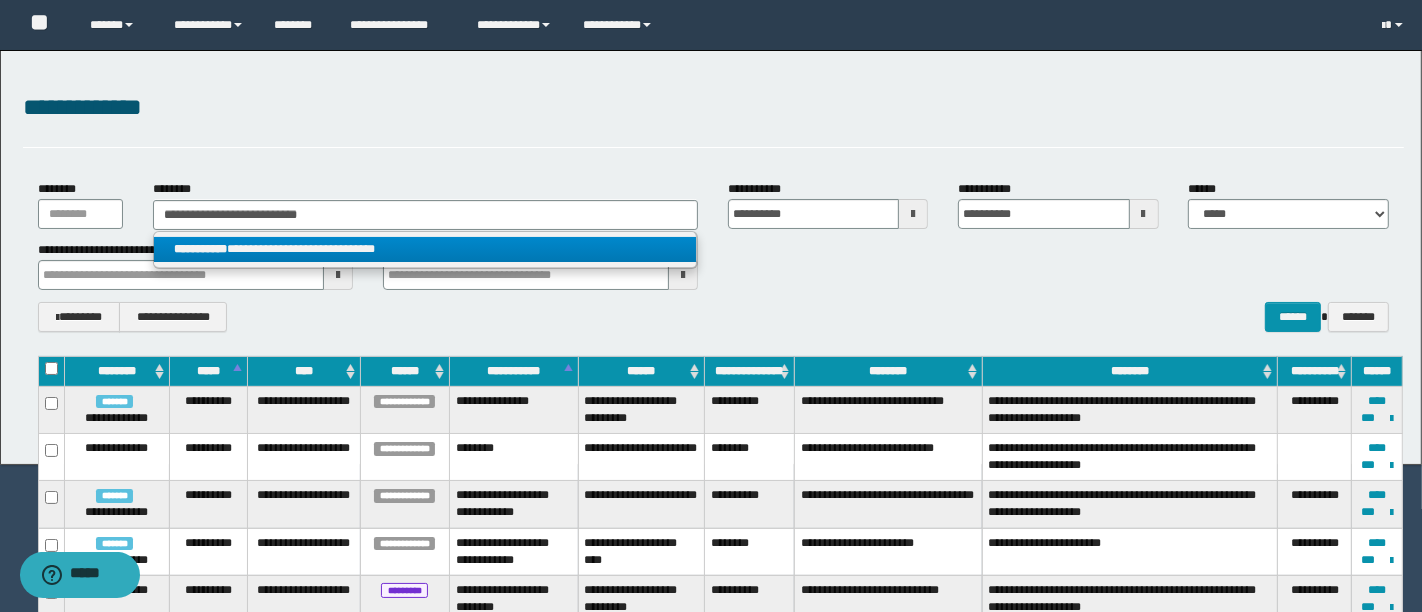 click on "**********" at bounding box center [425, 249] 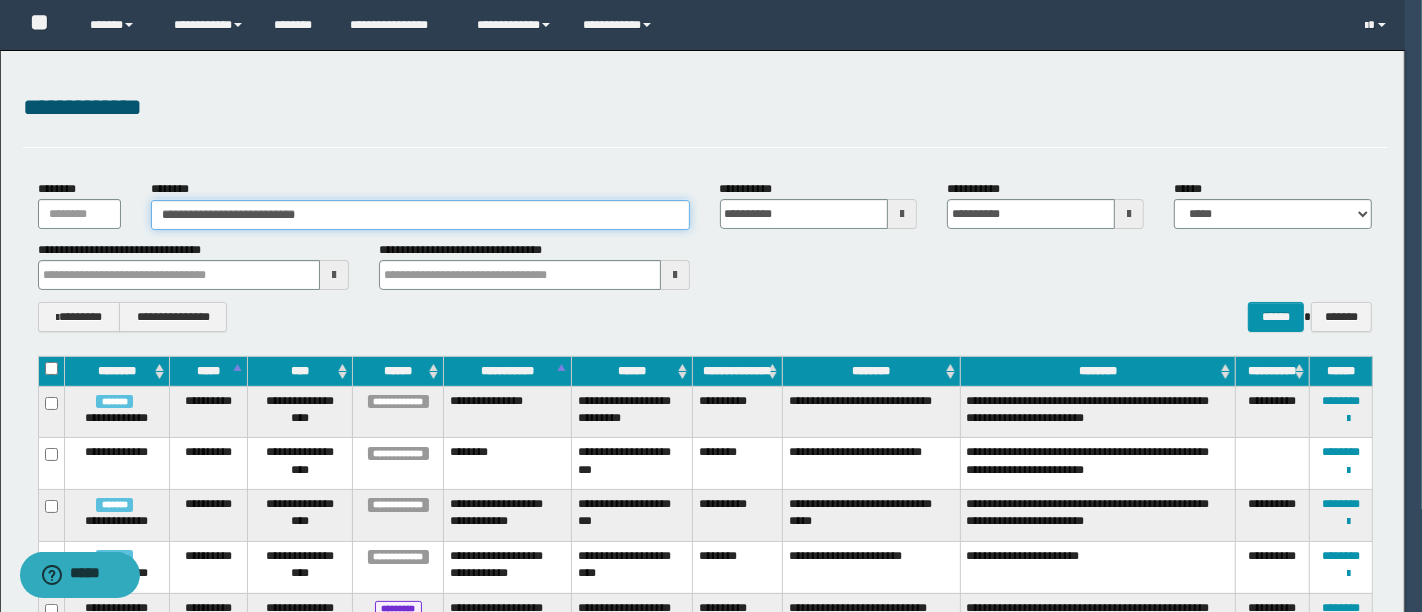 type 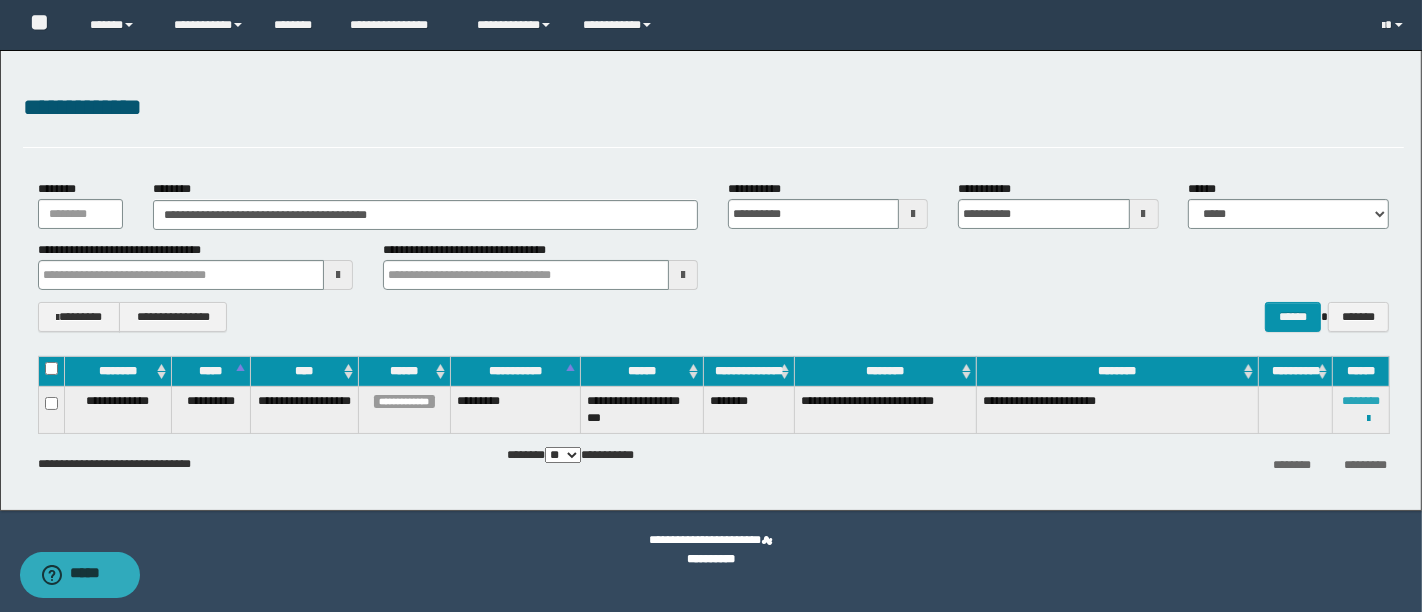 click on "********" at bounding box center [1361, 401] 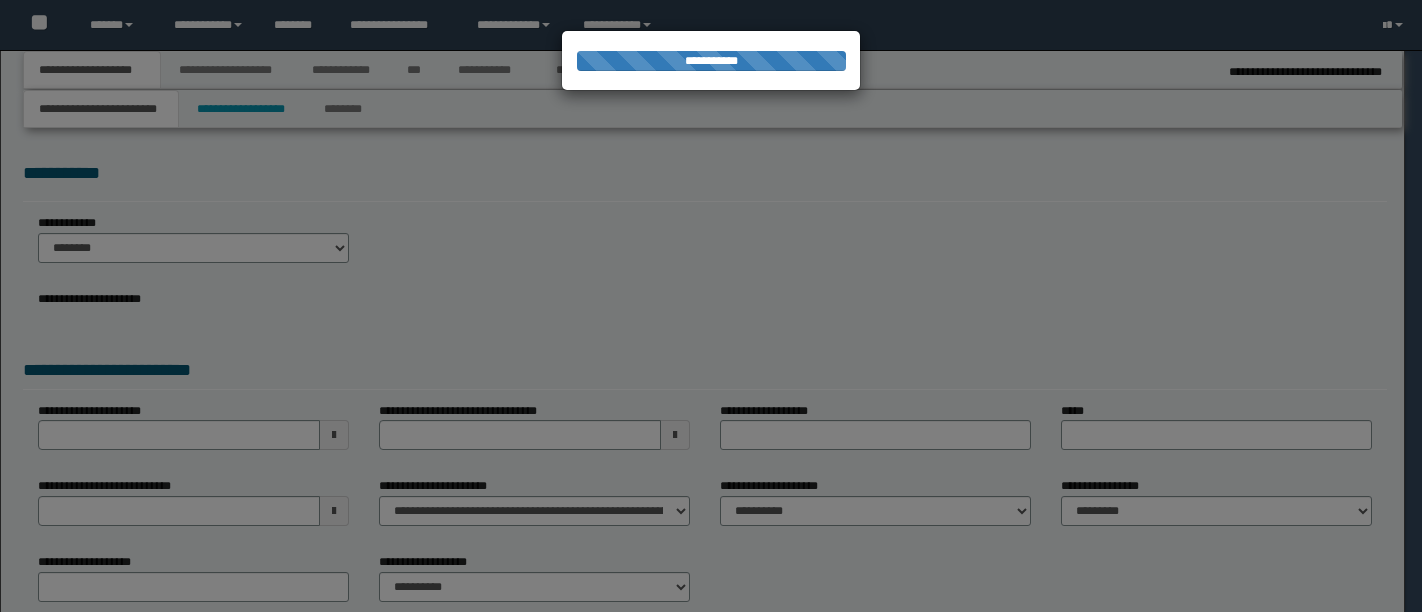 scroll, scrollTop: 0, scrollLeft: 0, axis: both 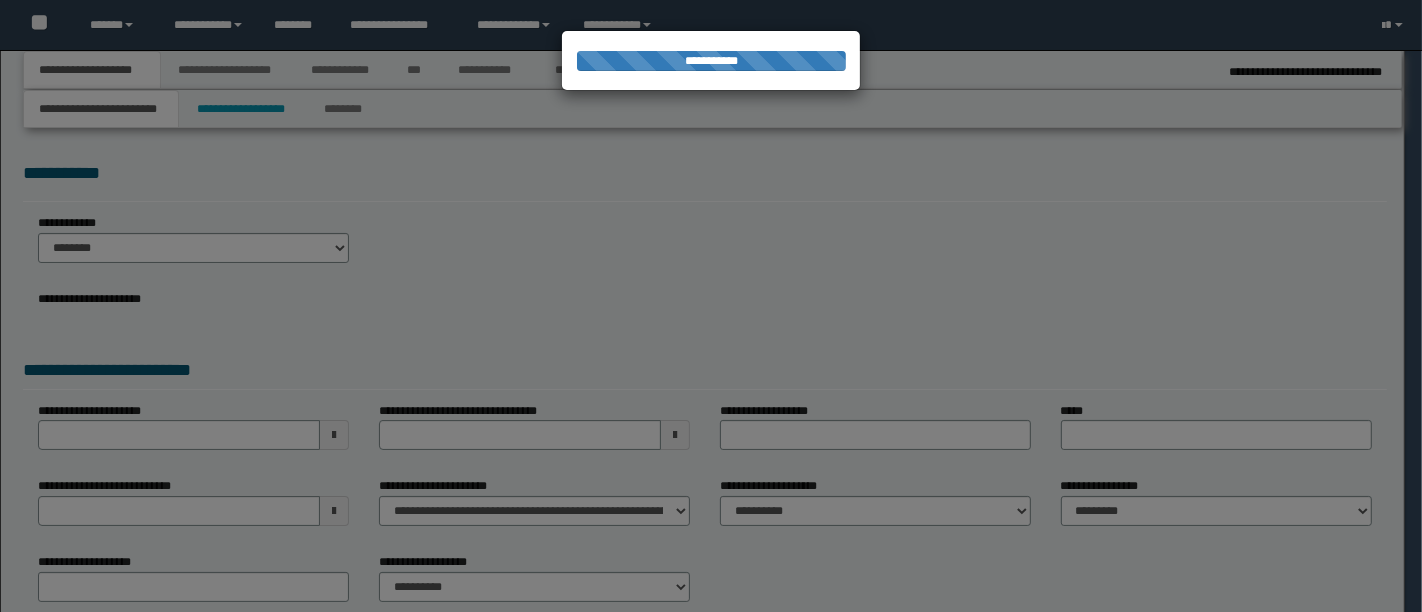type on "**********" 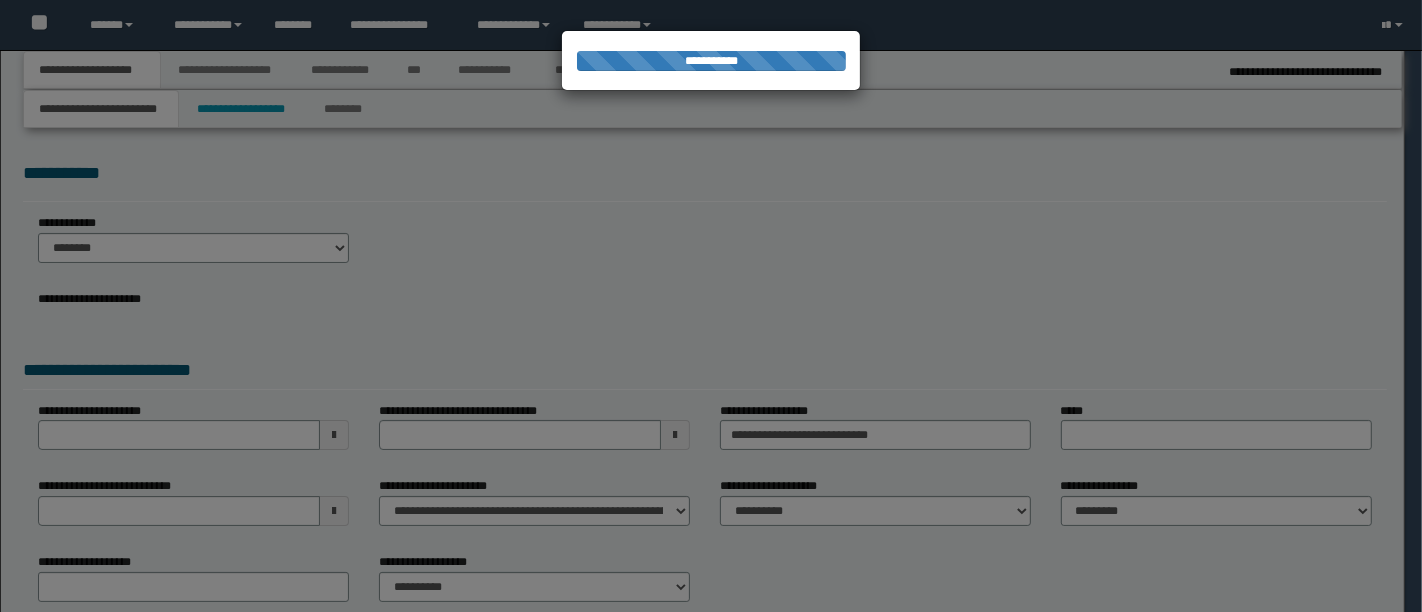 select on "*" 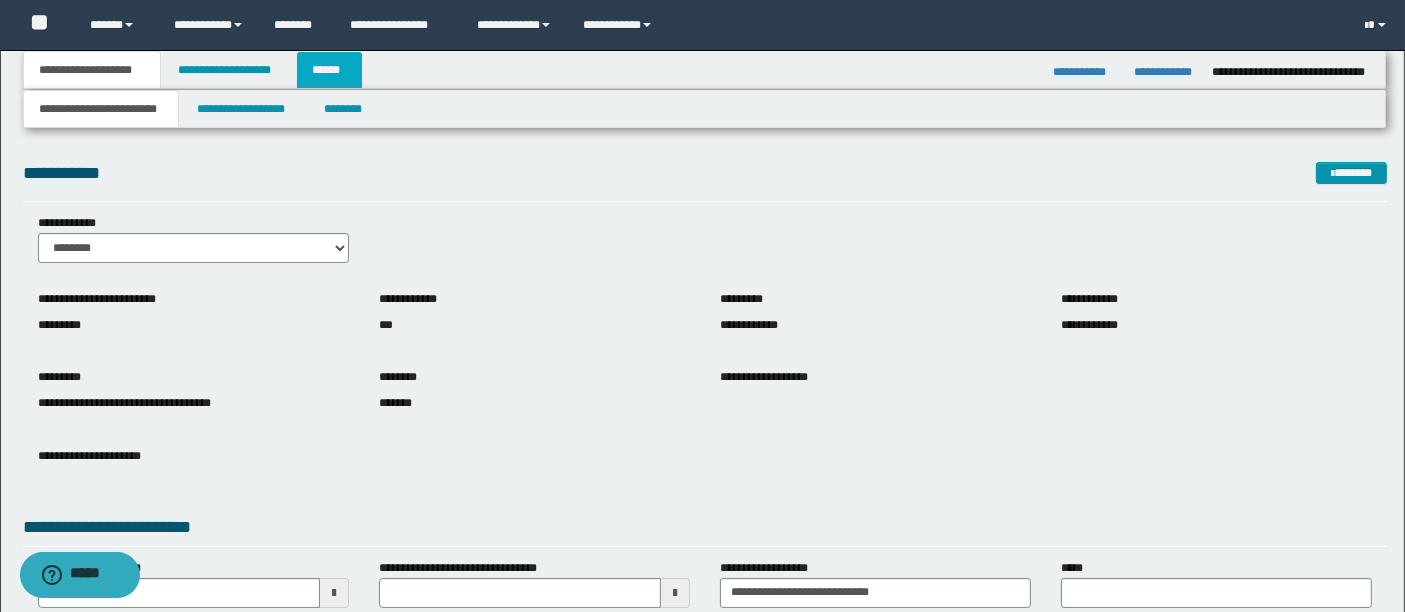 click on "******" at bounding box center (330, 70) 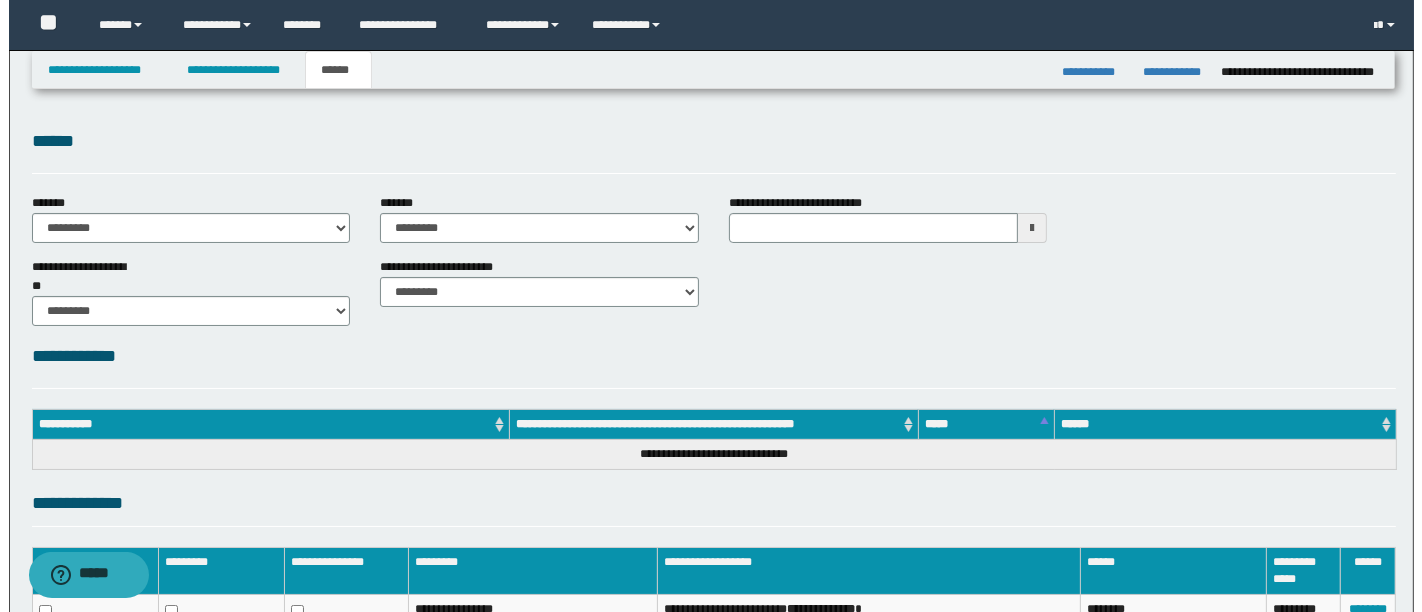 scroll, scrollTop: 0, scrollLeft: 0, axis: both 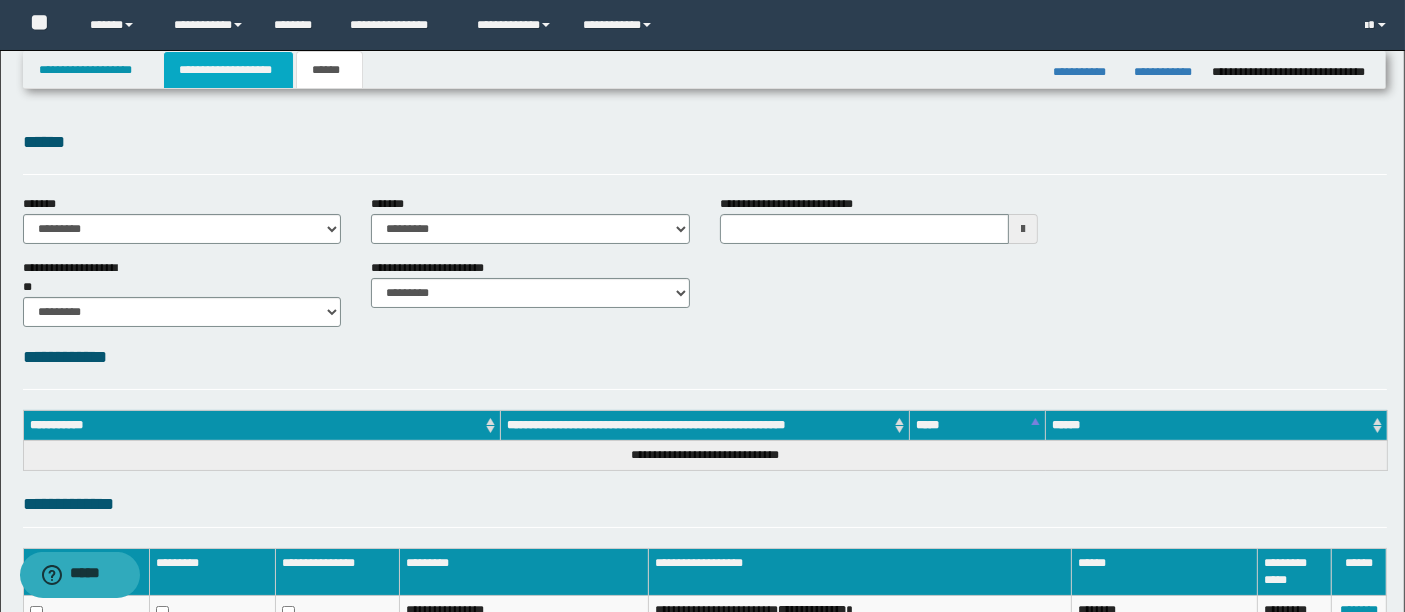 click on "**********" at bounding box center [228, 70] 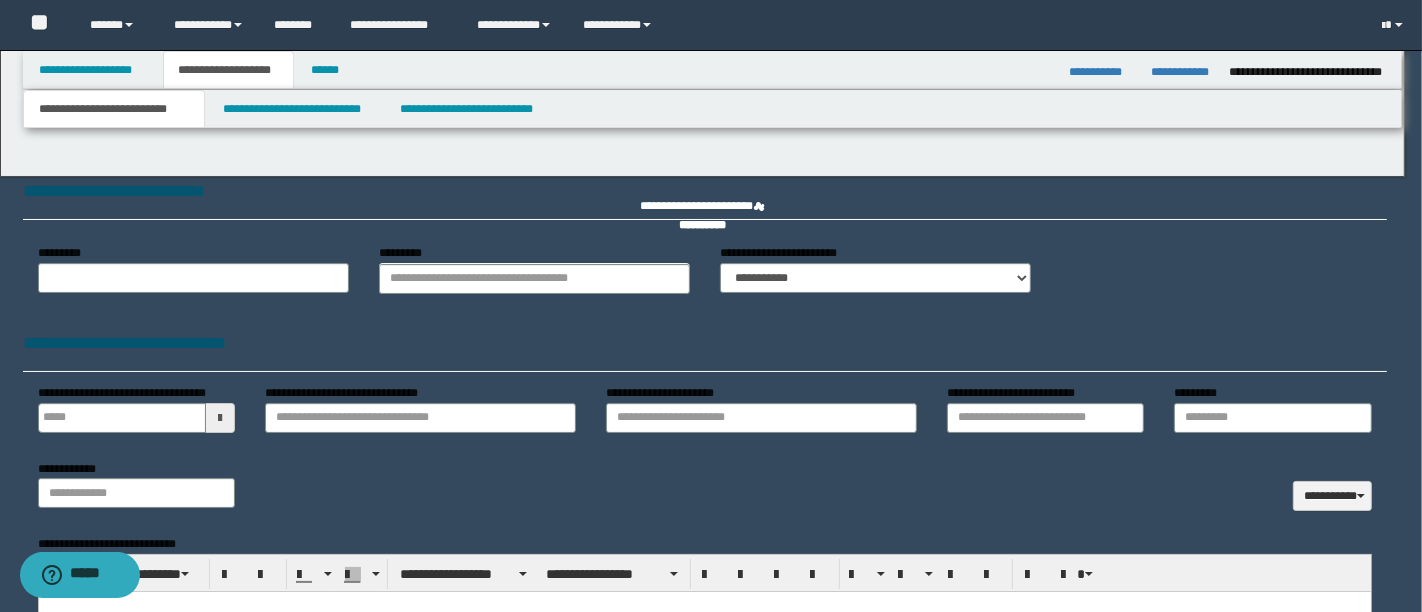 type on "**********" 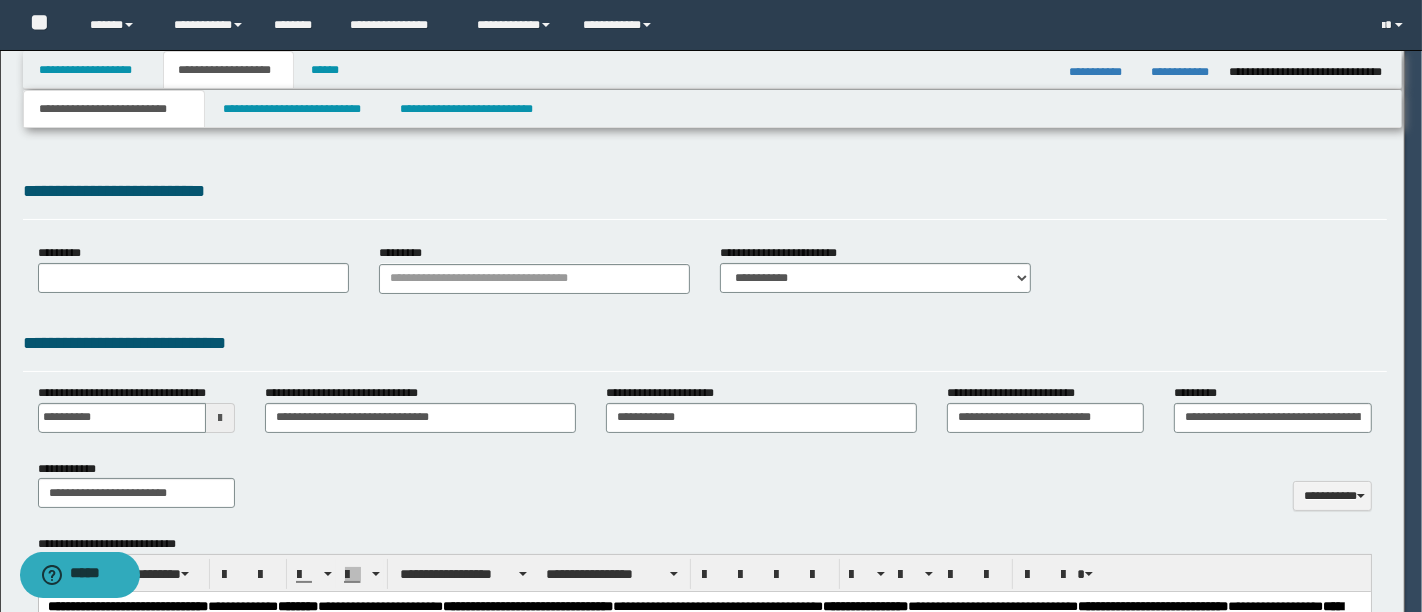 scroll, scrollTop: 0, scrollLeft: 0, axis: both 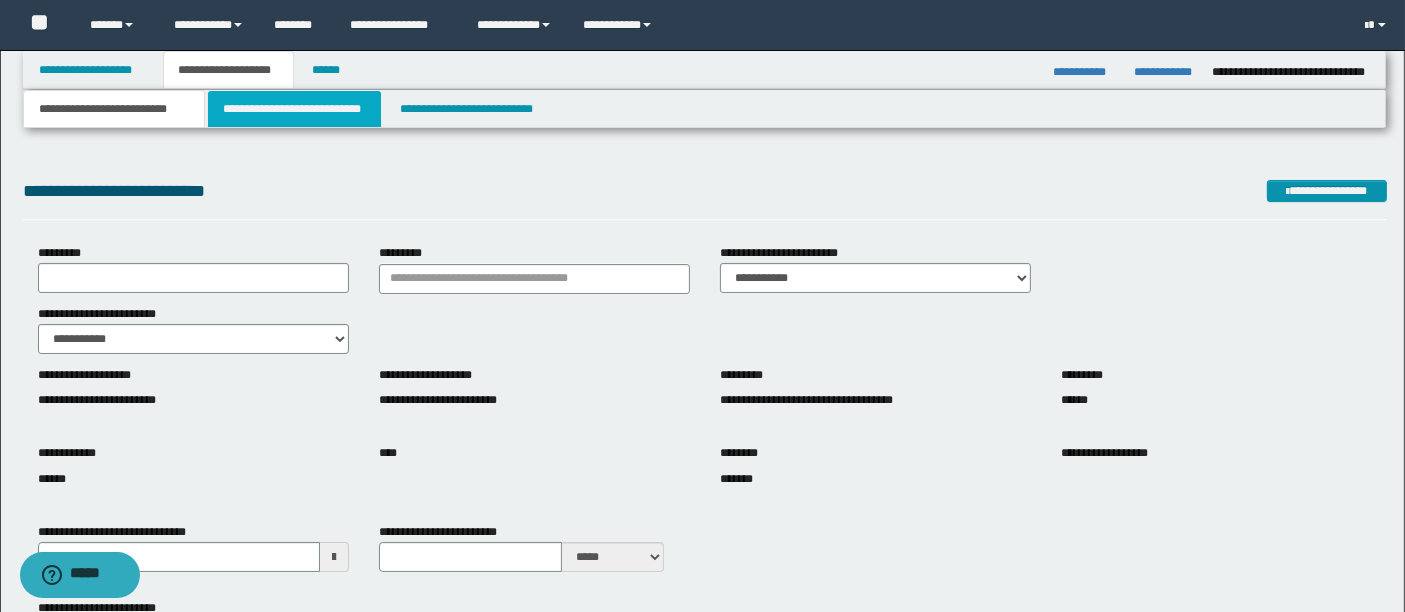 click on "**********" at bounding box center (294, 109) 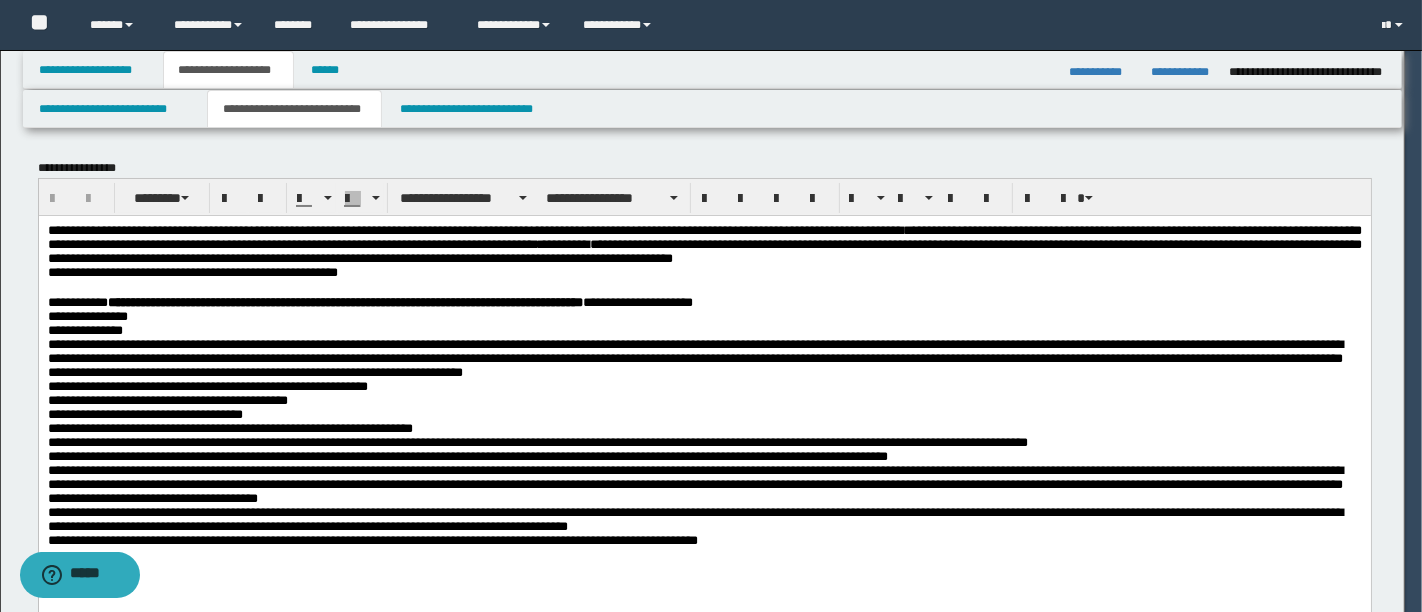 scroll, scrollTop: 0, scrollLeft: 0, axis: both 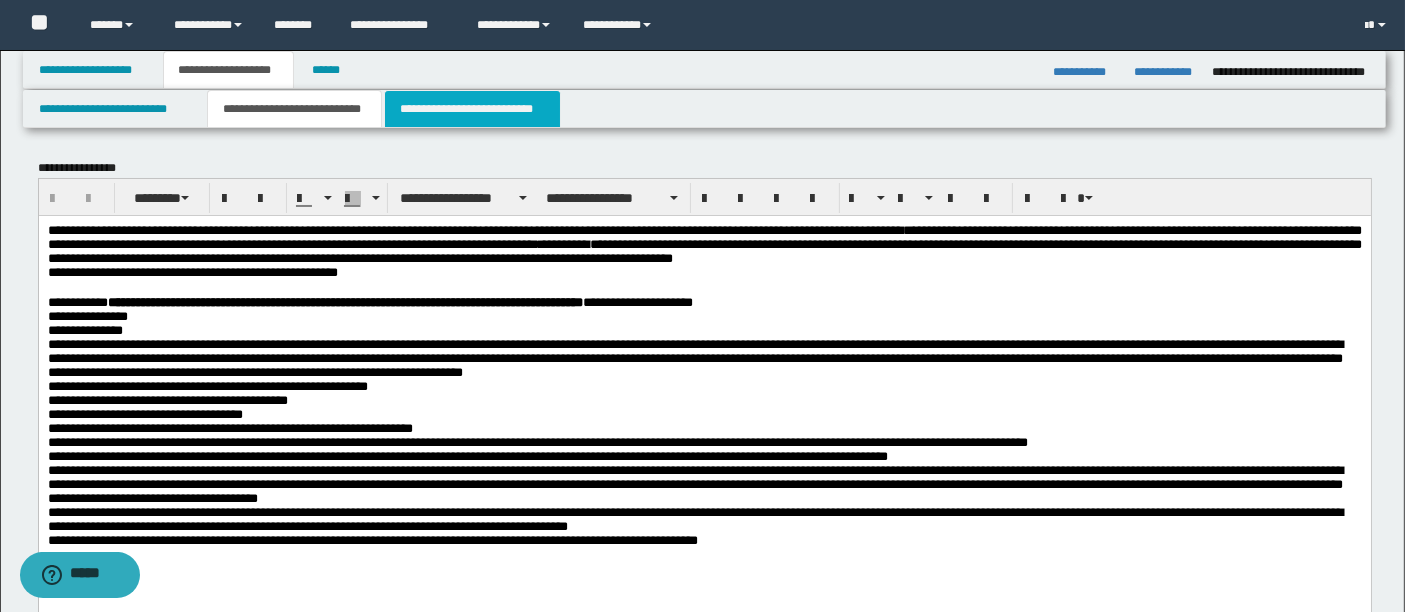 click on "**********" at bounding box center [472, 109] 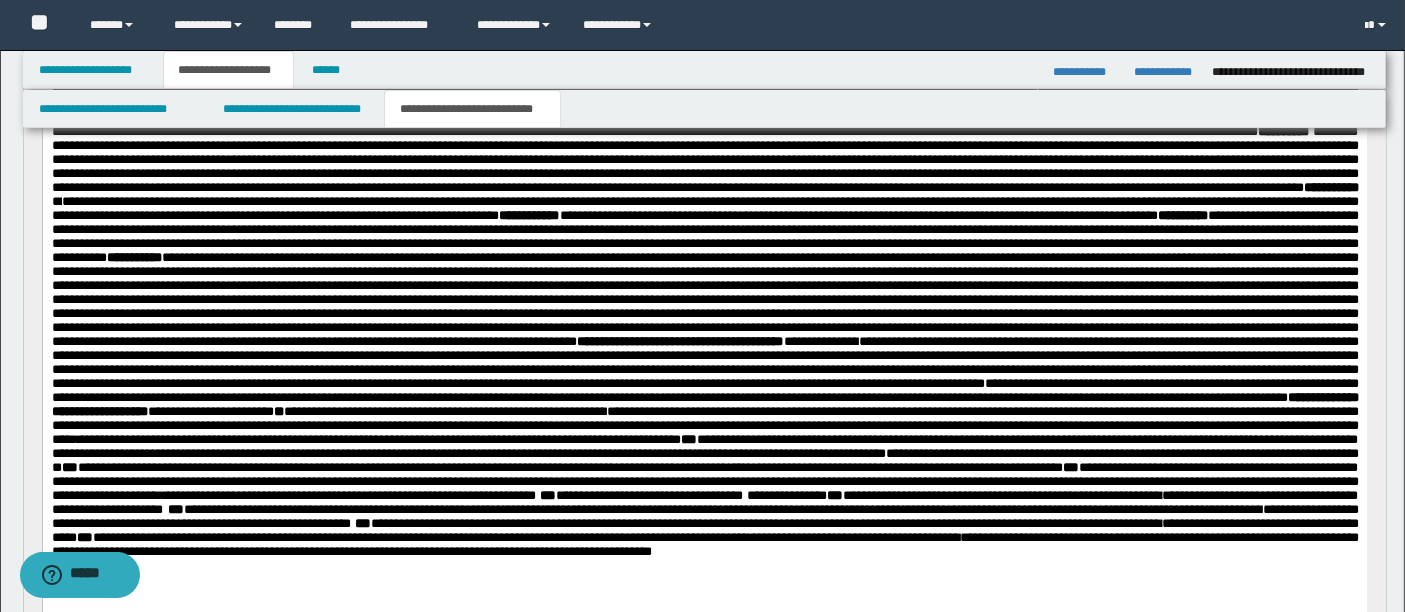 scroll, scrollTop: 248, scrollLeft: 0, axis: vertical 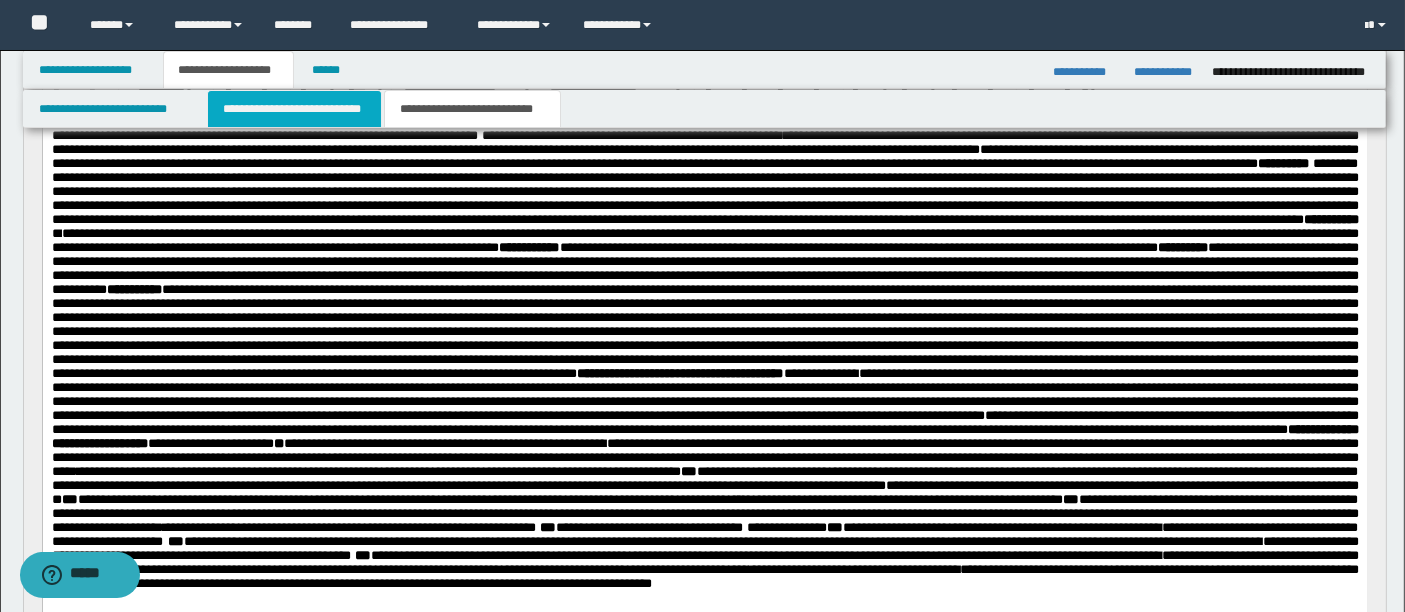 click on "**********" at bounding box center (294, 109) 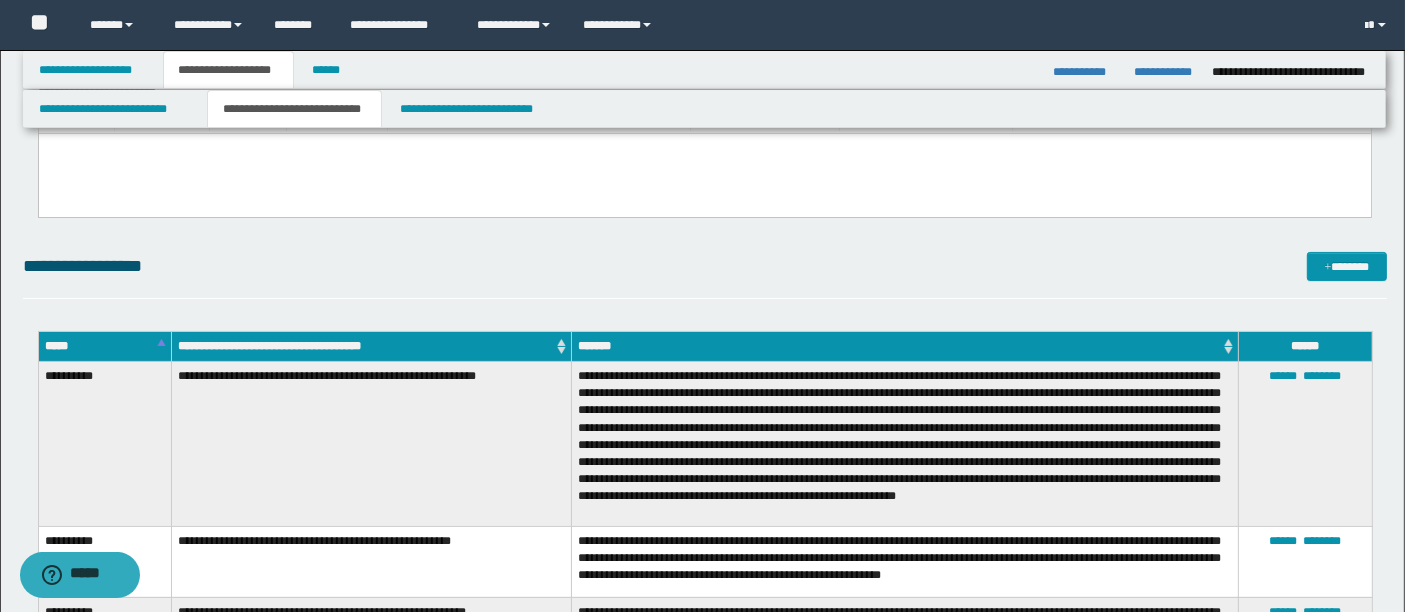 scroll, scrollTop: 0, scrollLeft: 0, axis: both 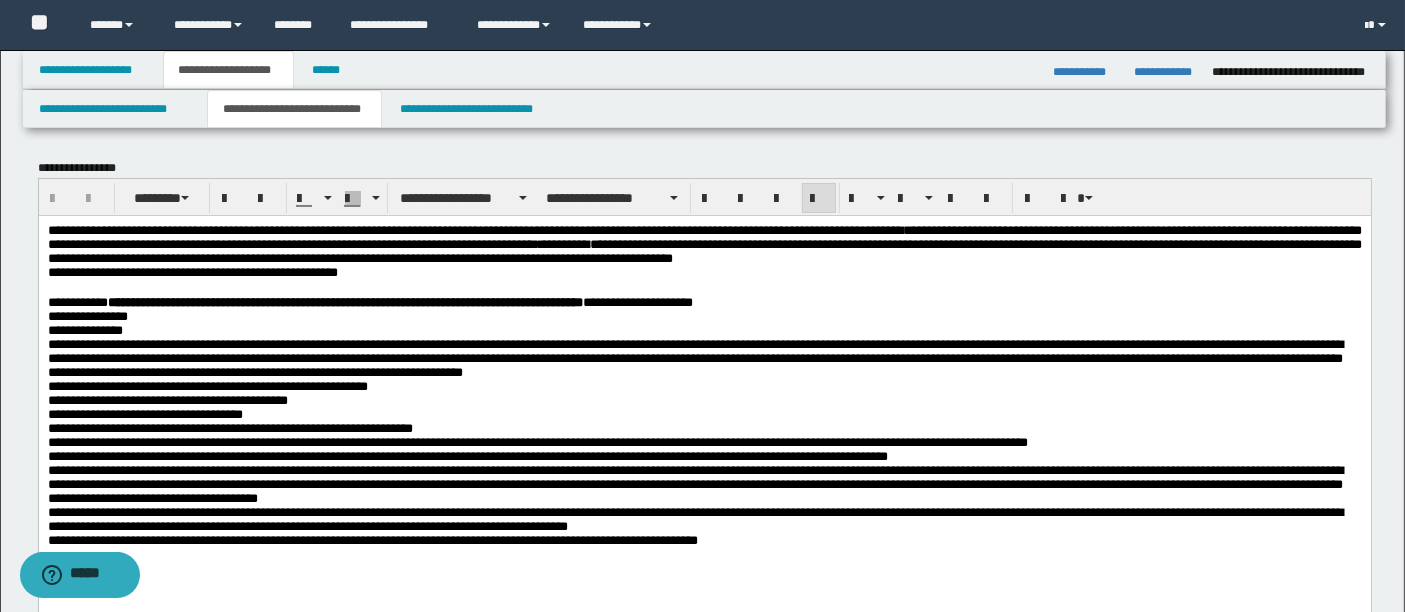 drag, startPoint x: 718, startPoint y: 249, endPoint x: 721, endPoint y: 299, distance: 50.08992 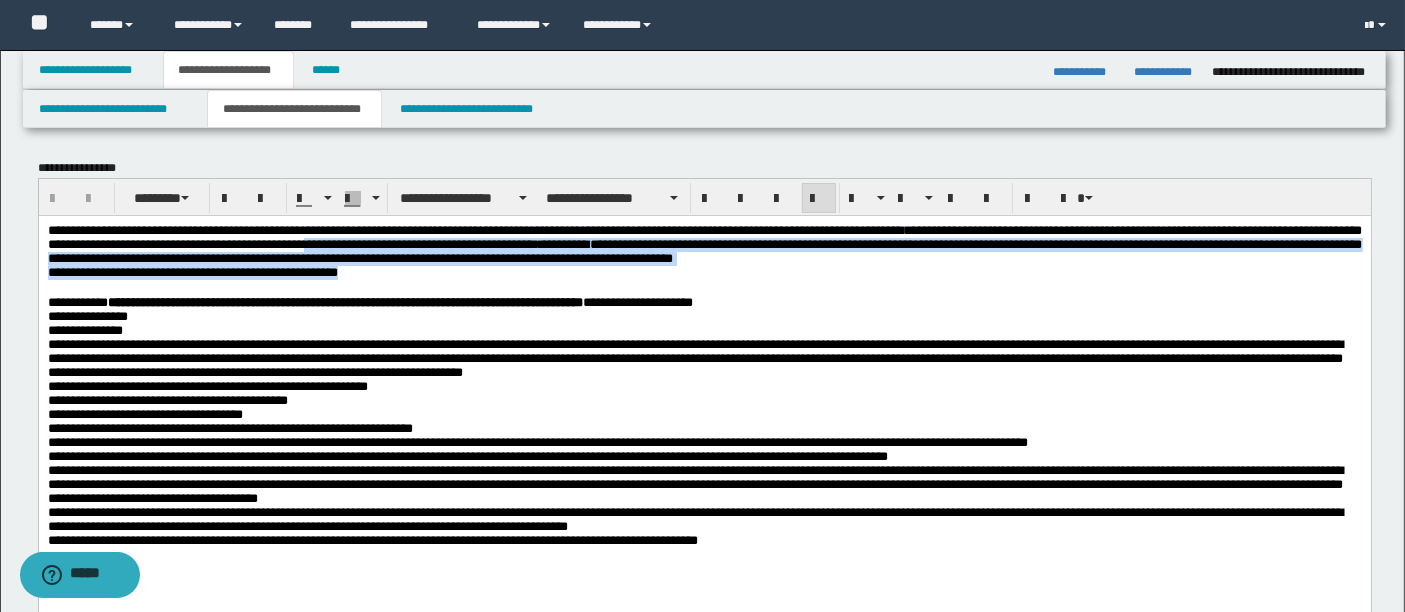 drag, startPoint x: 717, startPoint y: 244, endPoint x: 727, endPoint y: 294, distance: 50.990196 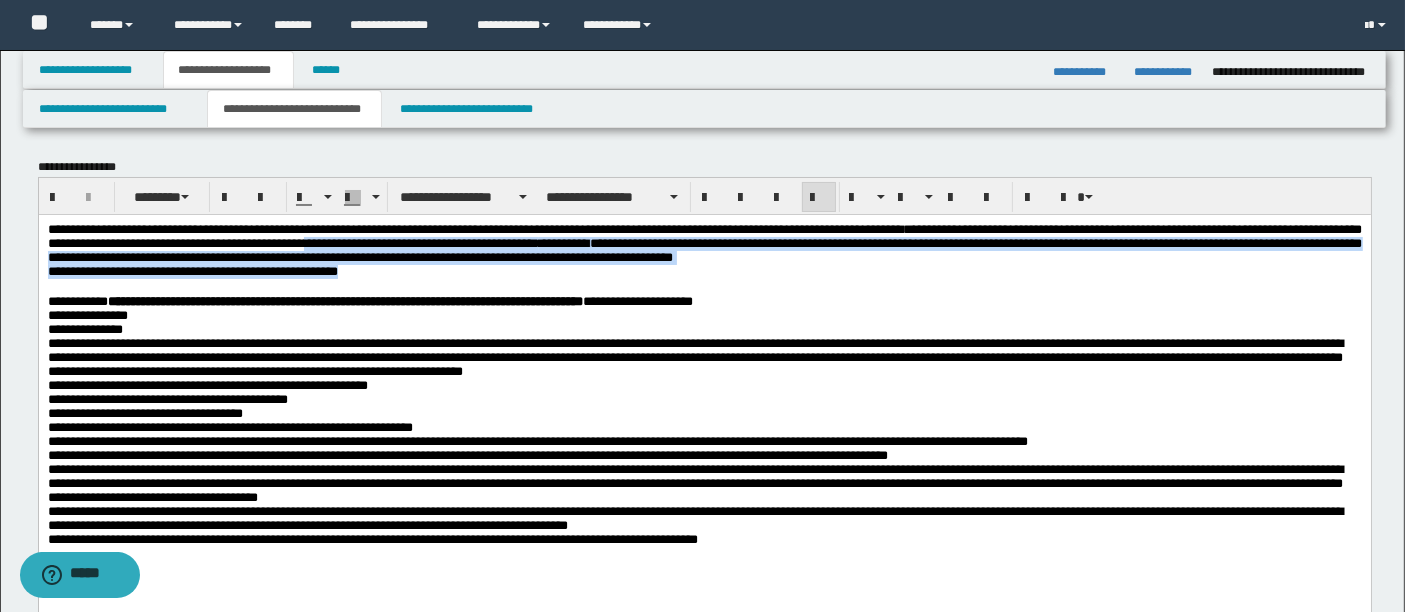 scroll, scrollTop: 0, scrollLeft: 0, axis: both 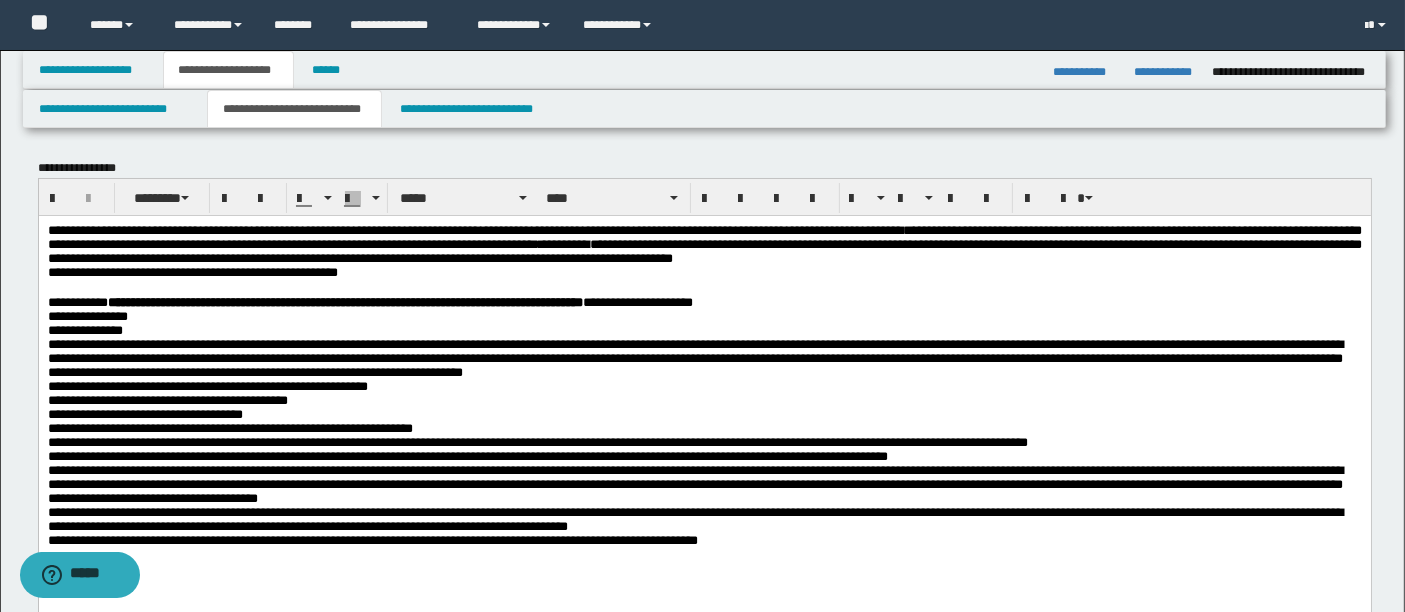 click on "**********" at bounding box center (704, 428) 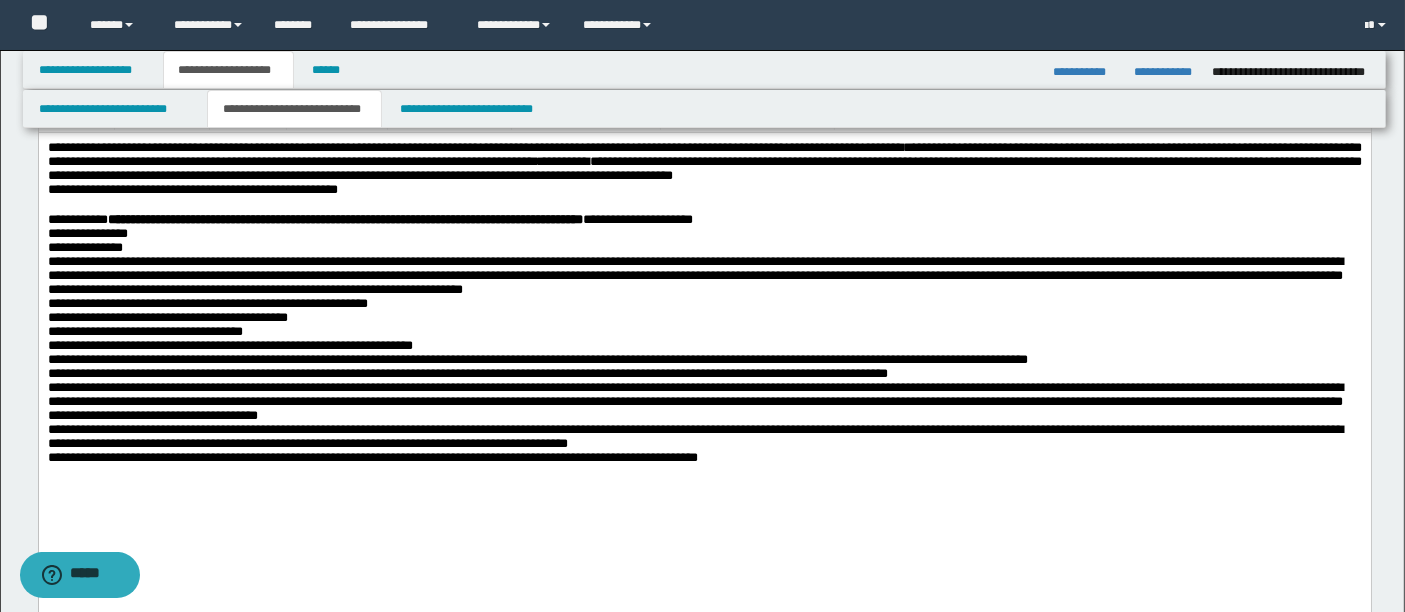 scroll, scrollTop: 84, scrollLeft: 0, axis: vertical 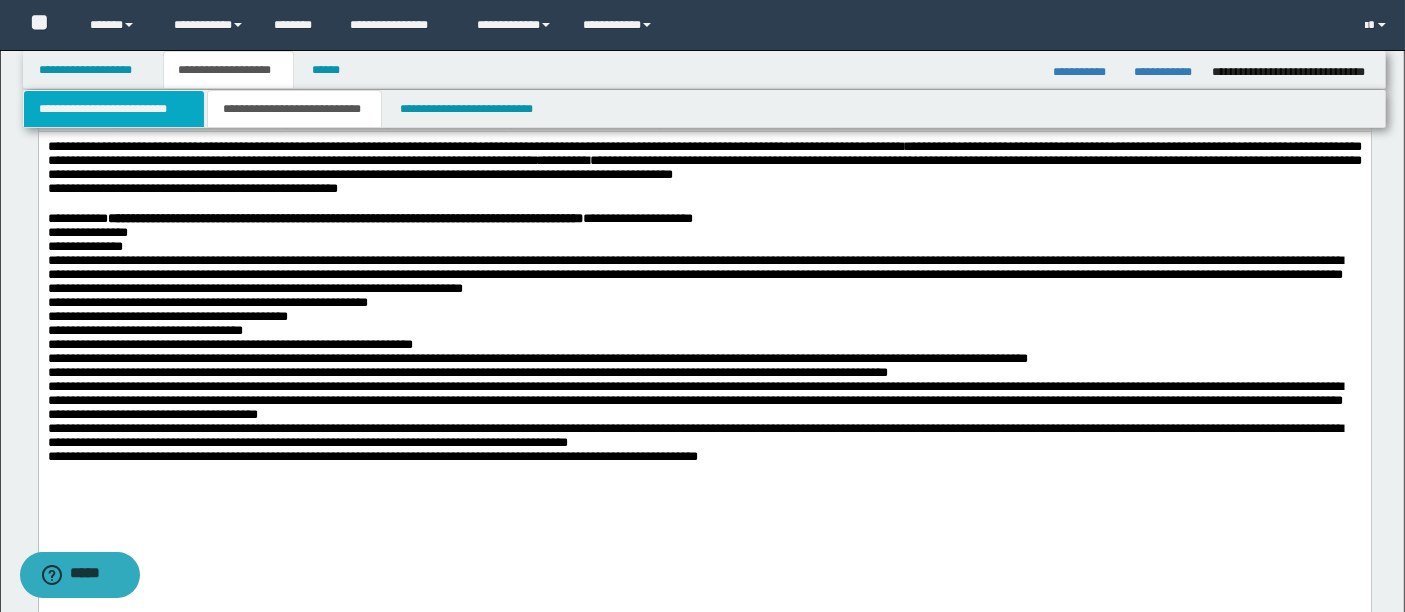 click on "**********" at bounding box center (114, 109) 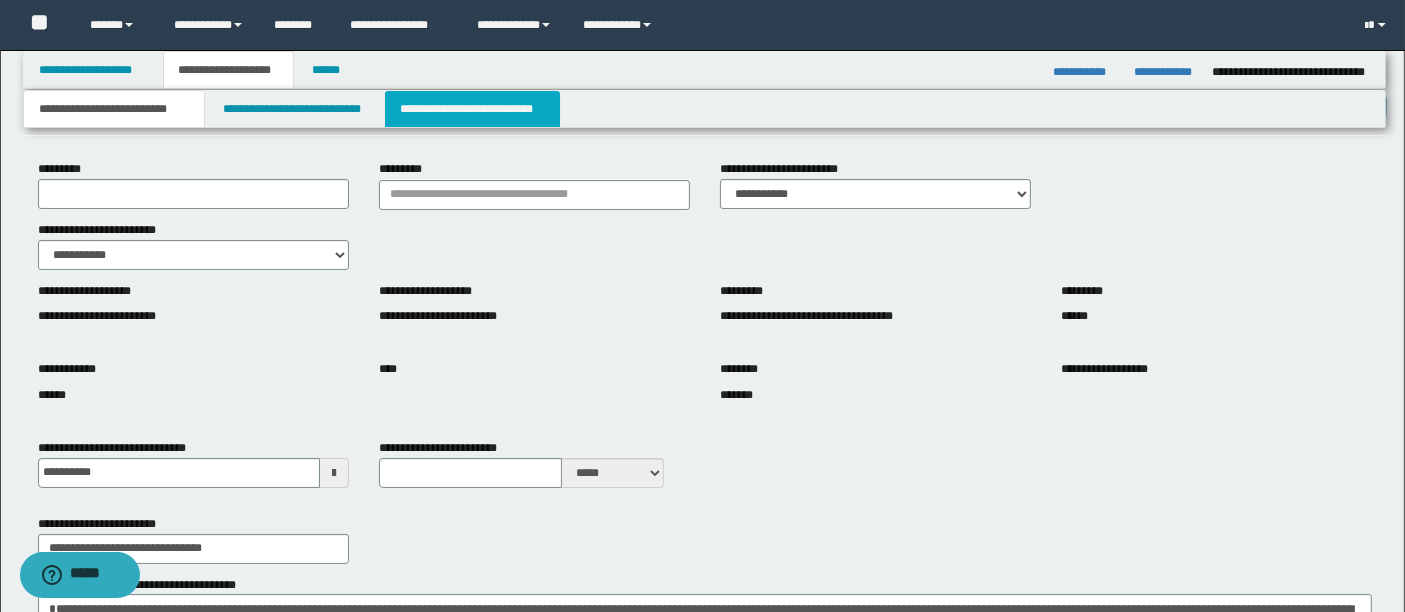 click on "**********" at bounding box center (472, 109) 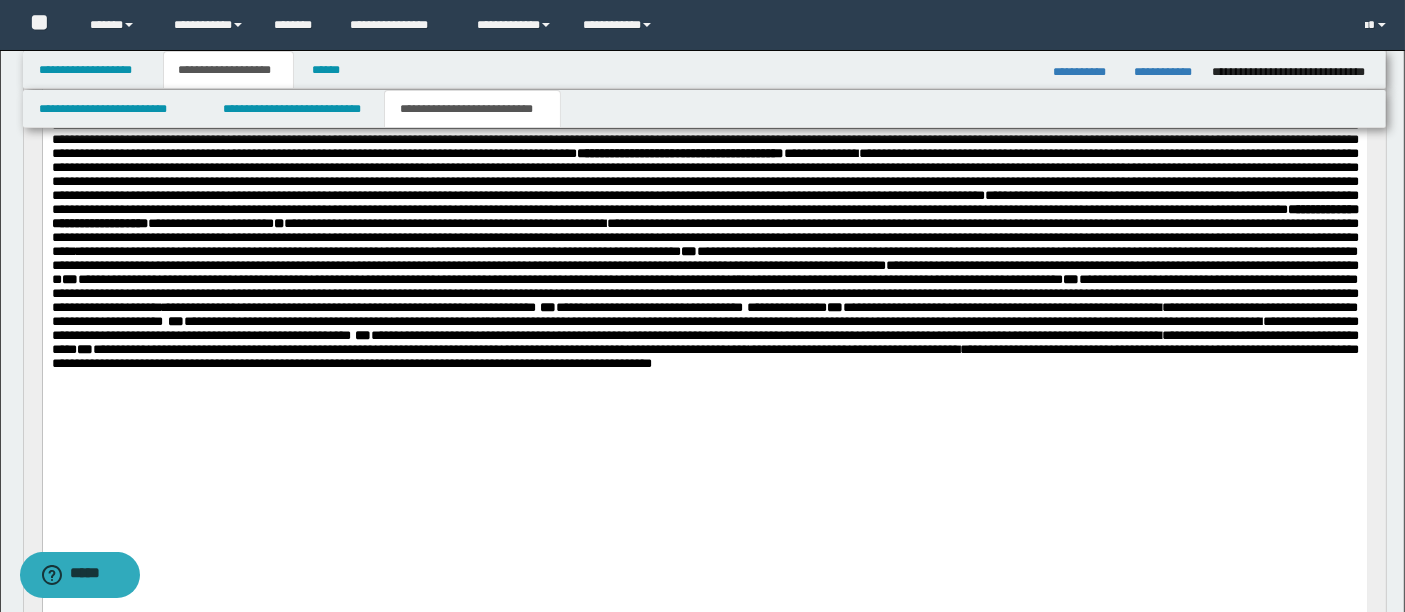 scroll, scrollTop: 472, scrollLeft: 0, axis: vertical 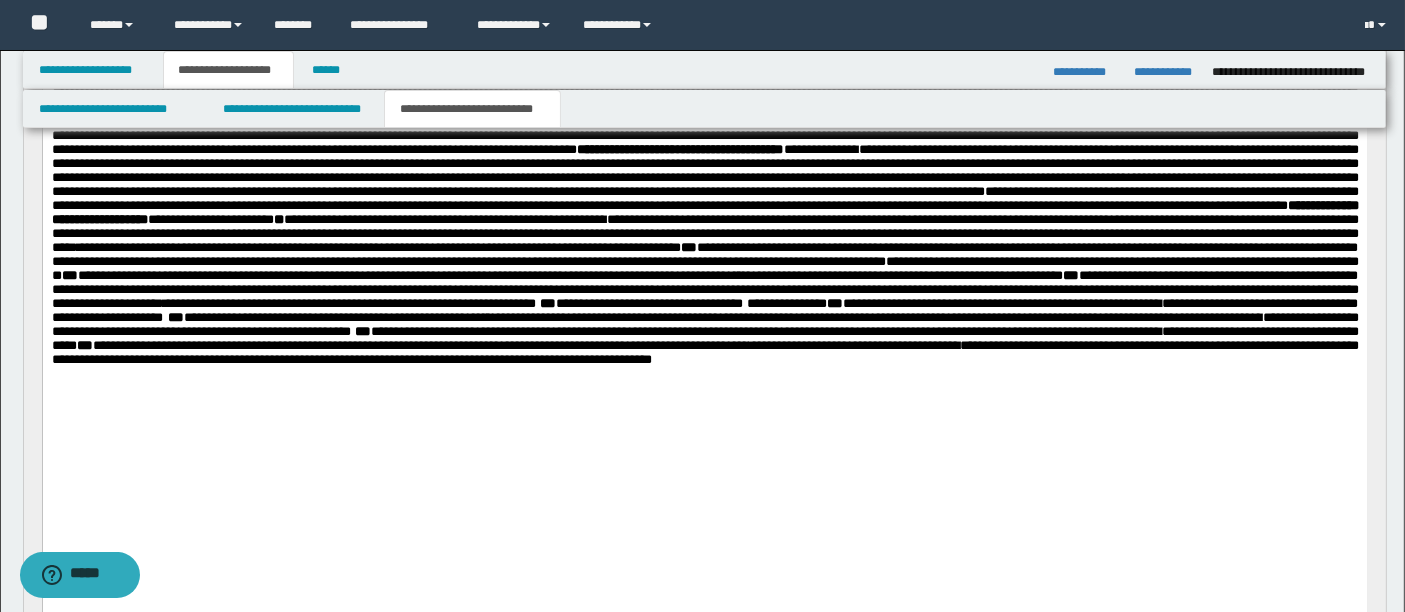 click on "**********" at bounding box center [679, 149] 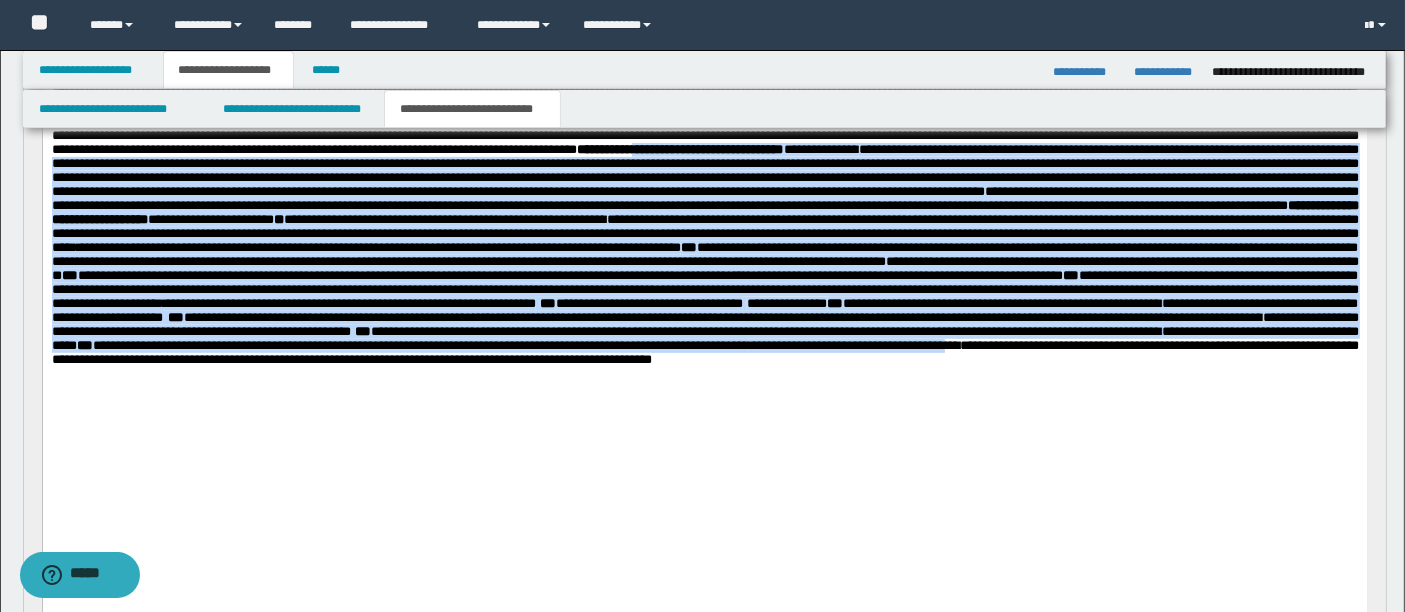 drag, startPoint x: 308, startPoint y: 241, endPoint x: 777, endPoint y: 507, distance: 539.18176 